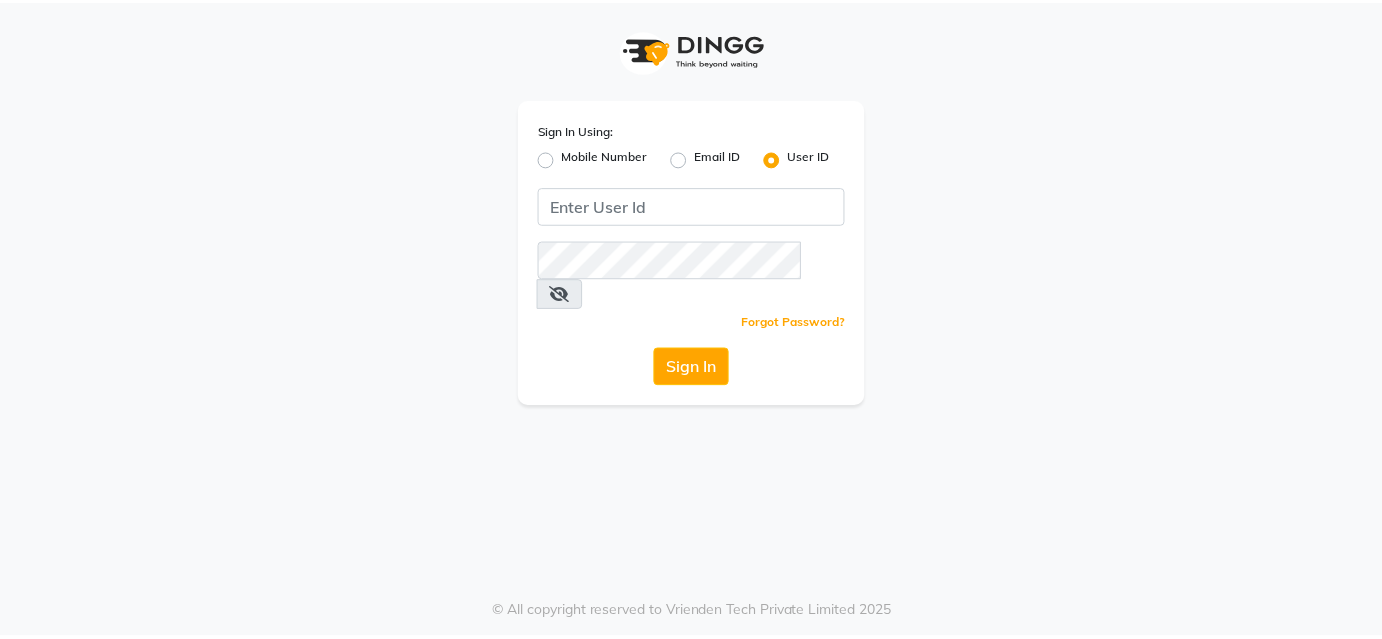 scroll, scrollTop: 0, scrollLeft: 0, axis: both 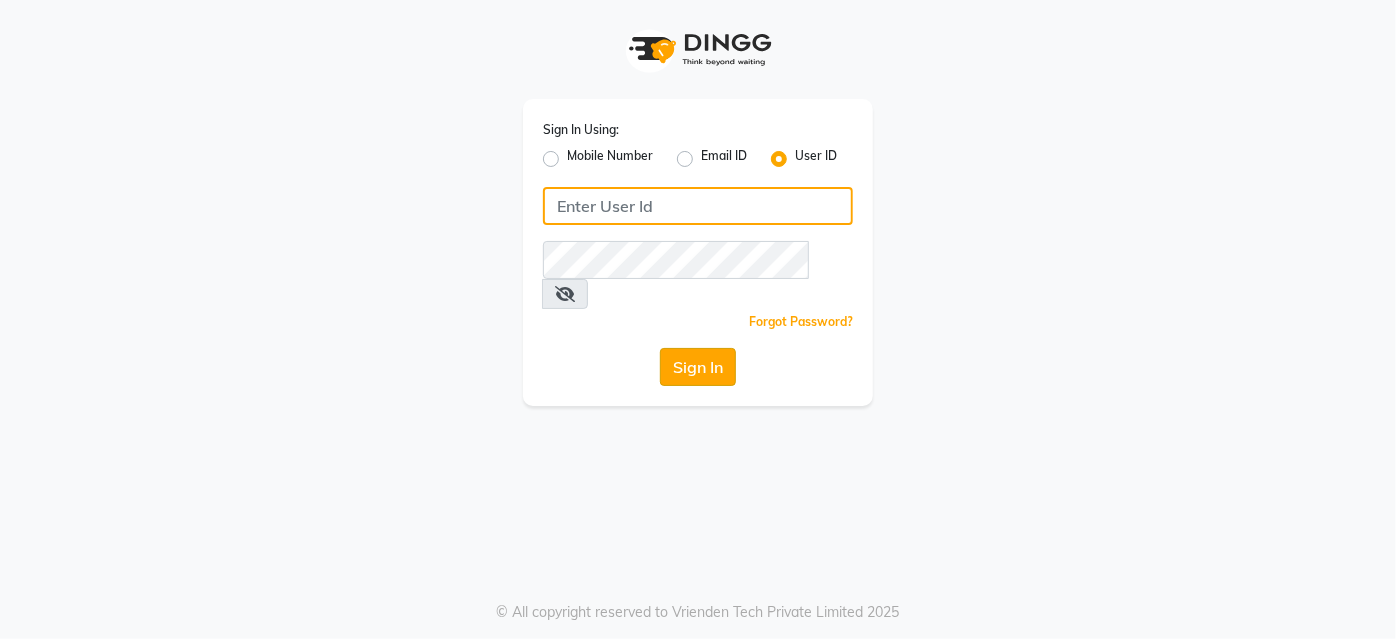 type on "Glome" 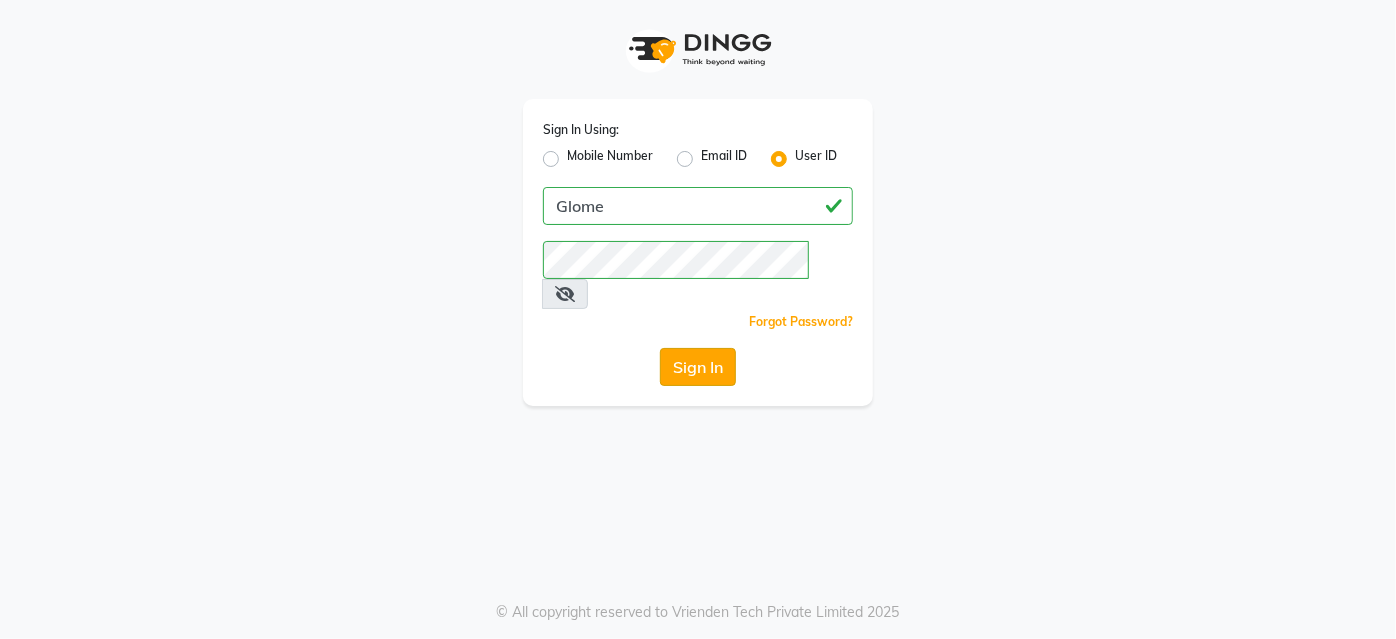 click on "Sign In" 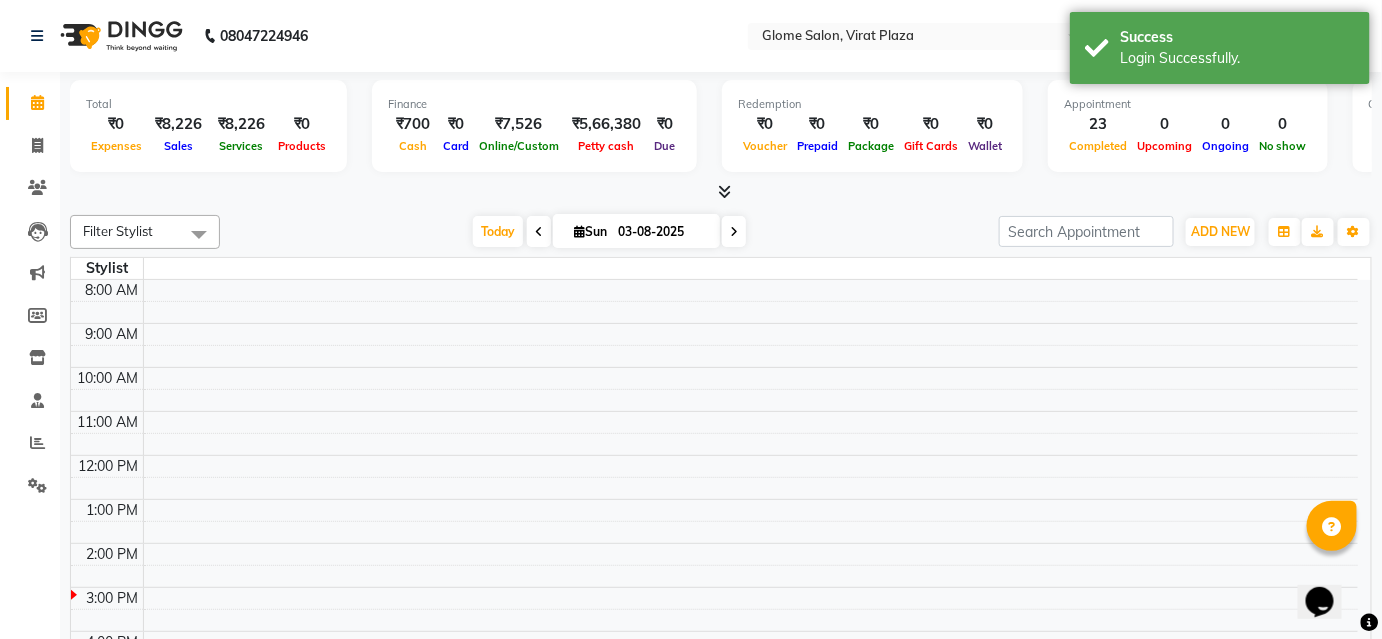scroll, scrollTop: 0, scrollLeft: 0, axis: both 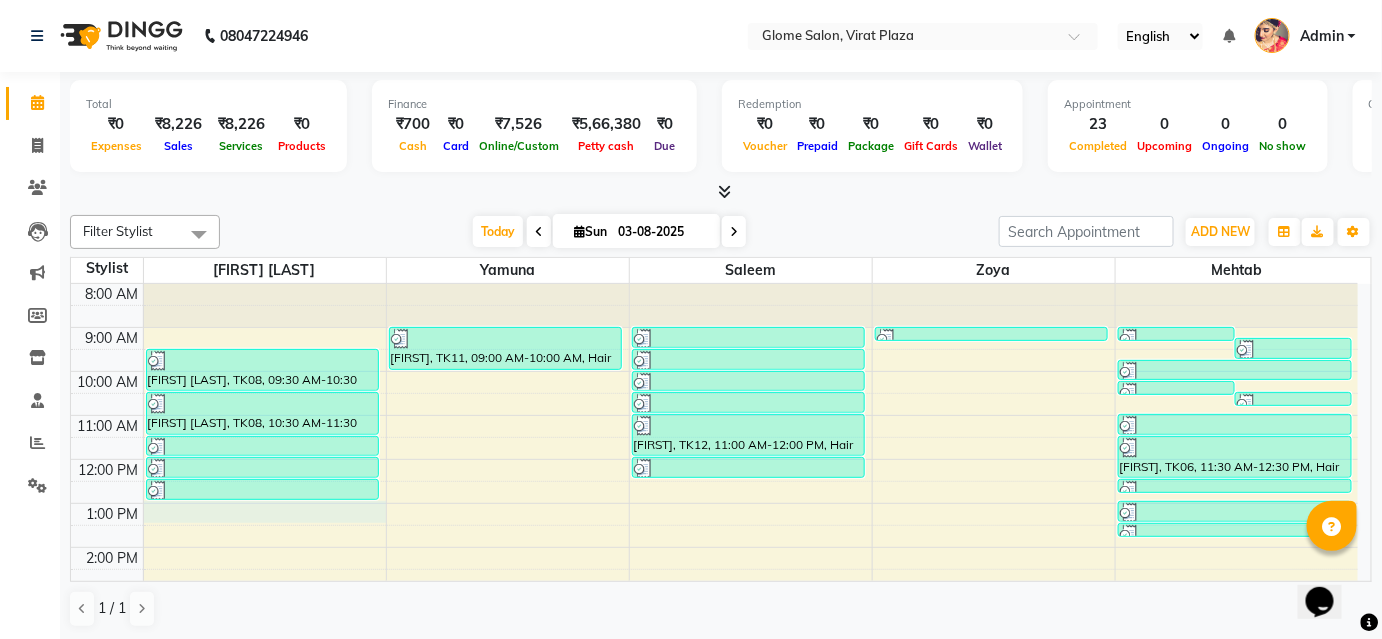 click on "8:00 AM 9:00 AM 10:00 AM 11:00 AM 12:00 PM 1:00 PM 2:00 PM 3:00 PM 4:00 PM 5:00 PM 6:00 PM 7:00 PM 8:00 PM     [FIRST] [LAST], TK08, 09:30 AM-10:30 AM, Cartridge Flavoured Waxing - Half Legs     [FIRST] [LAST], TK08, 10:30 AM-11:30 AM, Cartridge Flavoured Waxing - Full Arms     [FIRST] [LAST], TK08, 11:30 AM-12:00 PM, Peel Off Waxing - Underarms     [FIRST] [LAST], TK08, 12:00 PM-12:30 PM, Peel Off Waxing - Upper/Lower Lip     [FIRST] [LAST], TK08, 12:30 PM-01:00 PM, Threading  - Eyebrows     [FIRST], TK11, 09:00 AM-10:00 AM, Hair Spa  - Premium Spa     [FIRST], TK01, 09:00 AM-09:30 AM, Hair Cut - Basic Hair Cut     [FIRST], TK03, 09:30 AM-10:00 AM, Exclusive Men’S Services - Hair Cut     [FIRST], TK07, 10:00 AM-10:30 AM, Hair Cut - Basic Hair Cut     [FIRST], TK10, 10:30 AM-11:00 AM, Exclusive Men’S Services - Hair Cut     [FIRST], TK12, 11:00 AM-12:00 PM, Hair Cut - Advanced Hair Cut     [FIRST], TK12, 12:00 PM-12:30 PM, Threading  - Eyebrows" at bounding box center [714, 569] 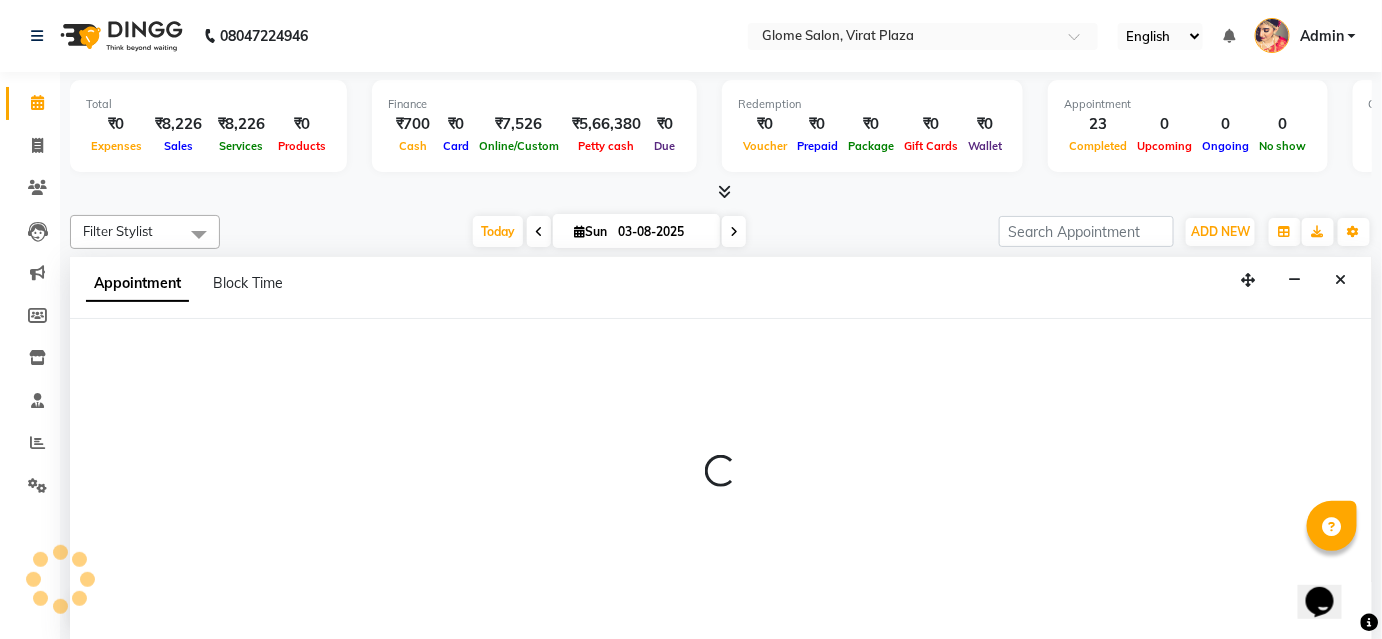 scroll, scrollTop: 0, scrollLeft: 0, axis: both 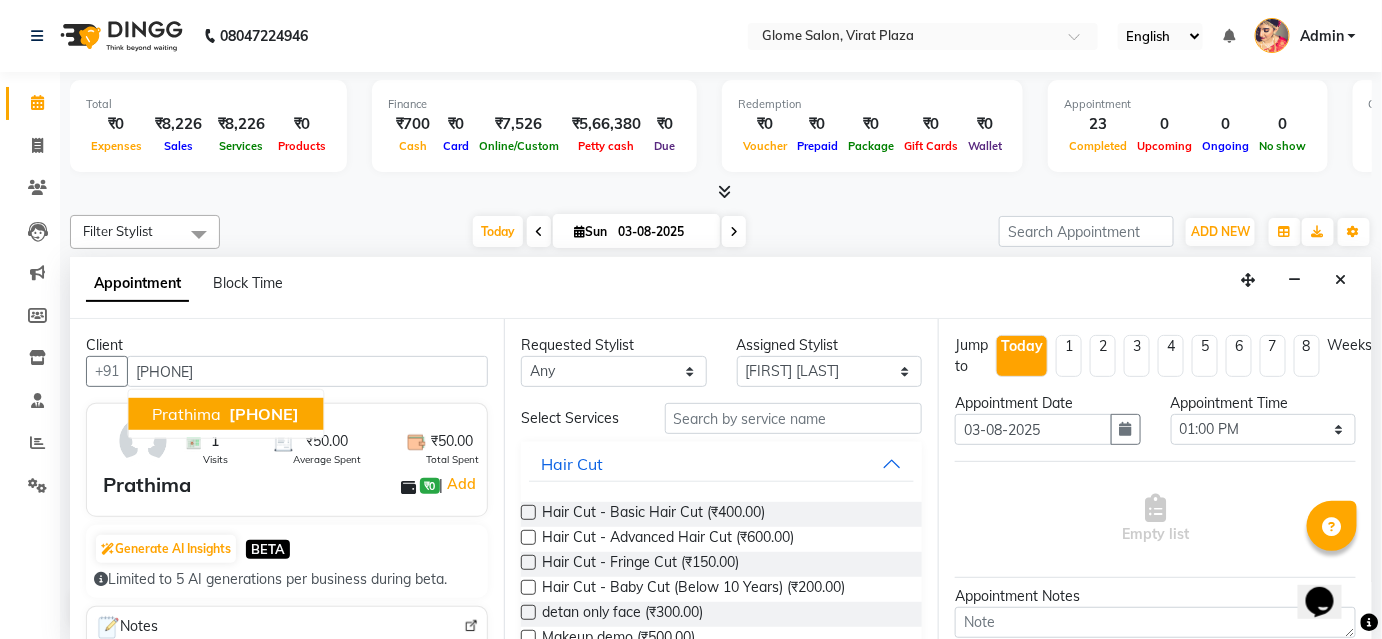 drag, startPoint x: 245, startPoint y: 417, endPoint x: 437, endPoint y: 383, distance: 194.98718 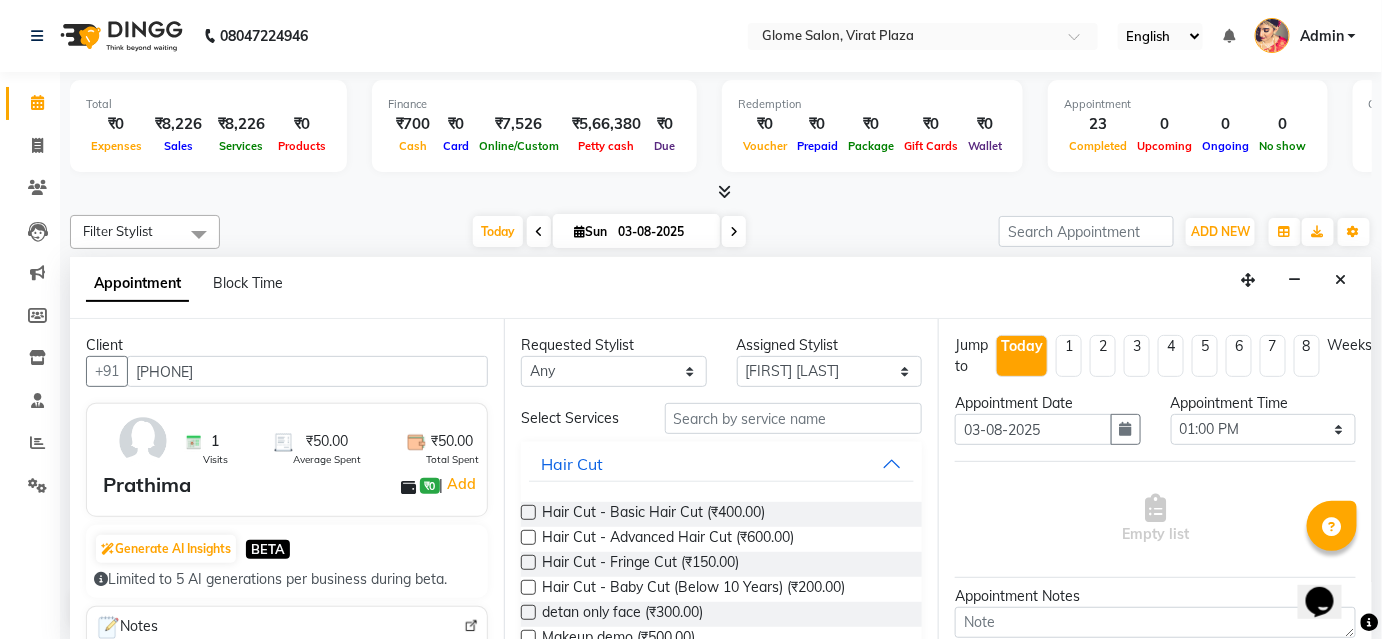 type on "[PHONE]" 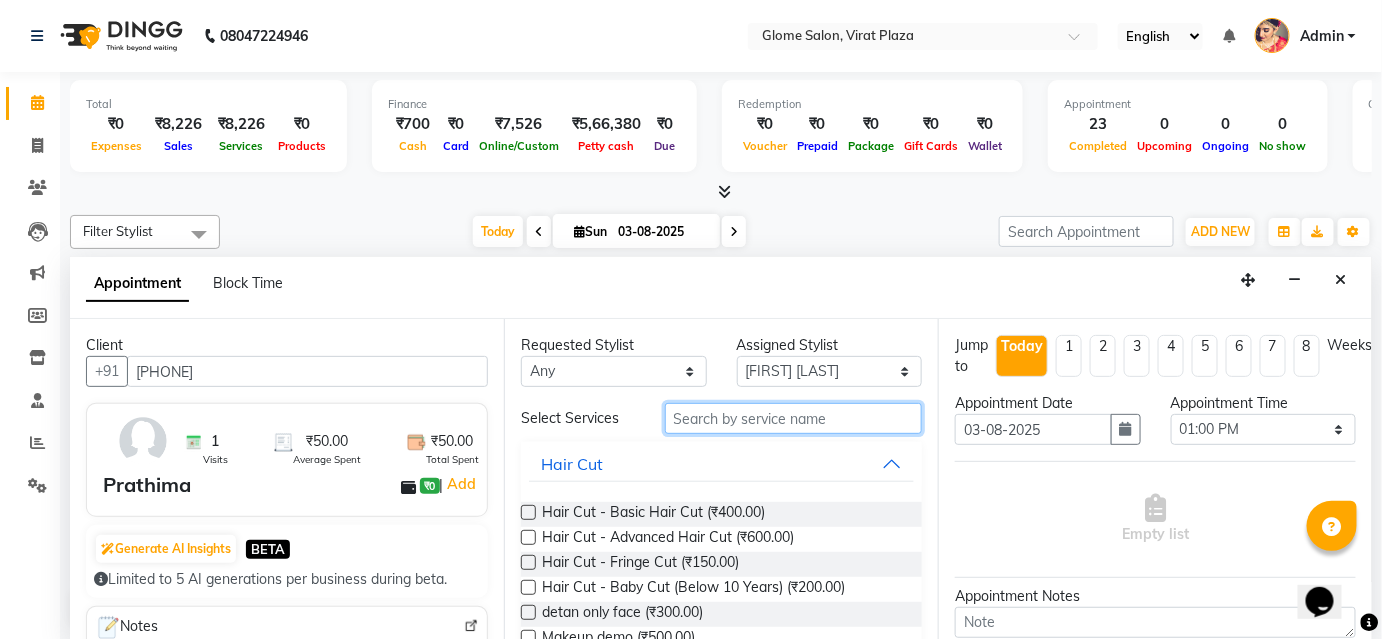 click at bounding box center (793, 418) 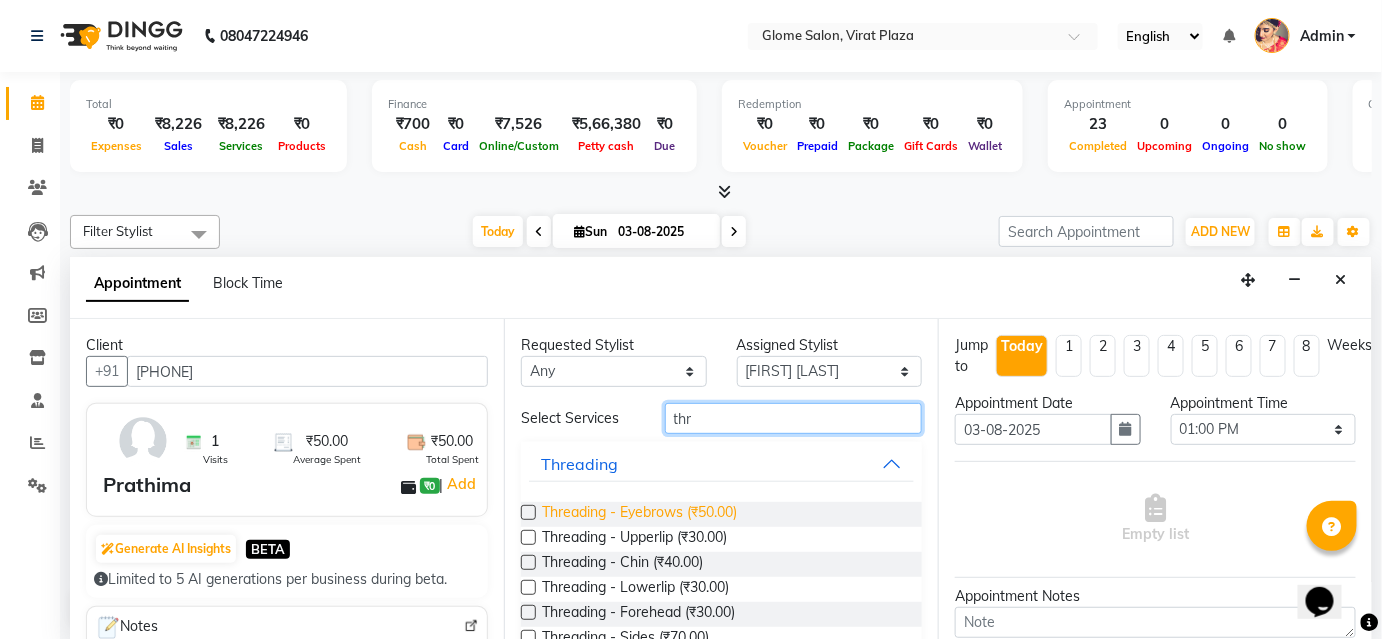 type on "thr" 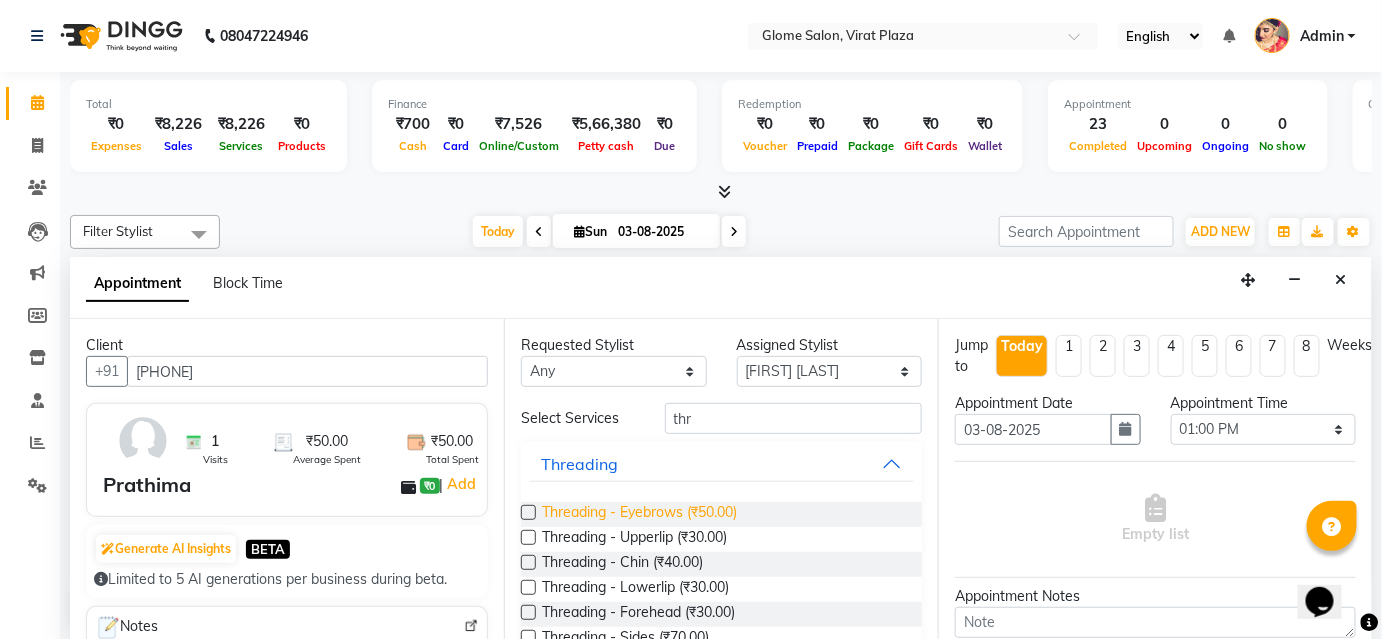 click on "Threading  - Eyebrows (₹50.00)" at bounding box center [639, 514] 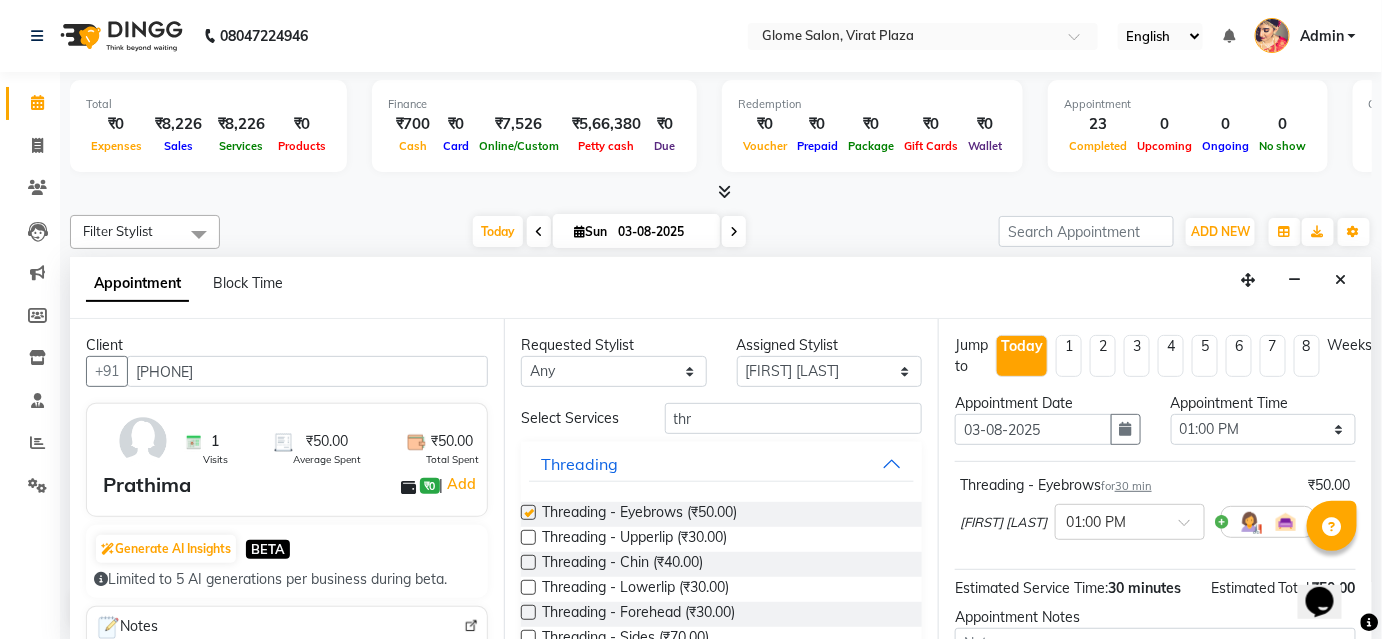 checkbox on "false" 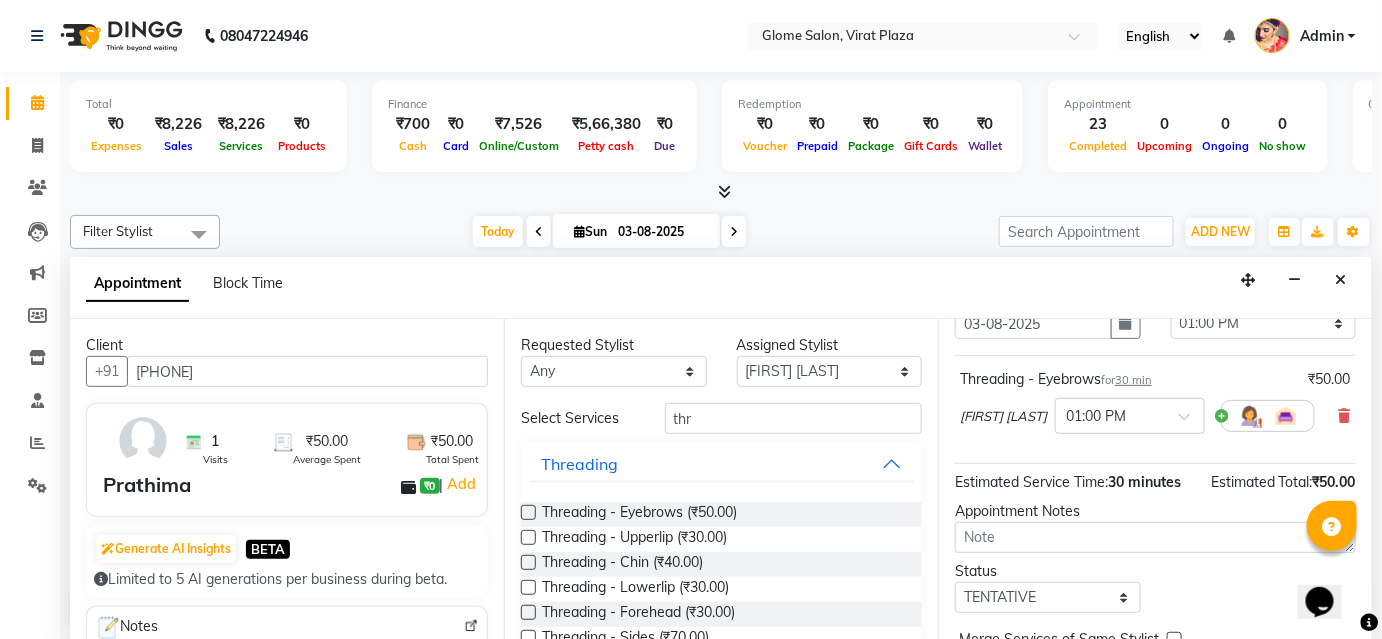 scroll, scrollTop: 206, scrollLeft: 0, axis: vertical 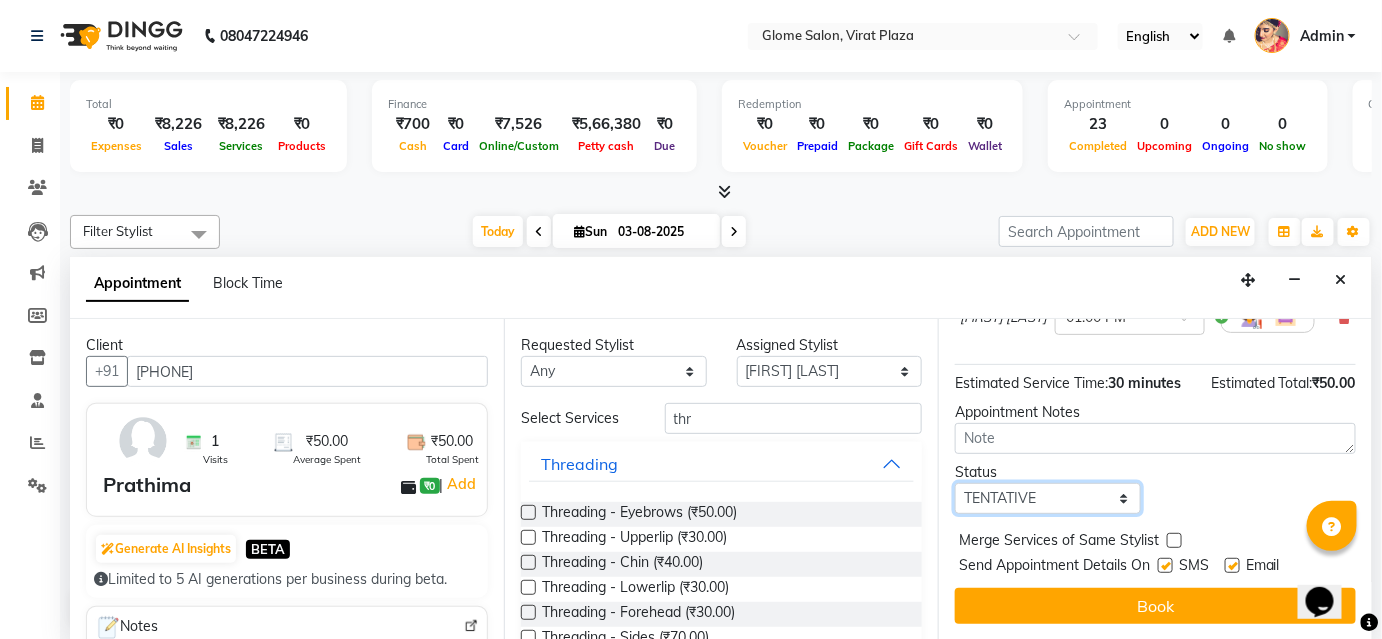 drag, startPoint x: 1016, startPoint y: 502, endPoint x: 1005, endPoint y: 511, distance: 14.21267 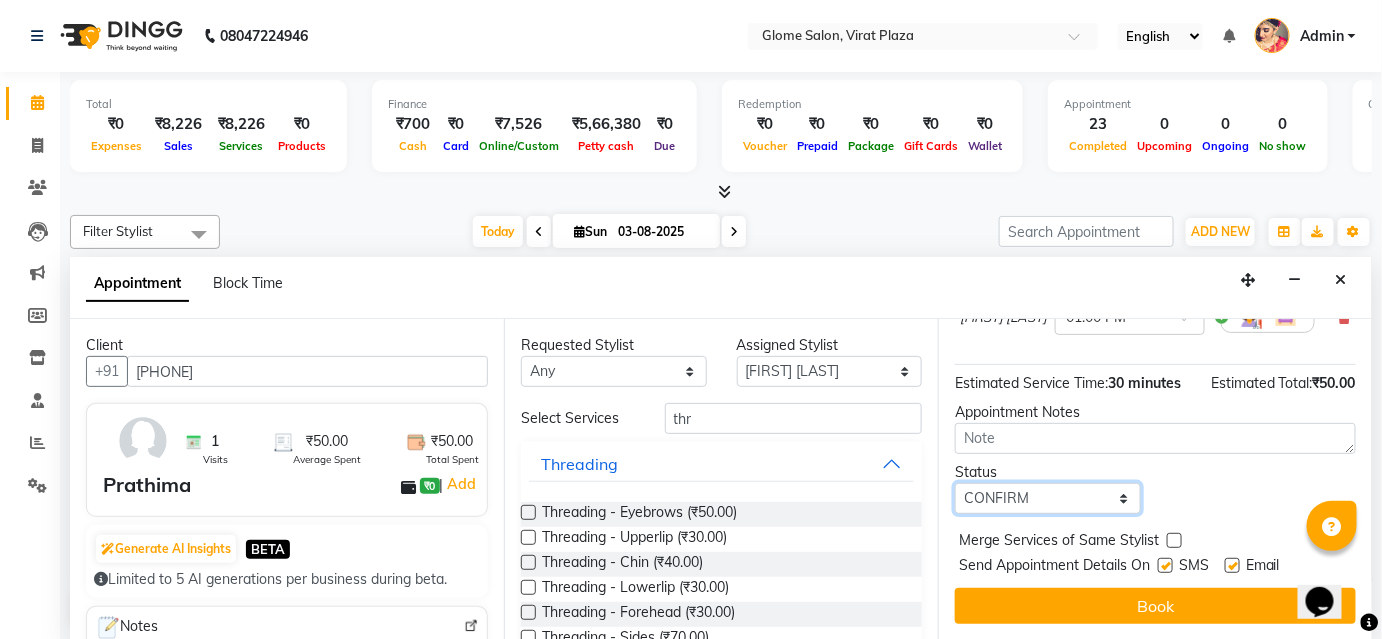 click on "Select TENTATIVE CONFIRM CHECK-IN UPCOMING" at bounding box center [1048, 498] 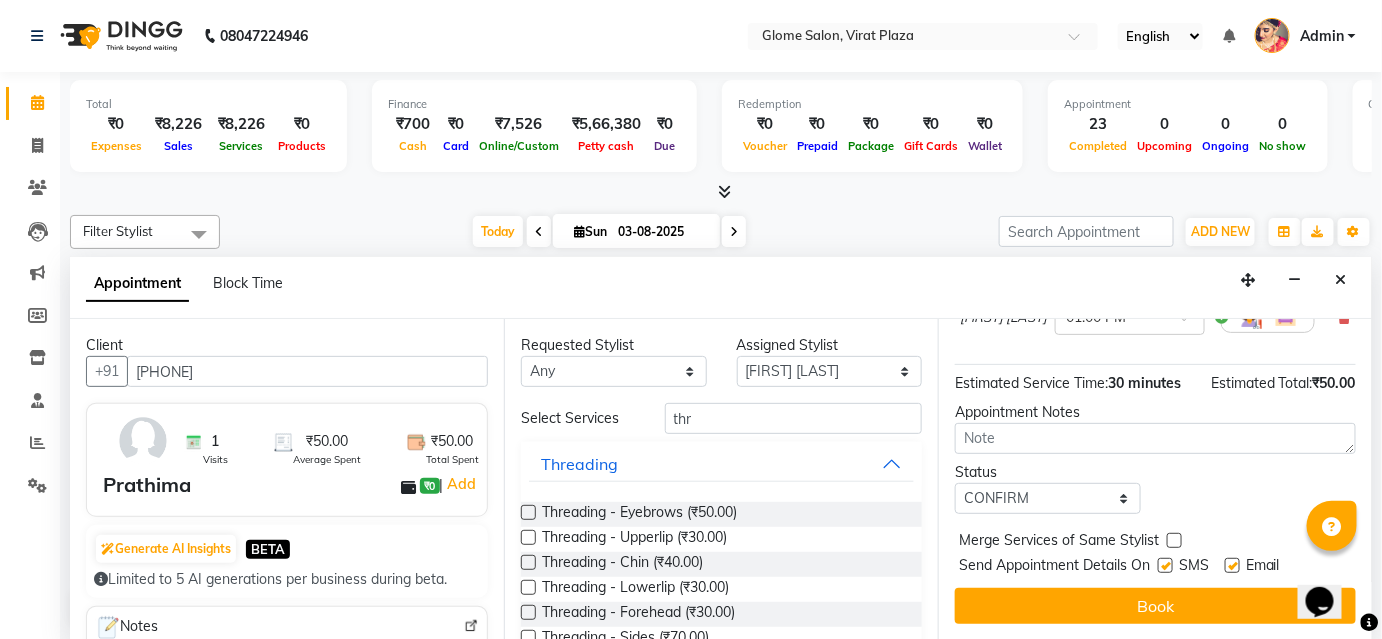 drag, startPoint x: 1034, startPoint y: 607, endPoint x: 850, endPoint y: 552, distance: 192.04427 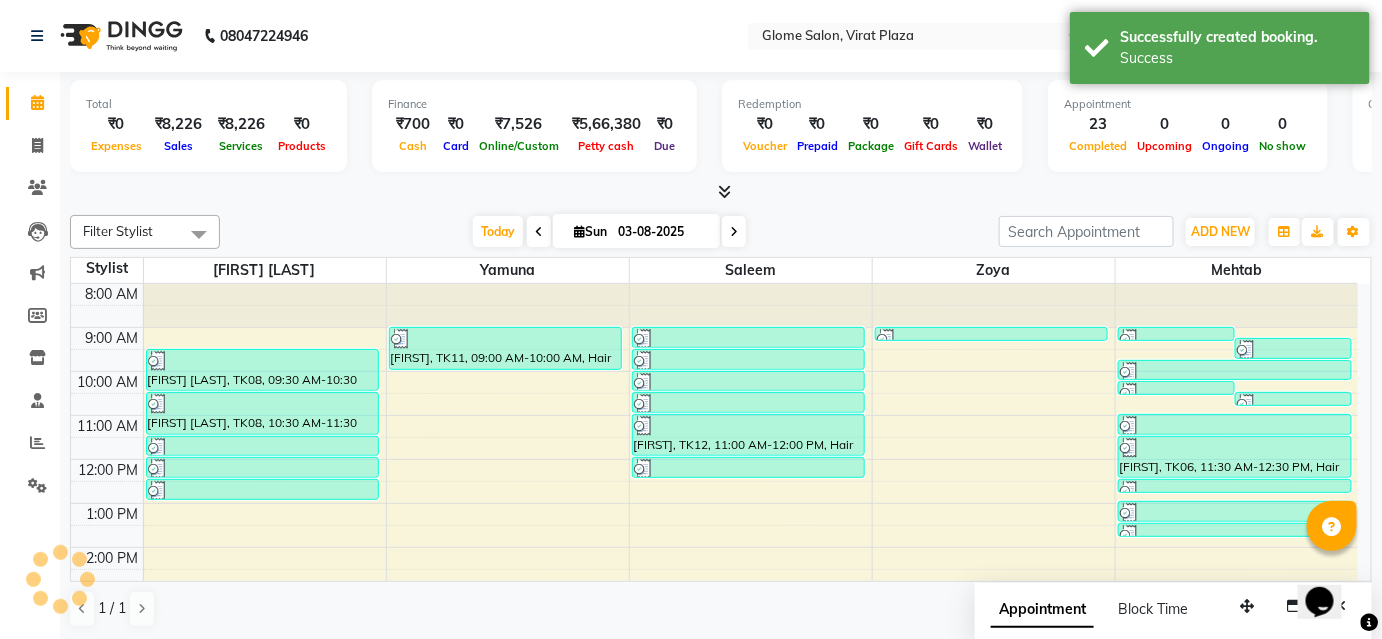scroll, scrollTop: 0, scrollLeft: 0, axis: both 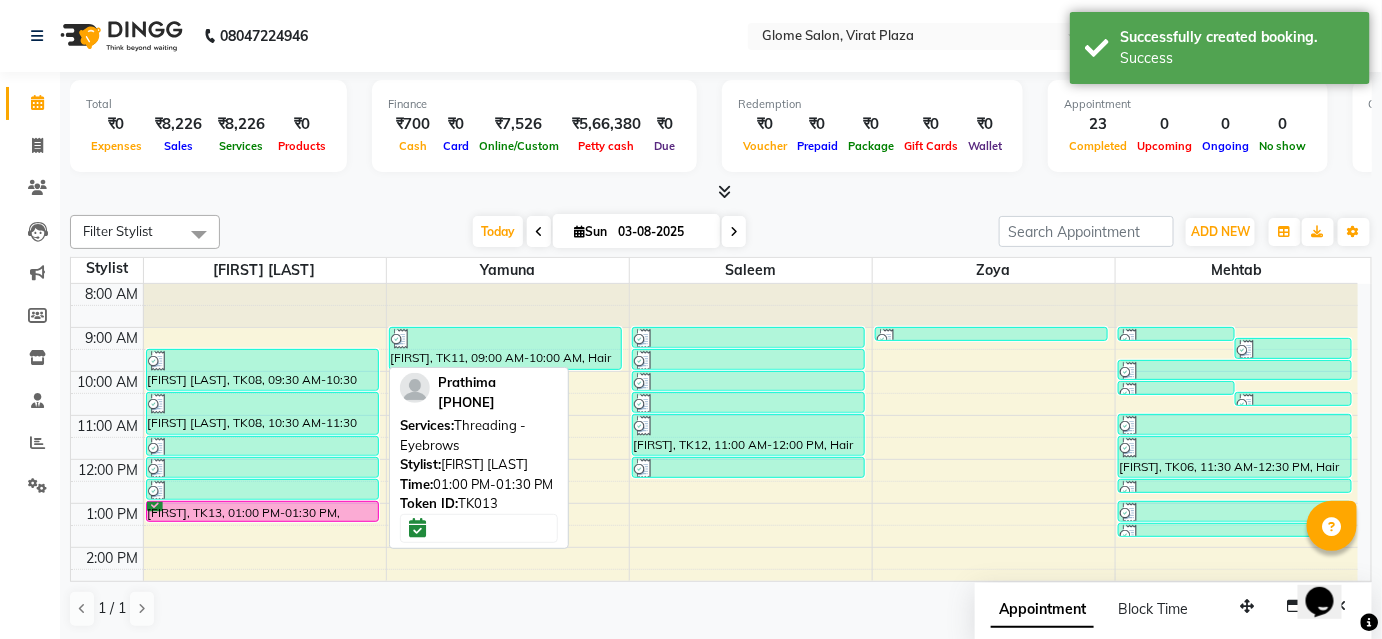 click on "[FIRST], TK13, 01:00 PM-01:30 PM, Threading  - Eyebrows" at bounding box center (263, 511) 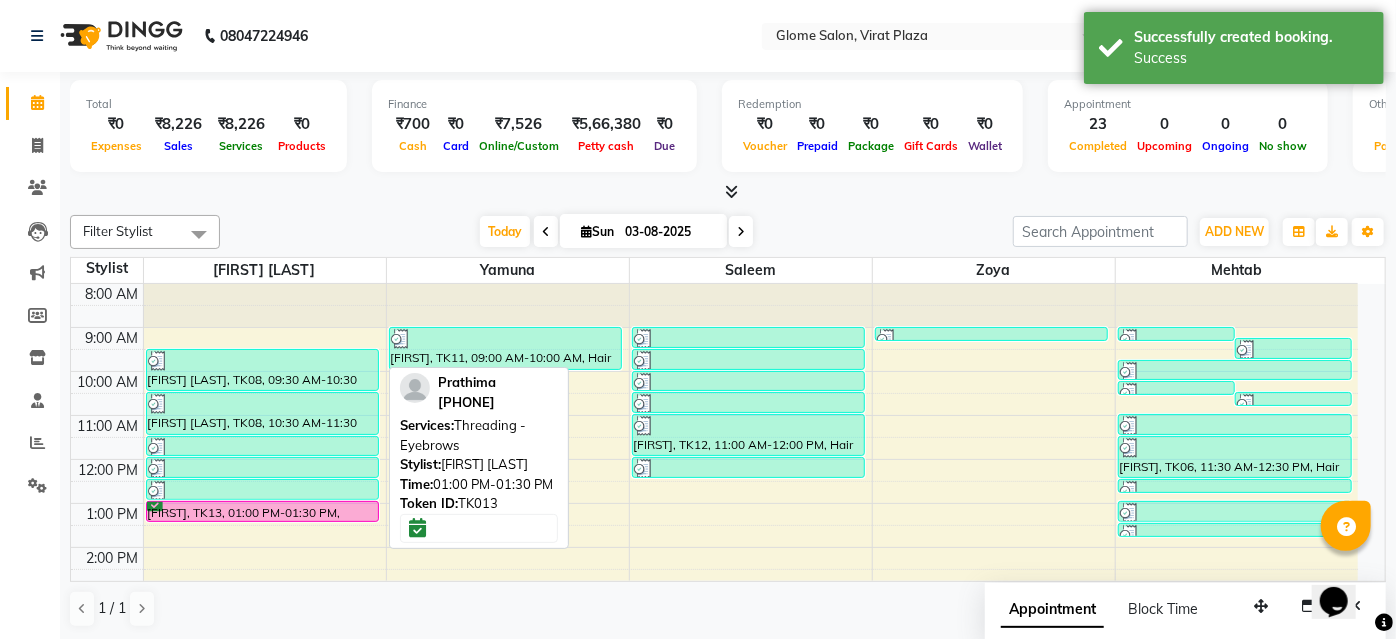 select on "6" 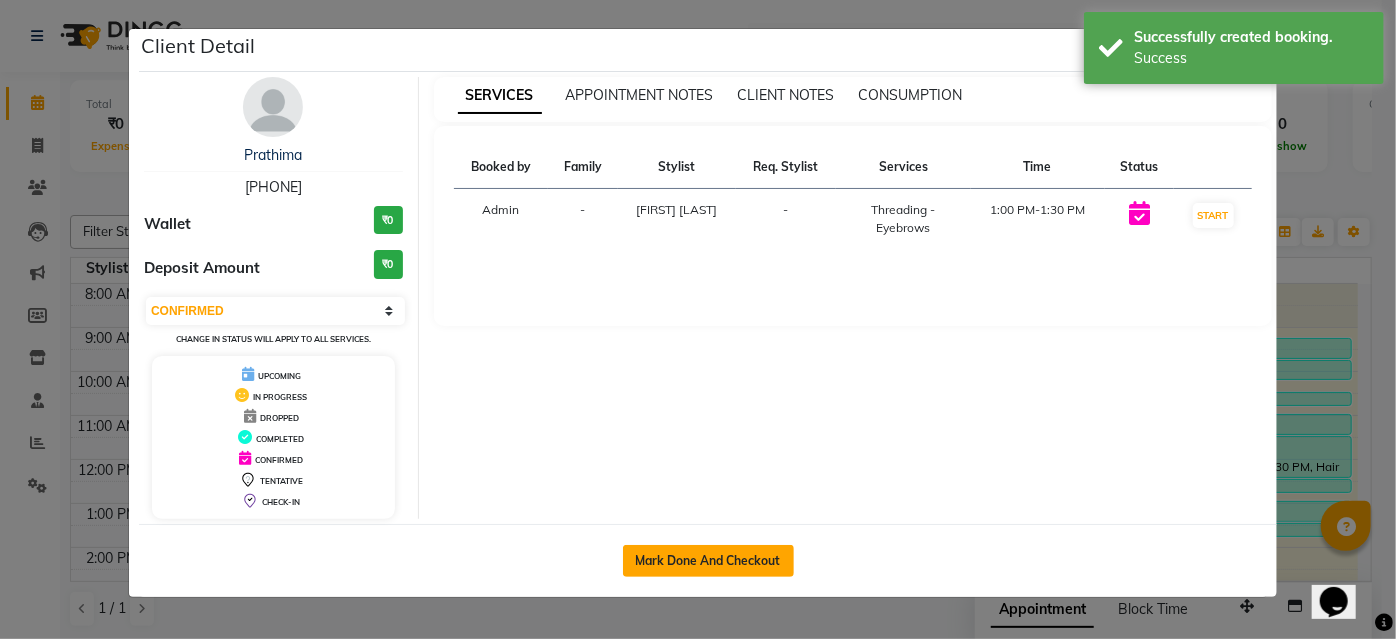 click on "Mark Done And Checkout" 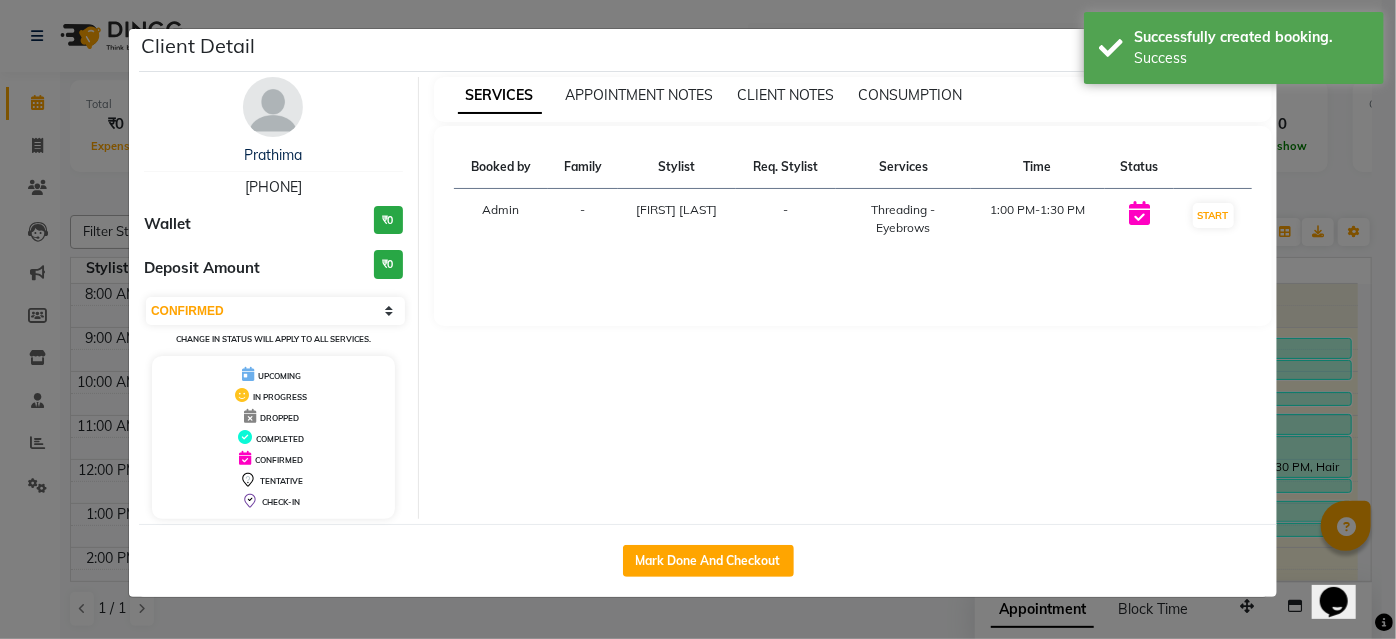 select on "service" 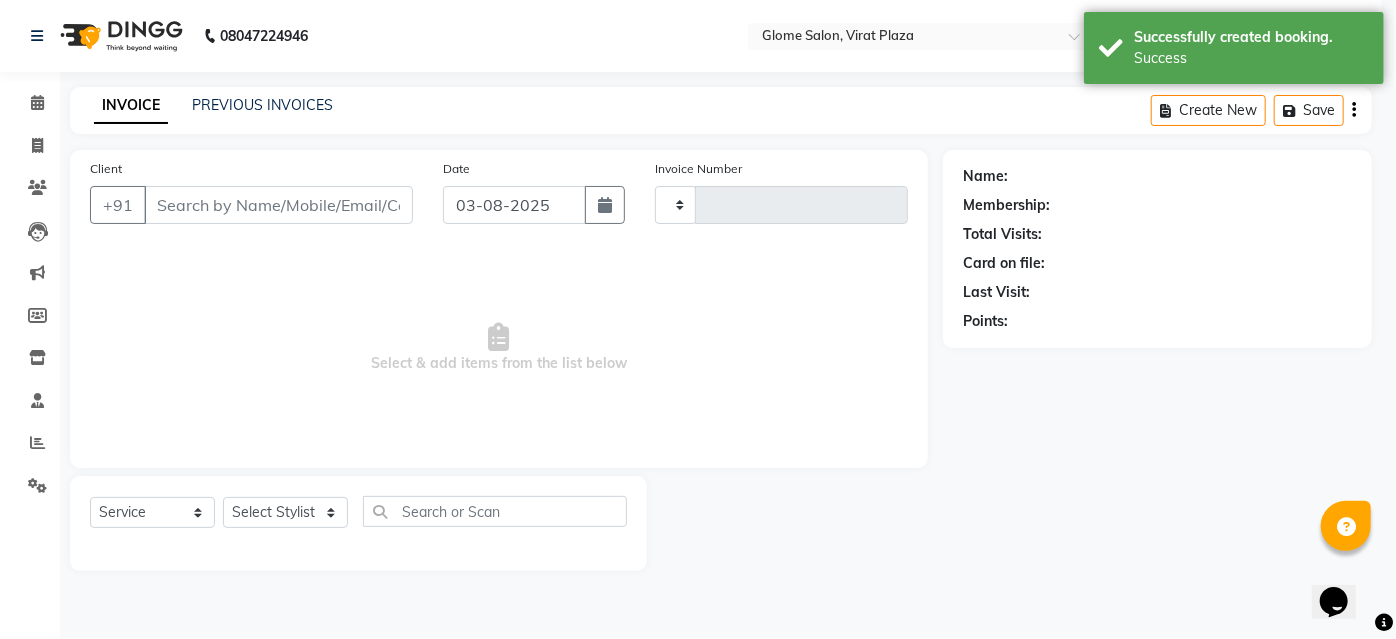 type on "1743" 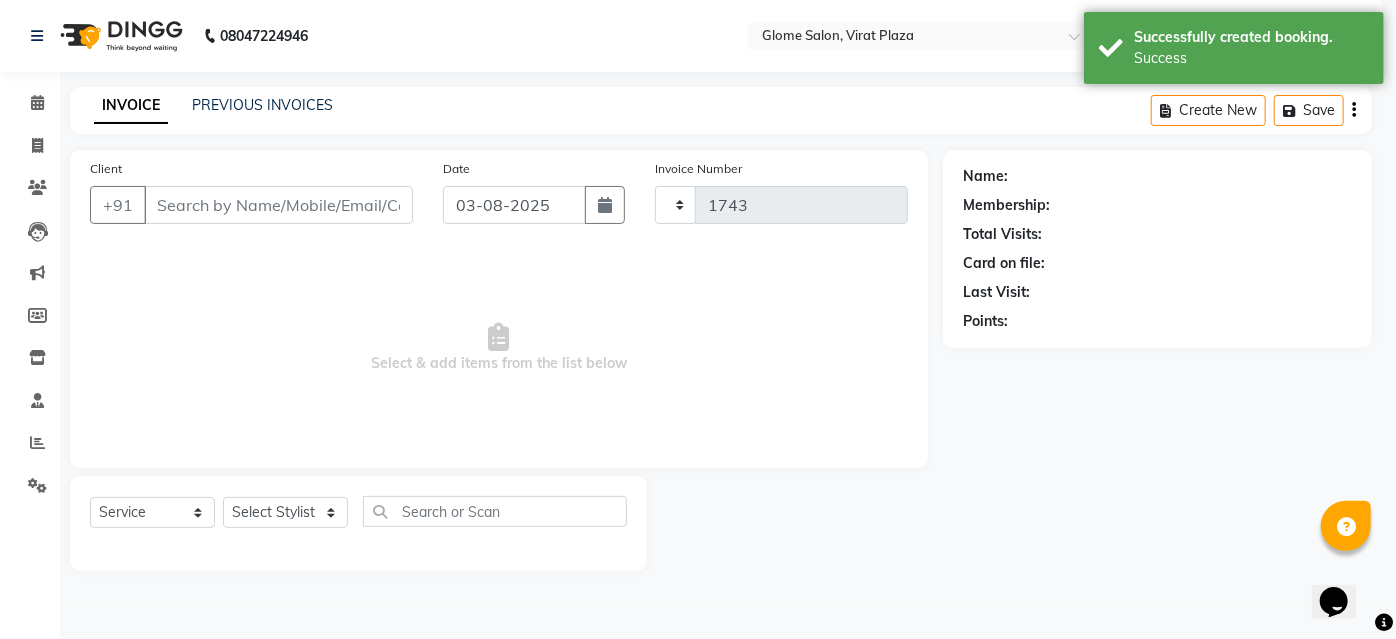 select on "5199" 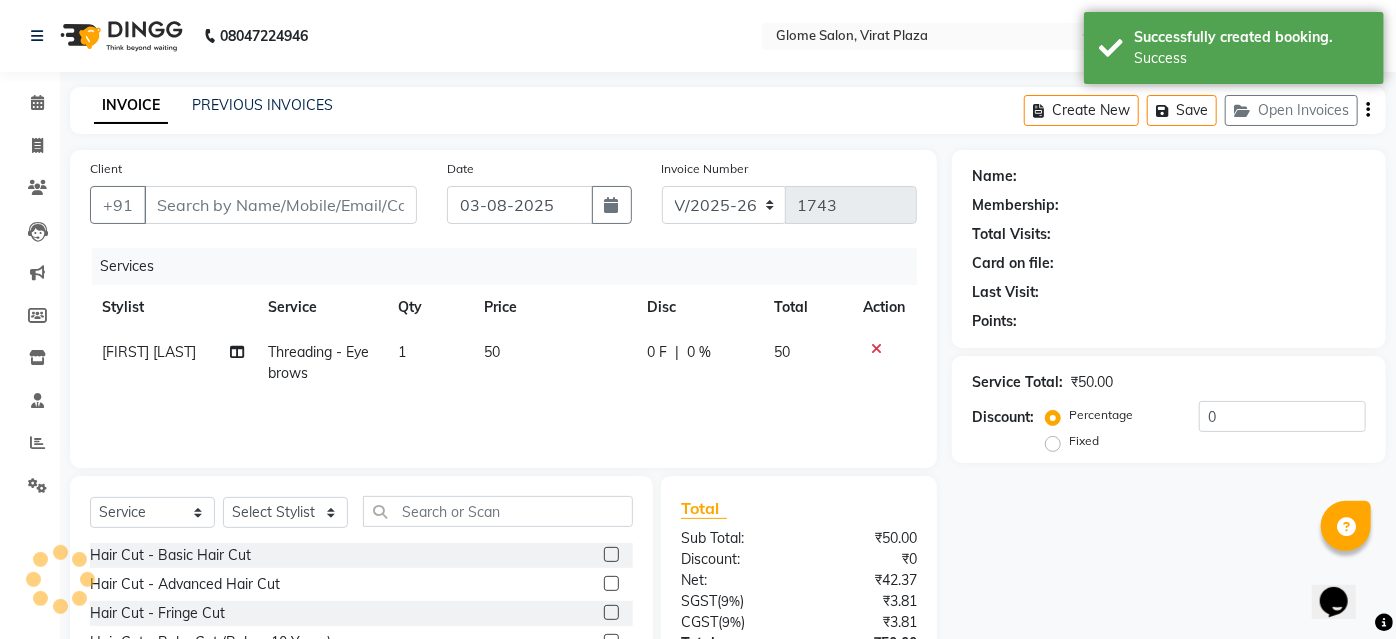 type on "[PHONE]" 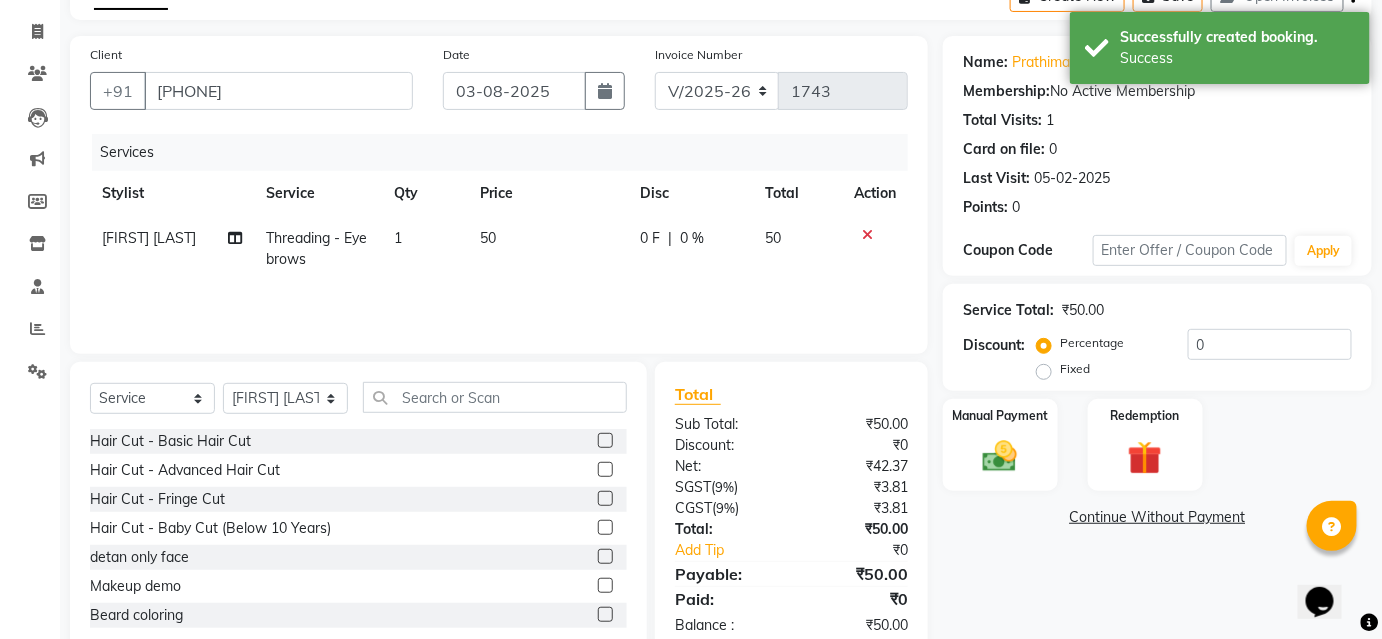 scroll, scrollTop: 161, scrollLeft: 0, axis: vertical 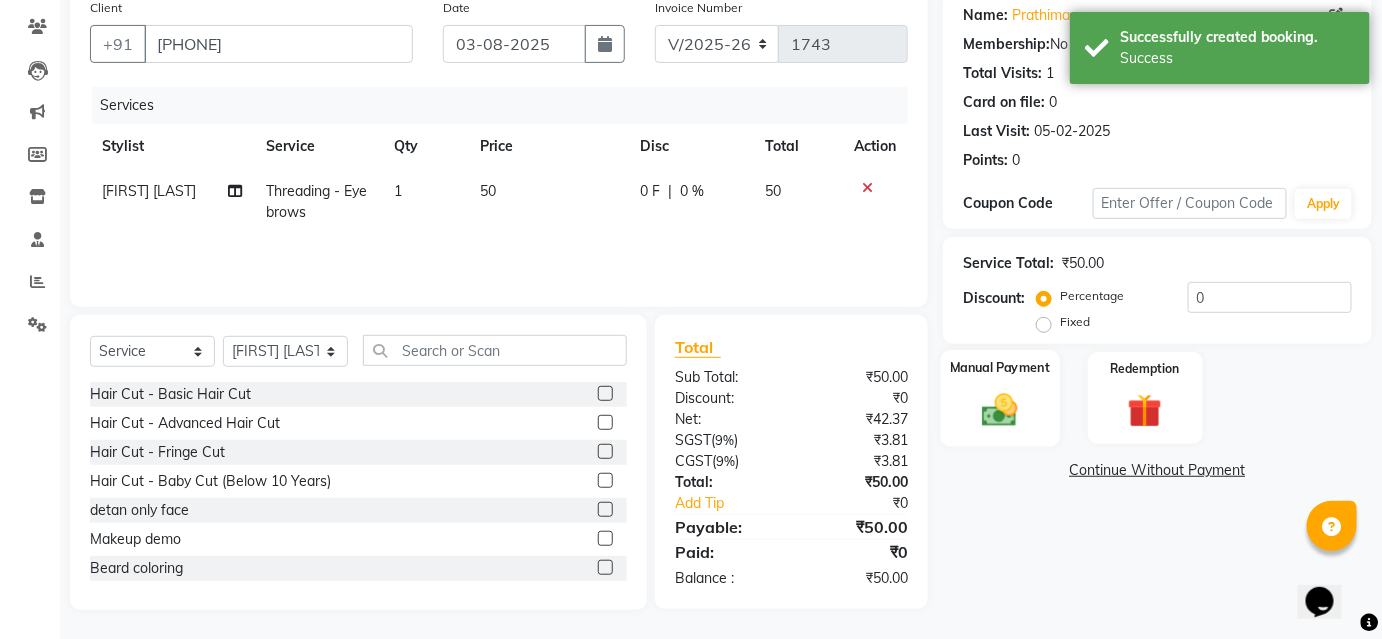 click on "Manual Payment" 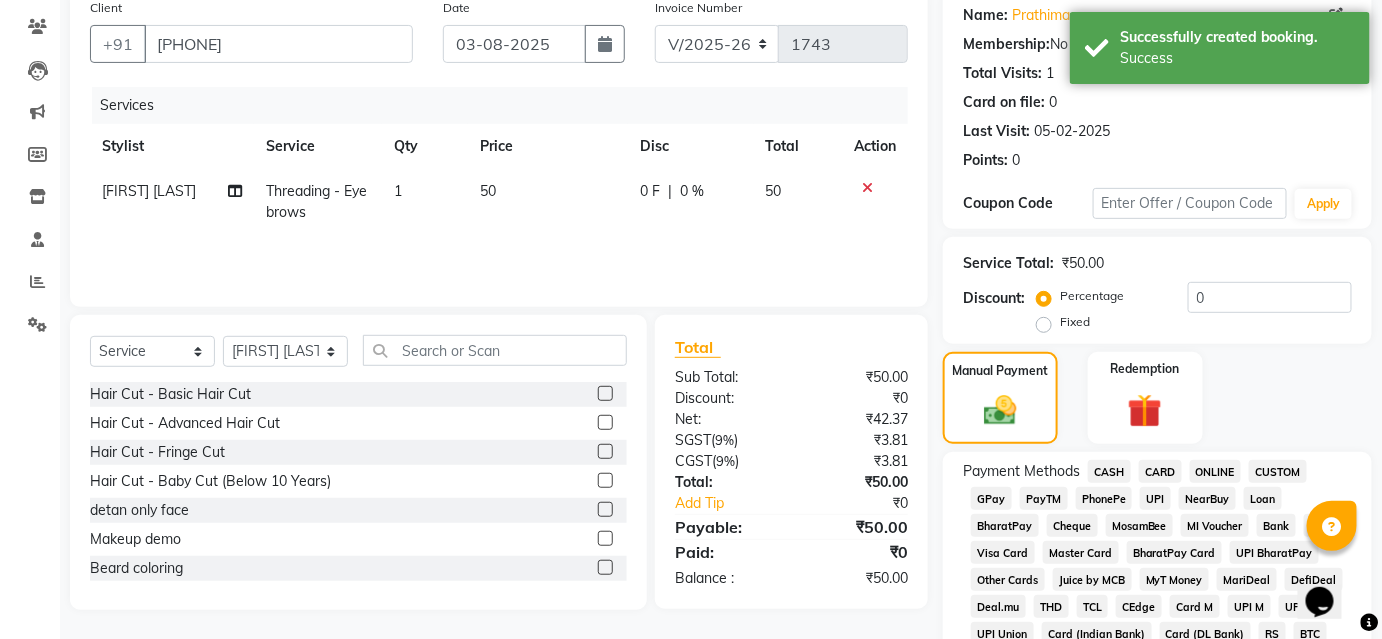 click on "CASH" 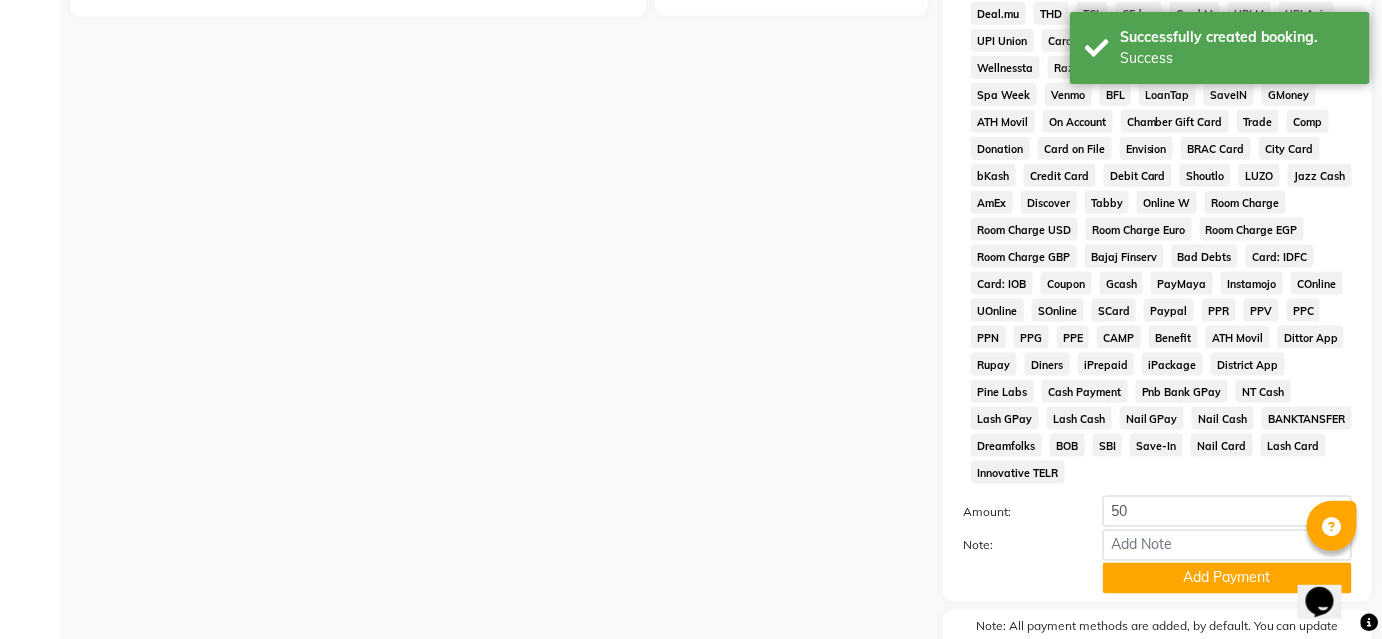 scroll, scrollTop: 839, scrollLeft: 0, axis: vertical 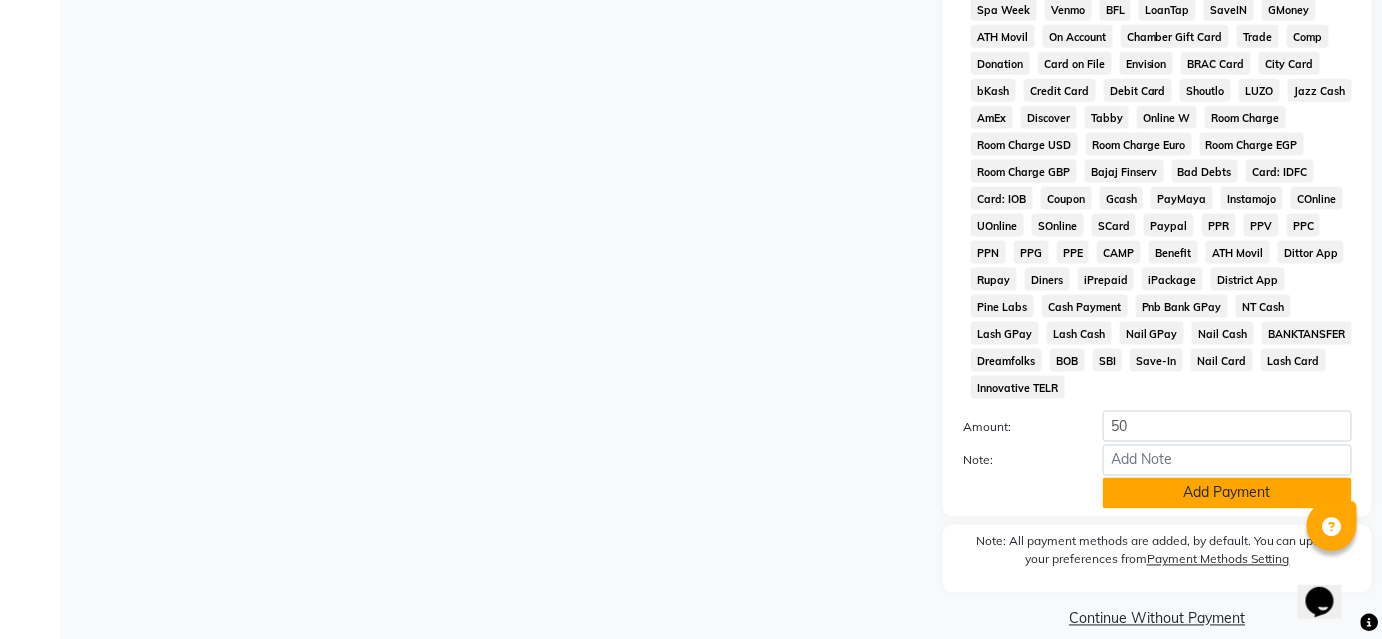 click on "Add Payment" 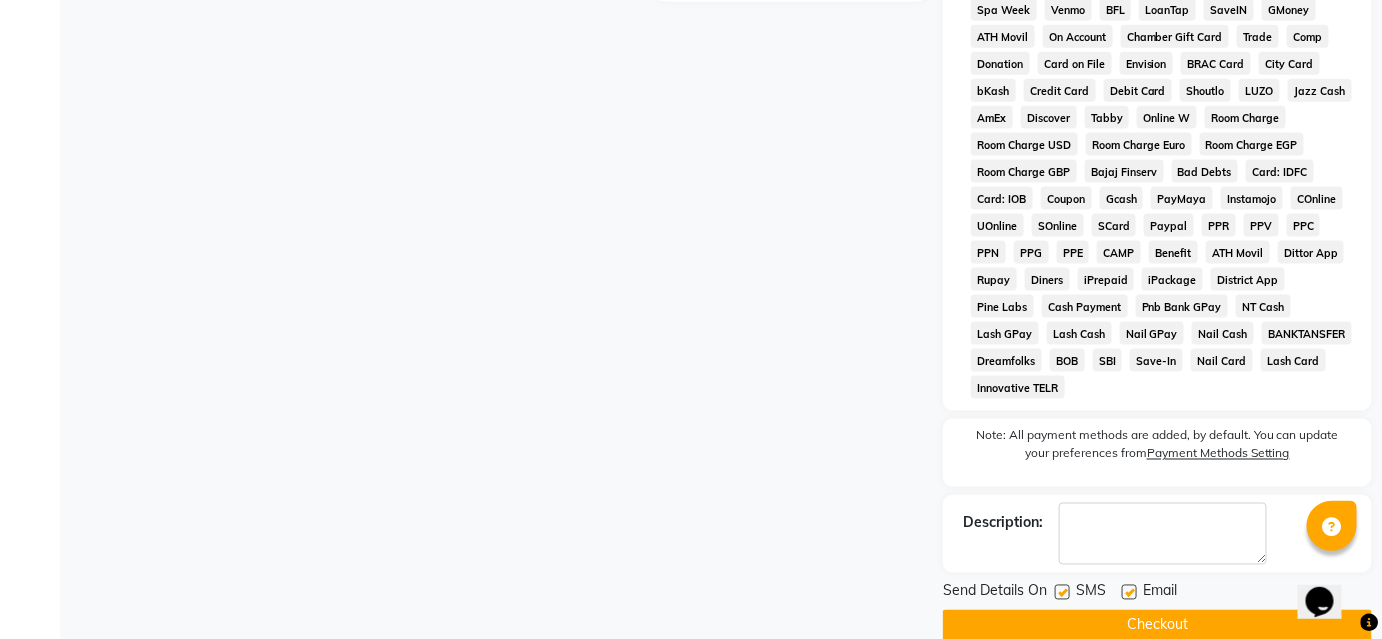 click on "Checkout" 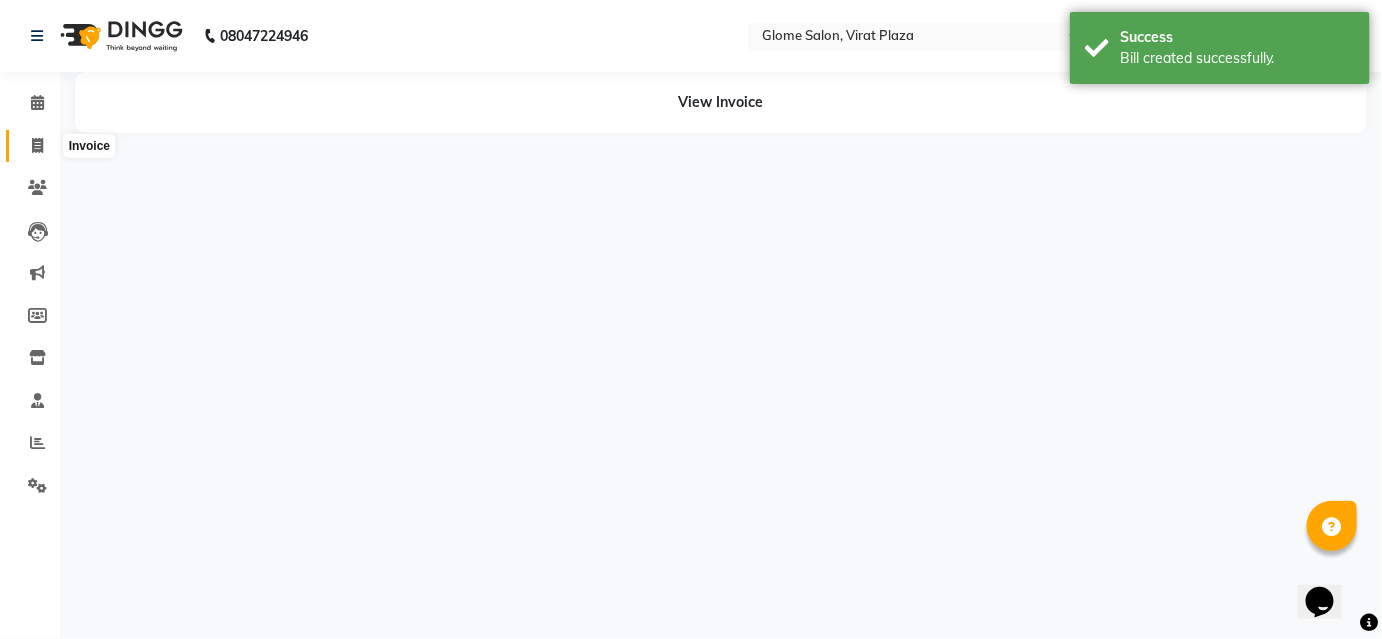 scroll, scrollTop: 0, scrollLeft: 0, axis: both 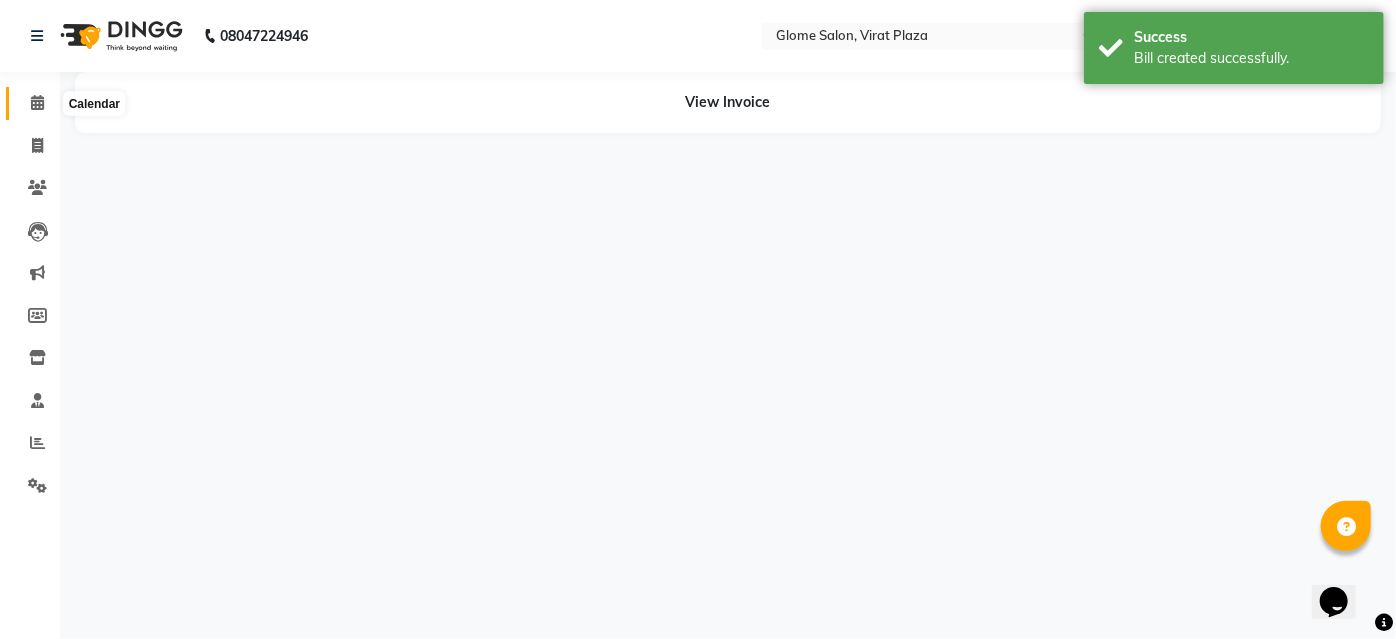 click 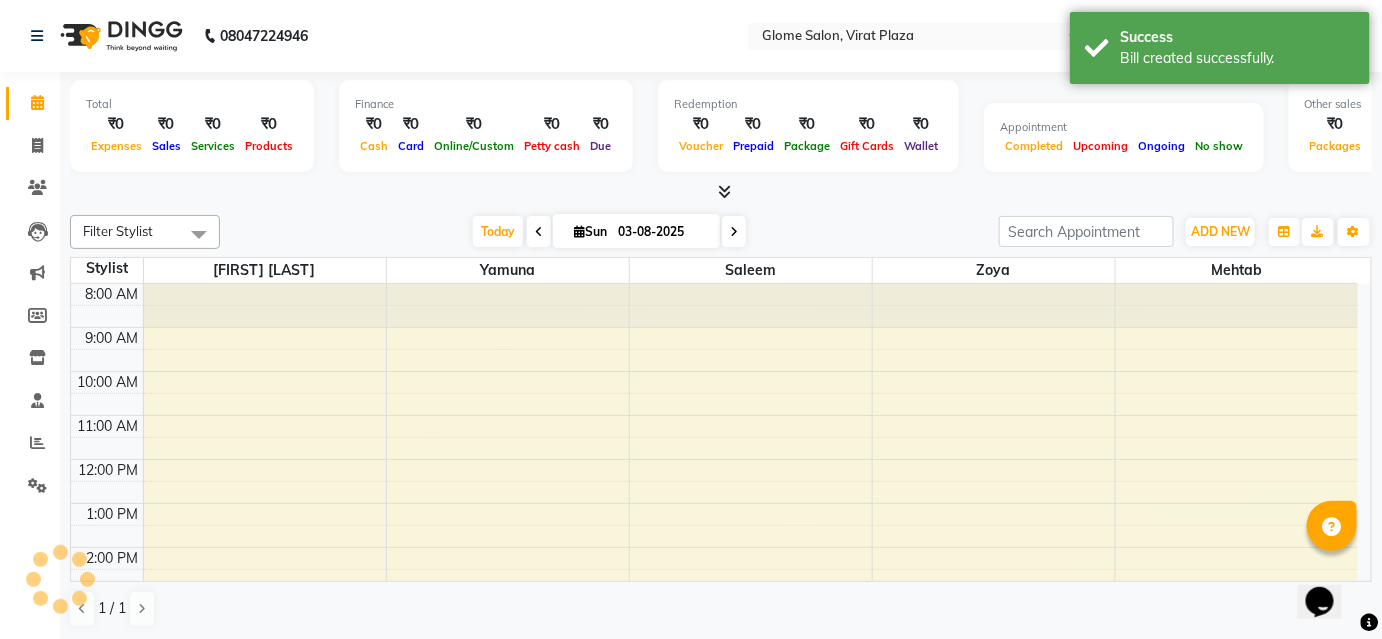 scroll, scrollTop: 0, scrollLeft: 0, axis: both 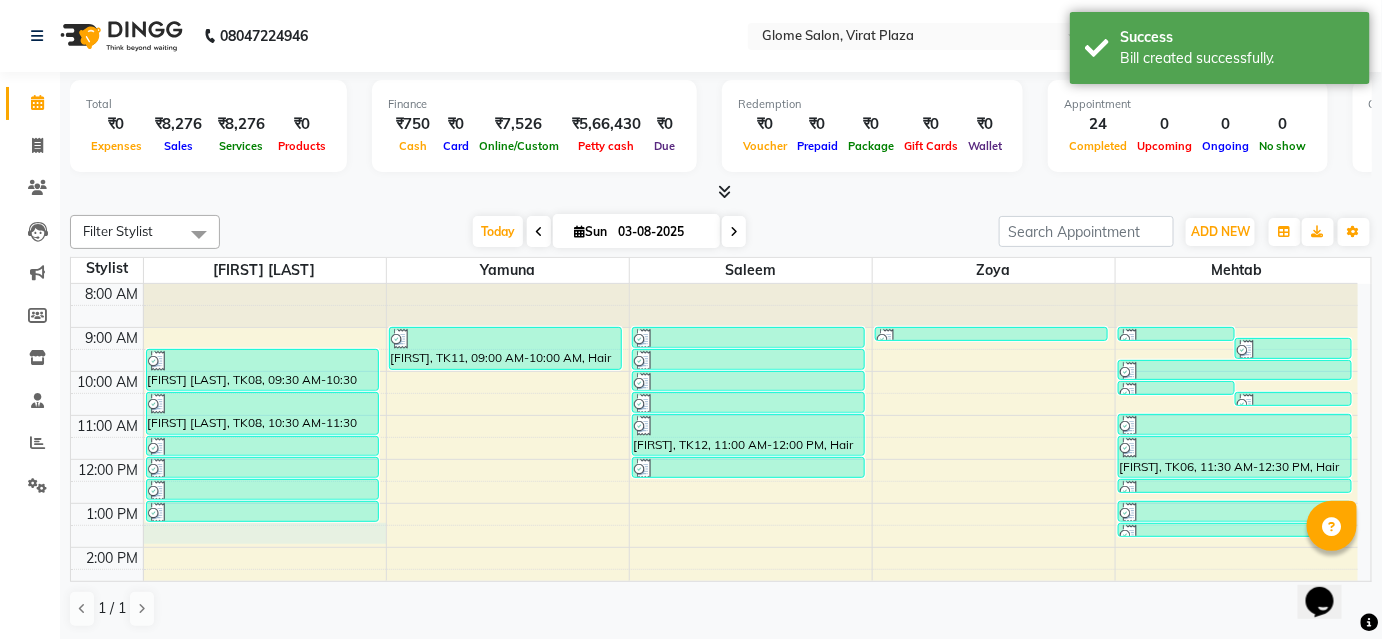 click on "8:00 AM 9:00 AM 10:00 AM 11:00 AM 12:00 PM 1:00 PM 2:00 PM 3:00 PM 4:00 PM 5:00 PM 6:00 PM 7:00 PM 8:00 PM     [FIRST] [LAST], TK08, 09:30 AM-10:30 AM, Cartridge Flavoured Waxing - Half Legs     [FIRST] [LAST], TK08, 10:30 AM-11:30 AM, Cartridge Flavoured Waxing - Full Arms     [FIRST] [LAST], TK08, 11:30 AM-12:00 PM, Peel Off Waxing - Underarms     [FIRST] [LAST], TK08, 12:00 PM-12:30 PM, Peel Off Waxing - Upper/Lower Lip     [FIRST] [LAST], TK08, 12:30 PM-01:00 PM, Threading  - Eyebrows     [FIRST], TK13, 01:00 PM-01:30 PM, Threading  - Eyebrows     [FIRST], TK11, 09:00 AM-10:00 AM, Hair Spa  - Premium Spa     [FIRST], TK01, 09:00 AM-09:30 AM, Hair Cut - Basic Hair Cut     [FIRST], TK03, 09:30 AM-10:00 AM, Exclusive Men’S Services - Hair Cut     [FIRST], TK07, 10:00 AM-10:30 AM, Hair Cut - Basic Hair Cut     [FIRST], TK10, 10:30 AM-11:00 AM, Exclusive Men’S Services - Hair Cut     [FIRST], TK12, 11:00 AM-12:00 PM, Hair Cut - Advanced Hair Cut" at bounding box center [714, 569] 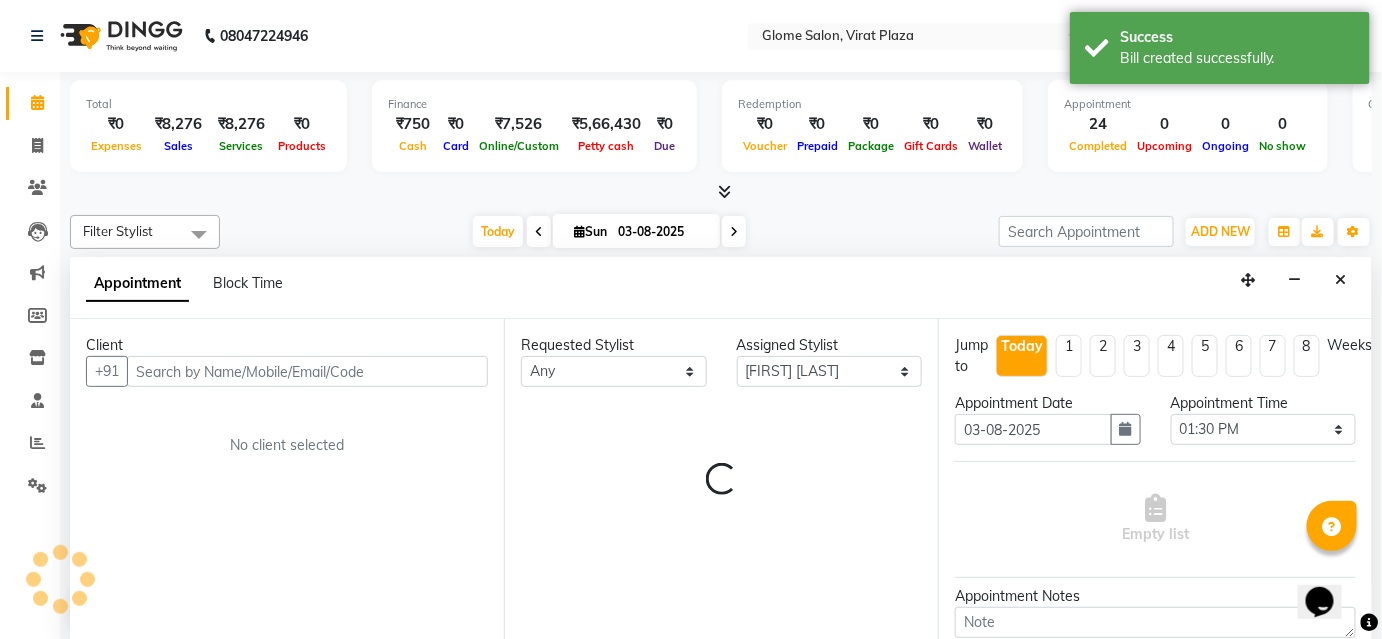 scroll, scrollTop: 0, scrollLeft: 0, axis: both 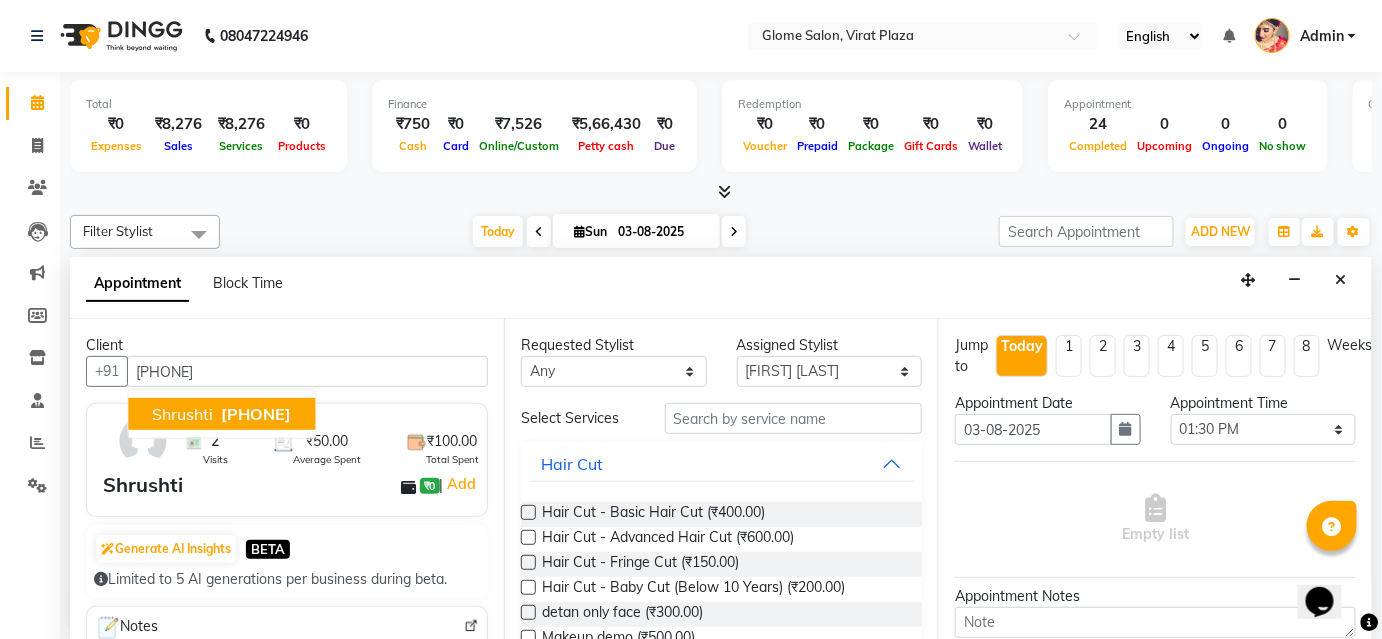 click on "[PHONE]" at bounding box center [256, 414] 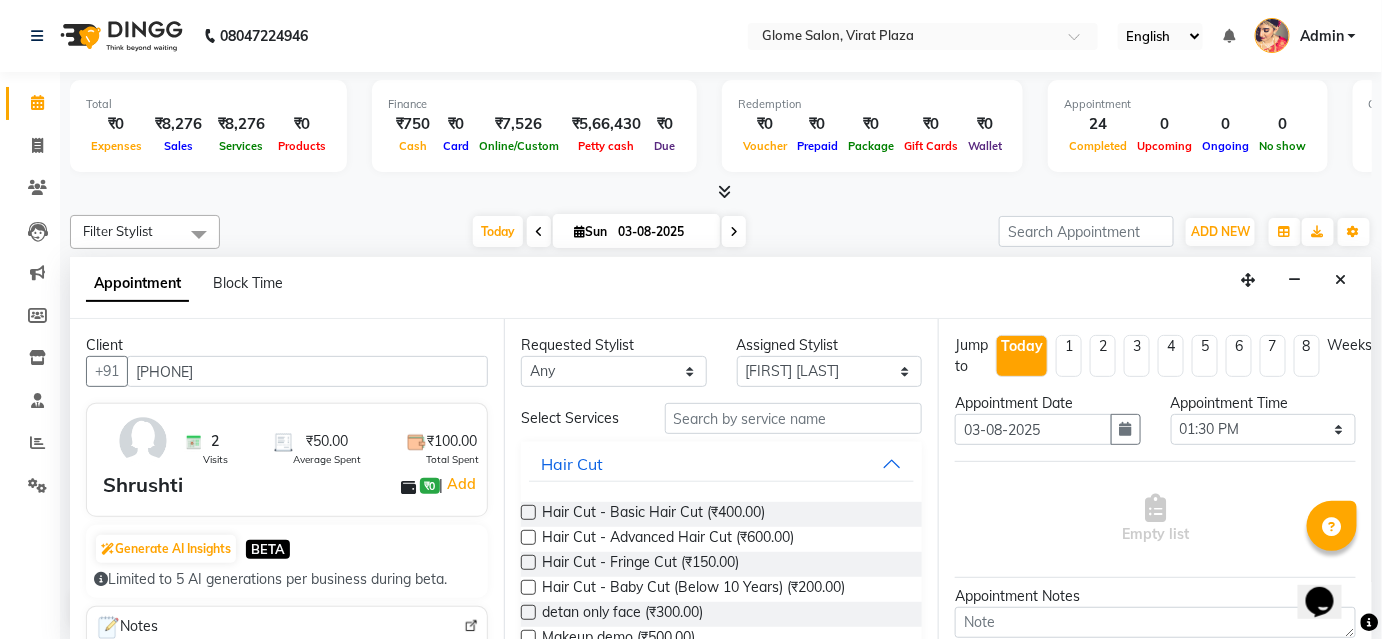 type on "[PHONE]" 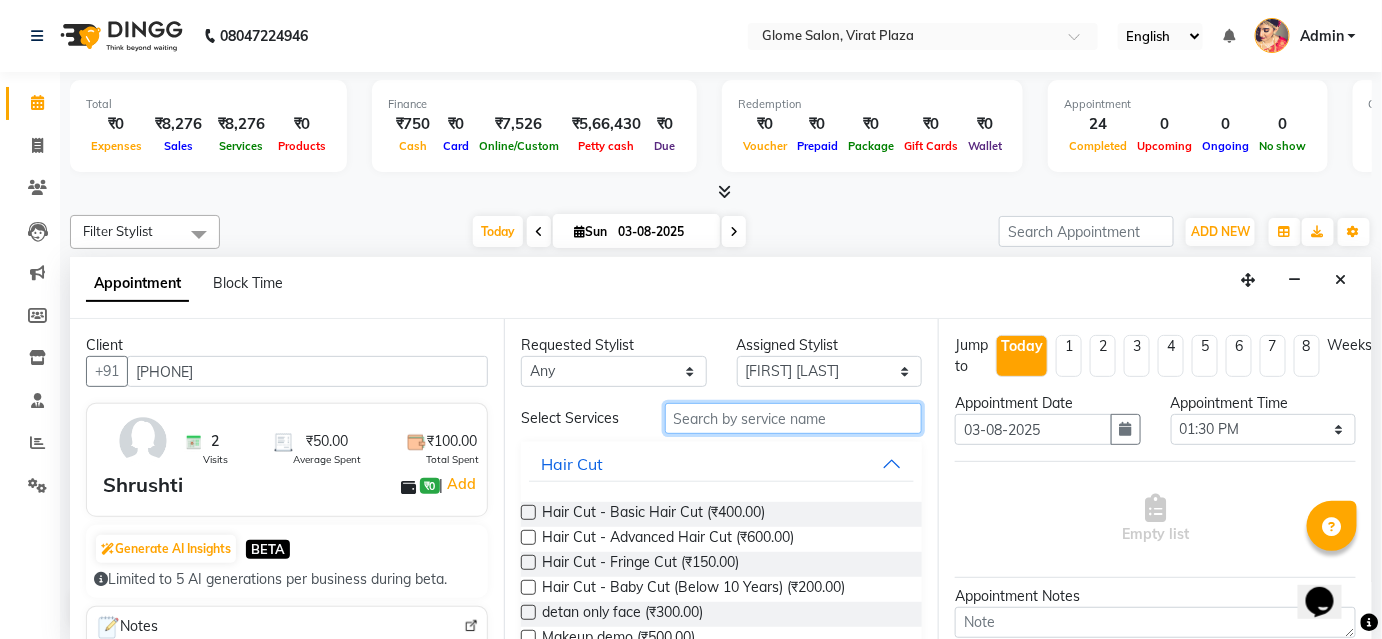 click at bounding box center [793, 418] 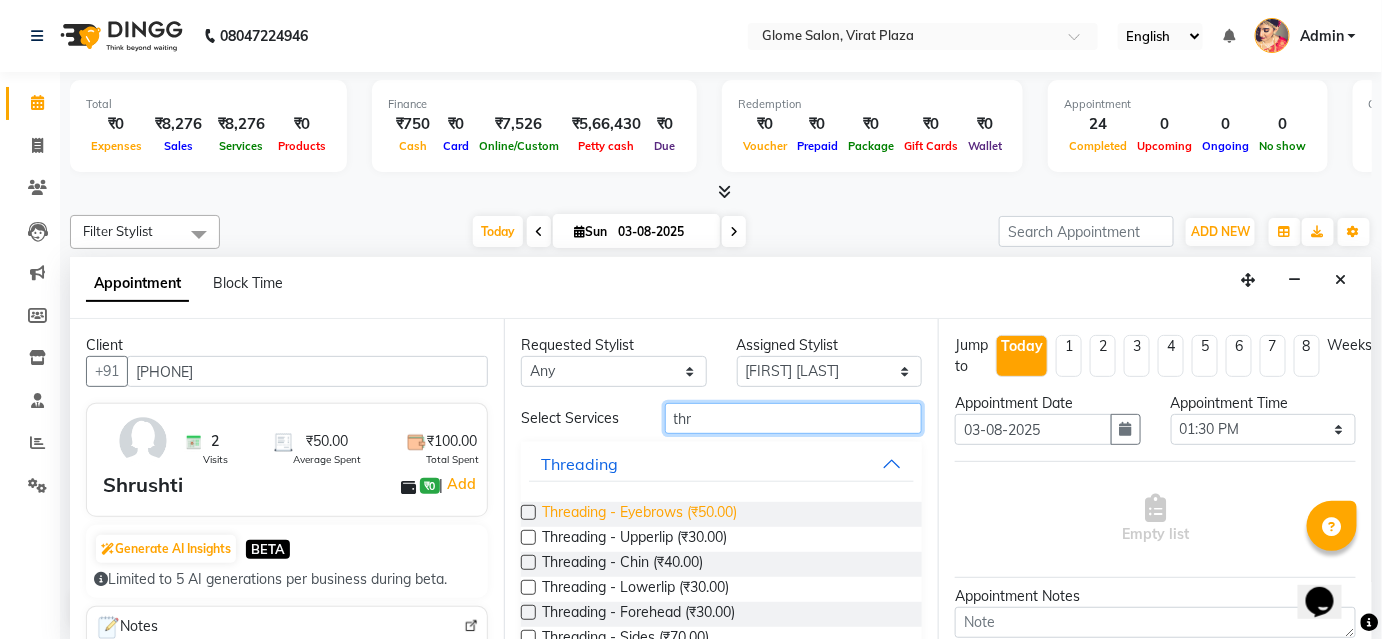 type on "thr" 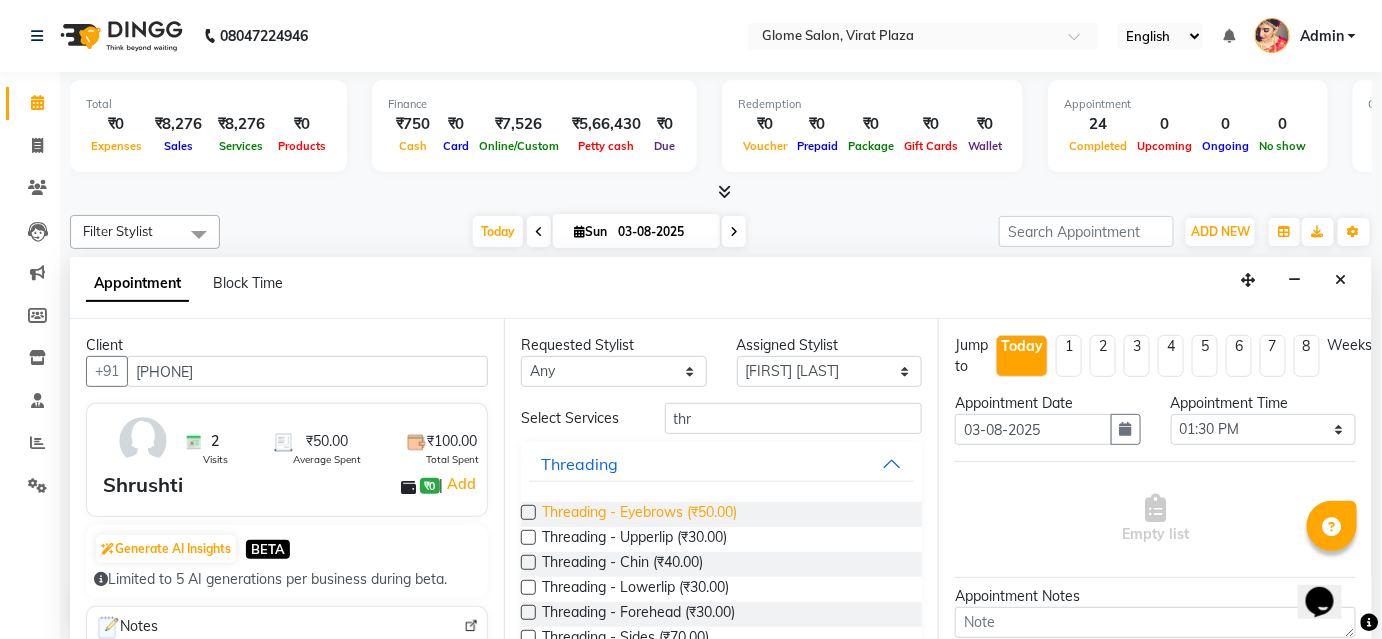drag, startPoint x: 664, startPoint y: 509, endPoint x: 952, endPoint y: 498, distance: 288.21 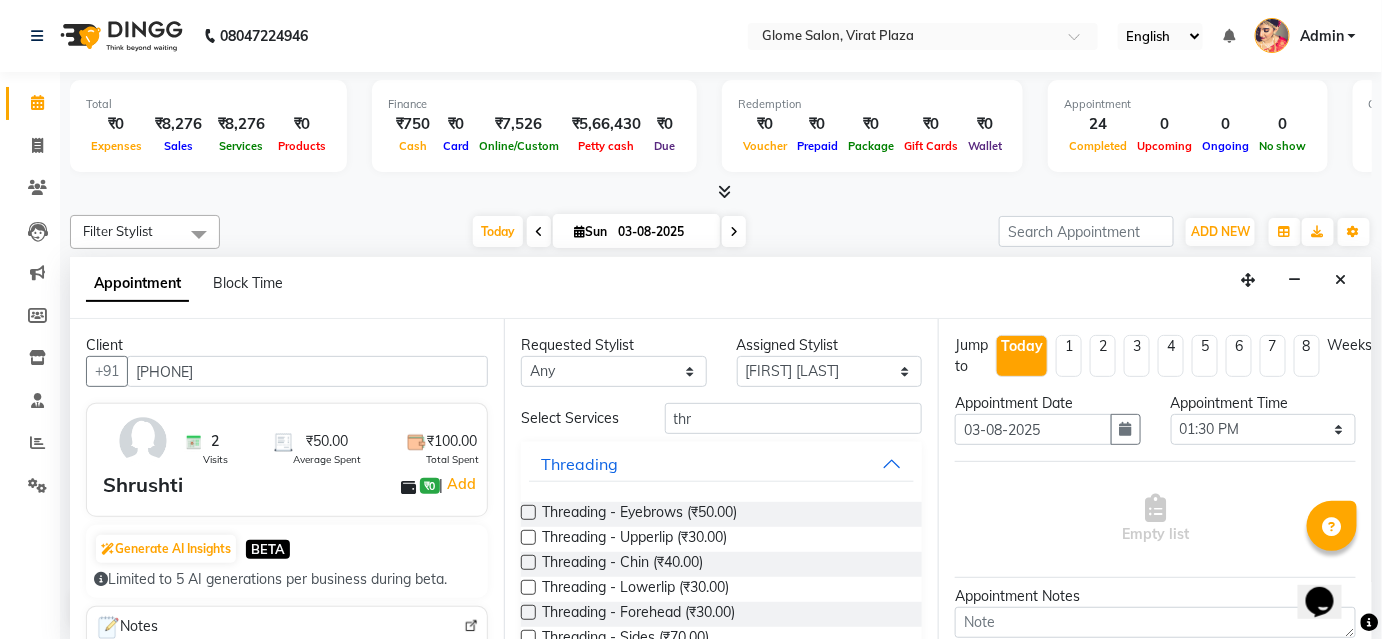 click on "Threading  - Eyebrows (₹50.00)" at bounding box center (639, 514) 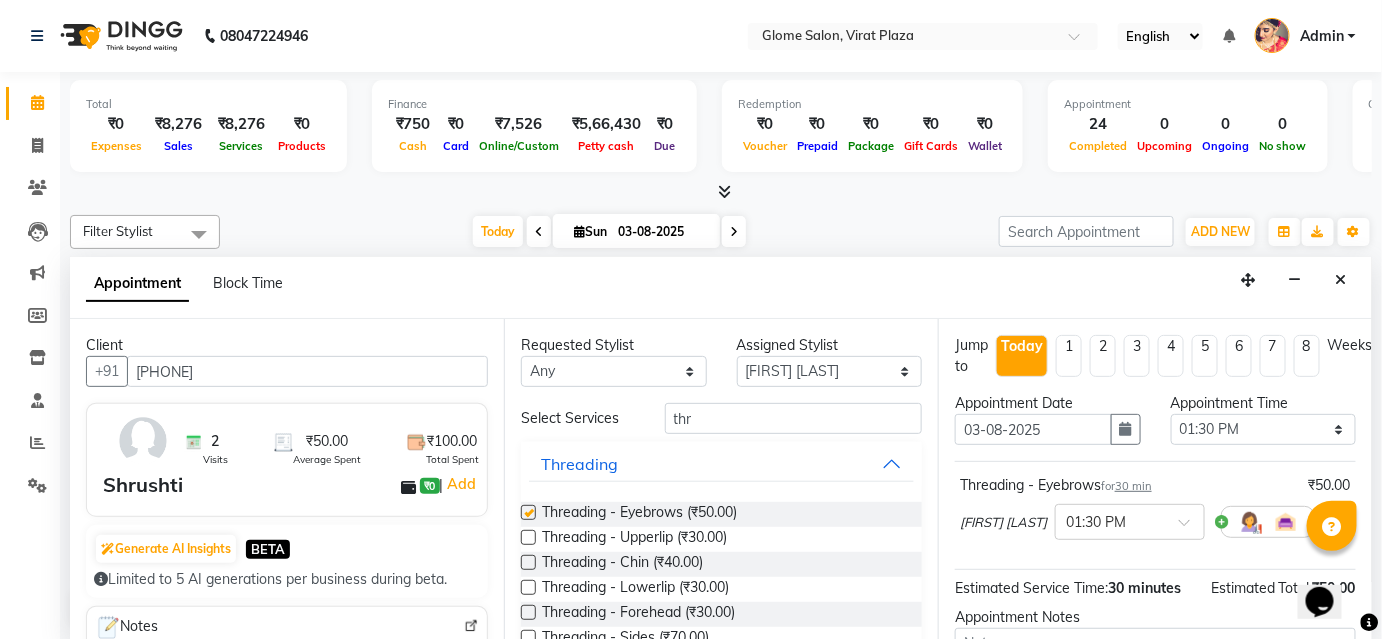 checkbox on "false" 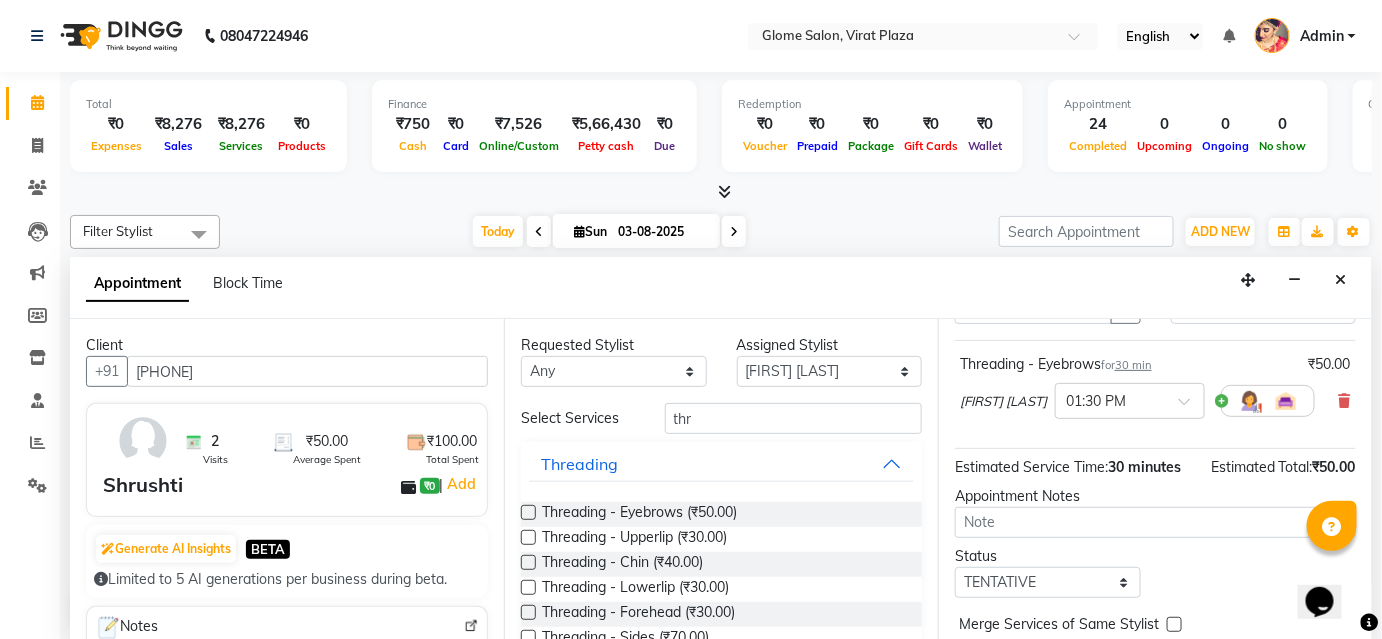 scroll, scrollTop: 206, scrollLeft: 0, axis: vertical 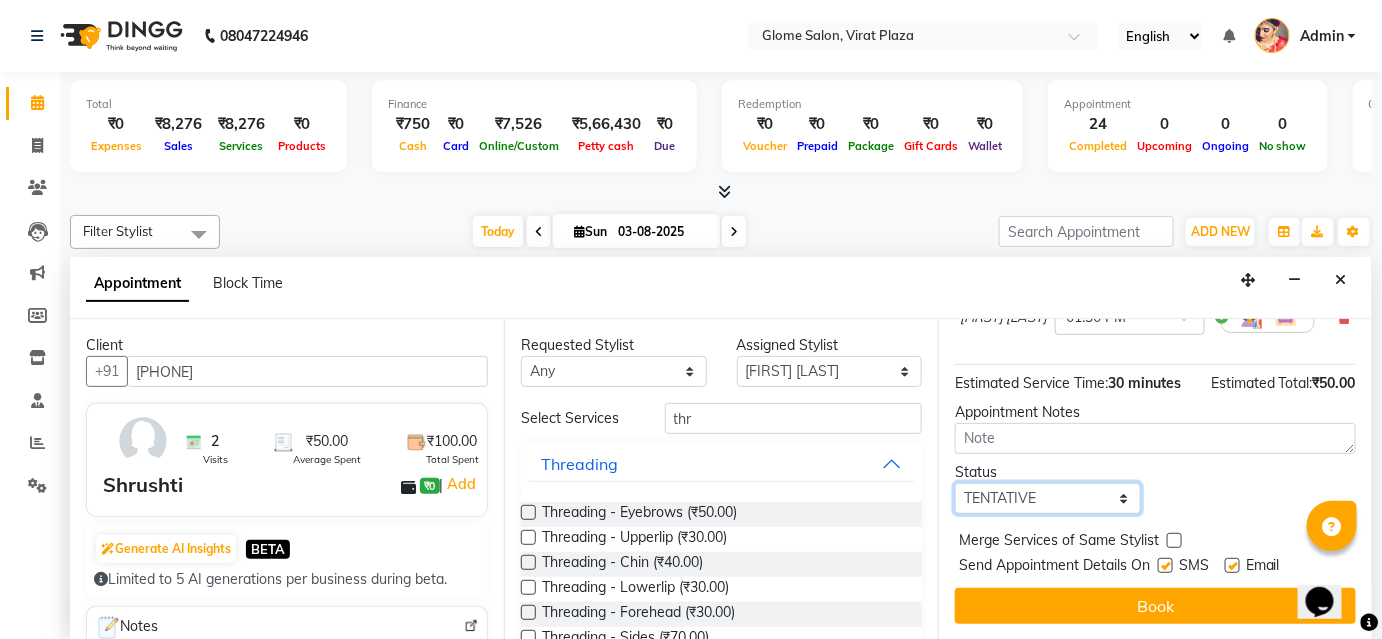click on "Select TENTATIVE CONFIRM CHECK-IN UPCOMING" at bounding box center [1048, 498] 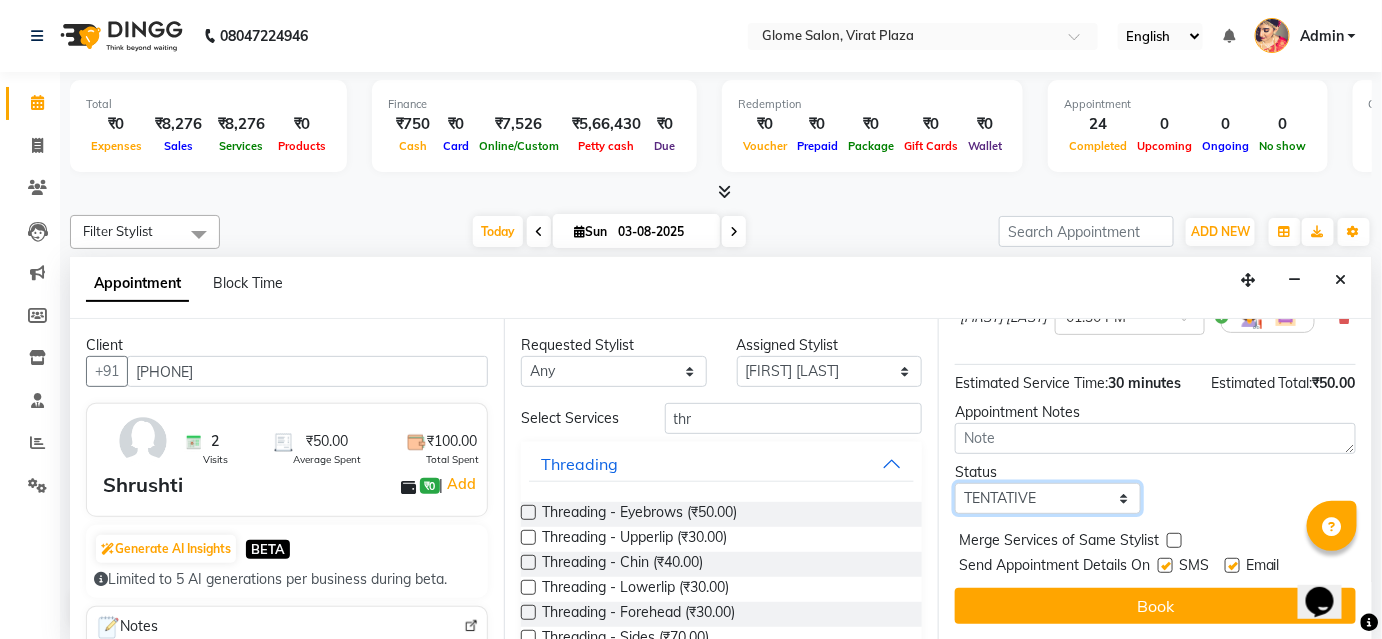 click on "Select TENTATIVE CONFIRM CHECK-IN UPCOMING" at bounding box center [1048, 498] 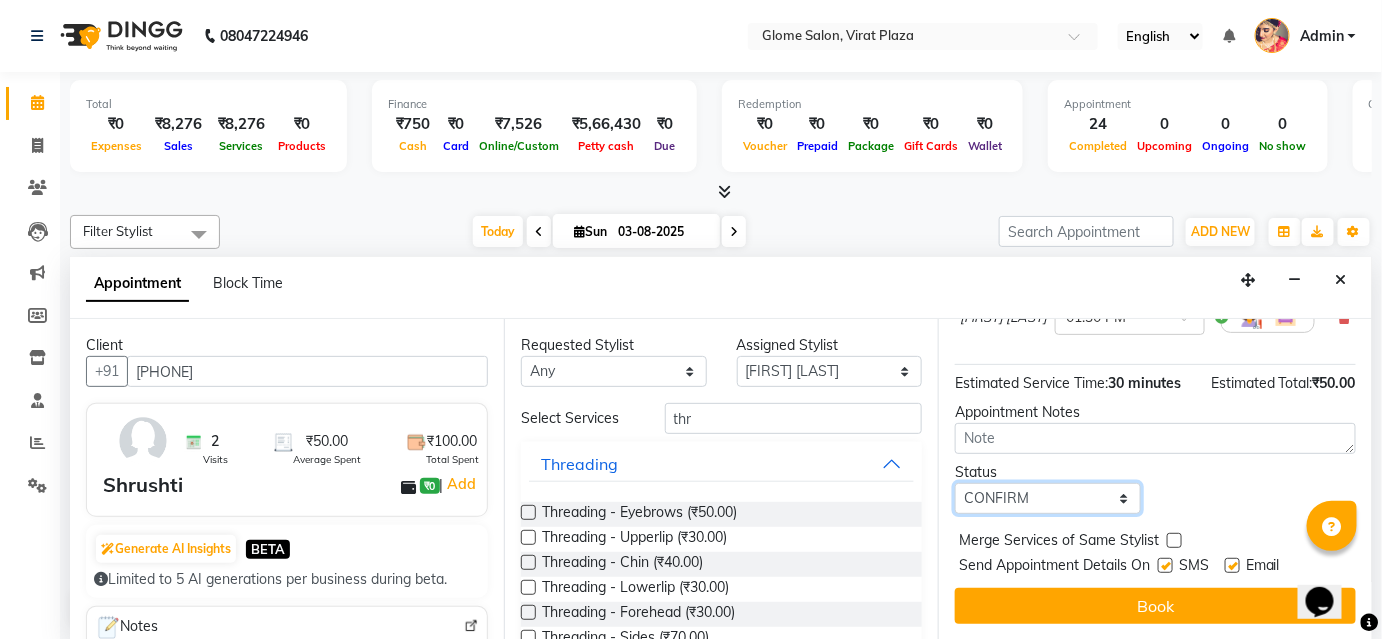 click on "Select TENTATIVE CONFIRM CHECK-IN UPCOMING" at bounding box center [1048, 498] 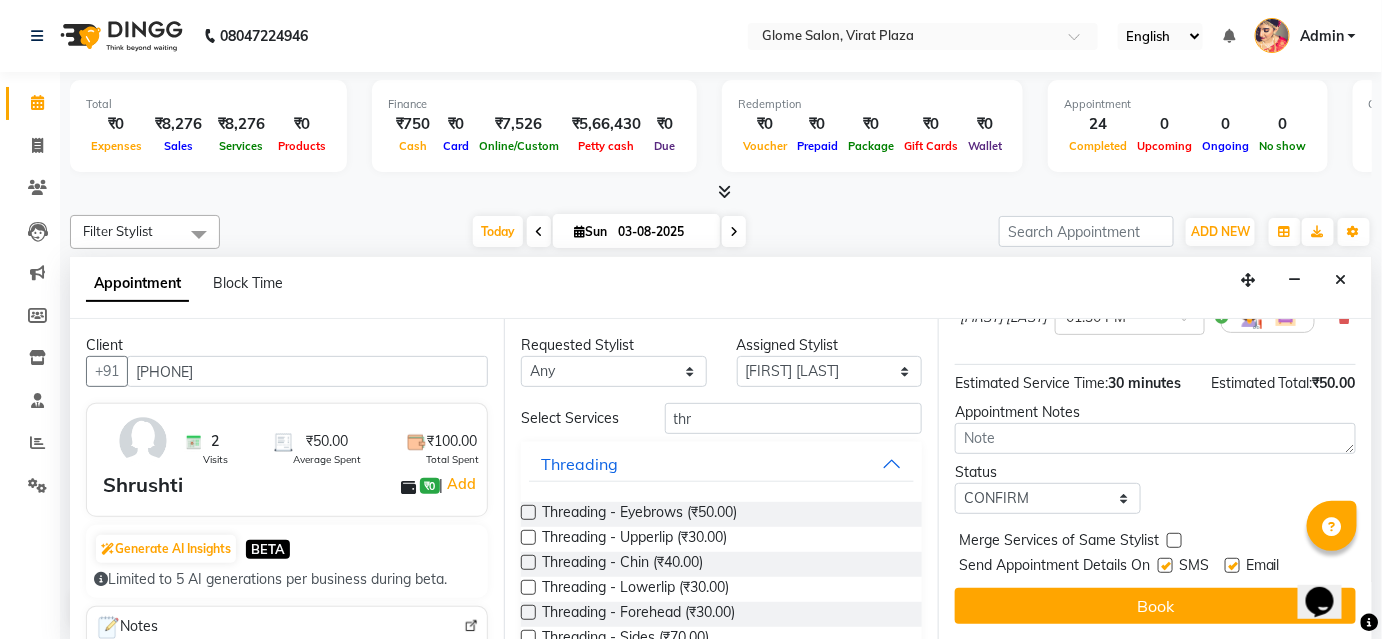 drag, startPoint x: 970, startPoint y: 602, endPoint x: 974, endPoint y: 439, distance: 163.04907 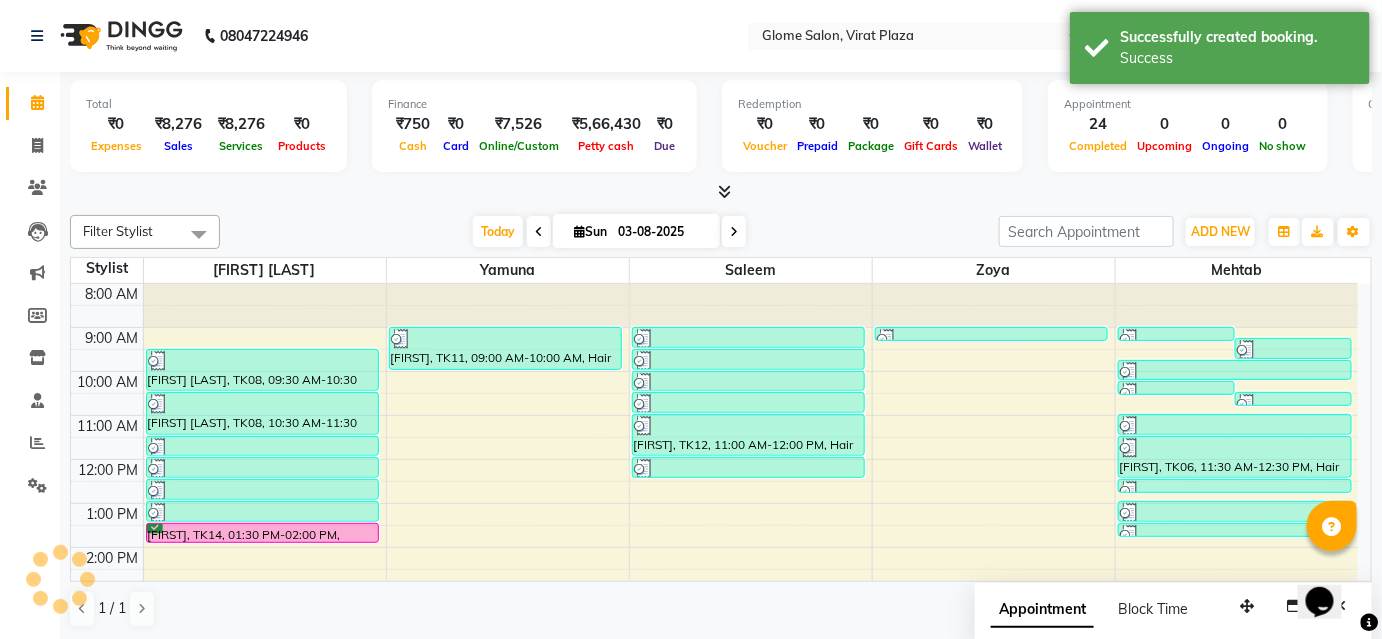 scroll, scrollTop: 0, scrollLeft: 0, axis: both 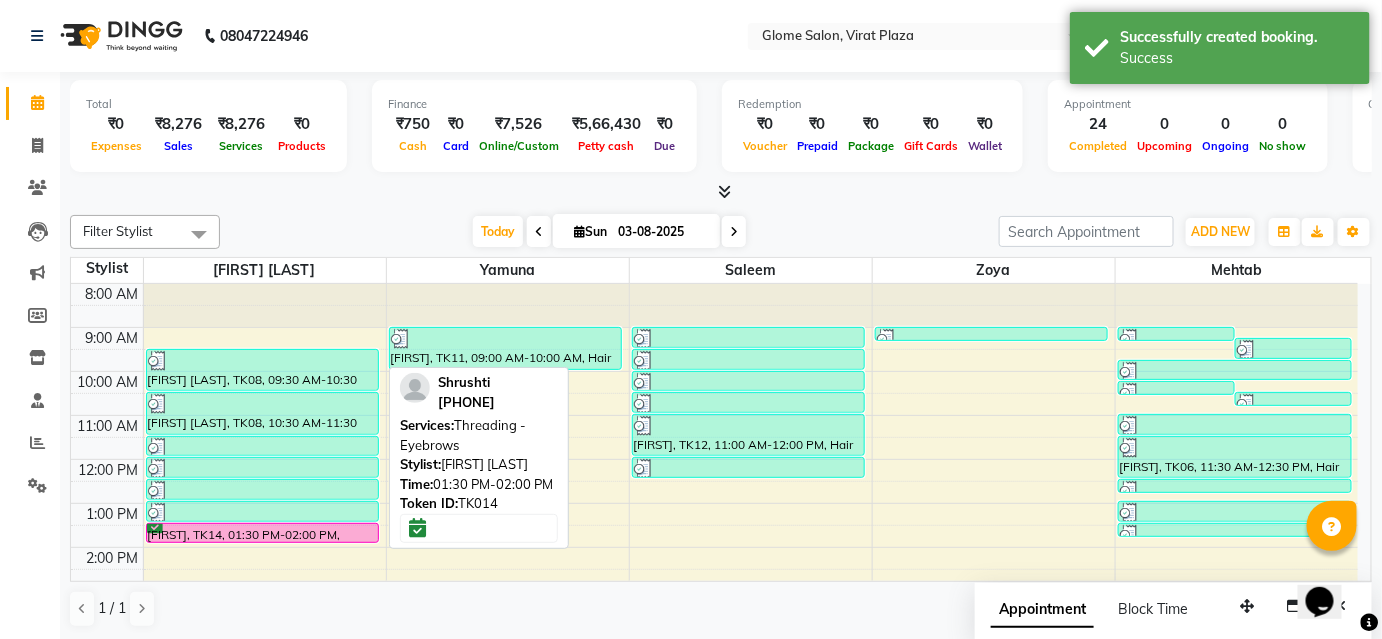 click on "[FIRST], TK14, 01:30 PM-02:00 PM, Threading  - Eyebrows" at bounding box center [263, 533] 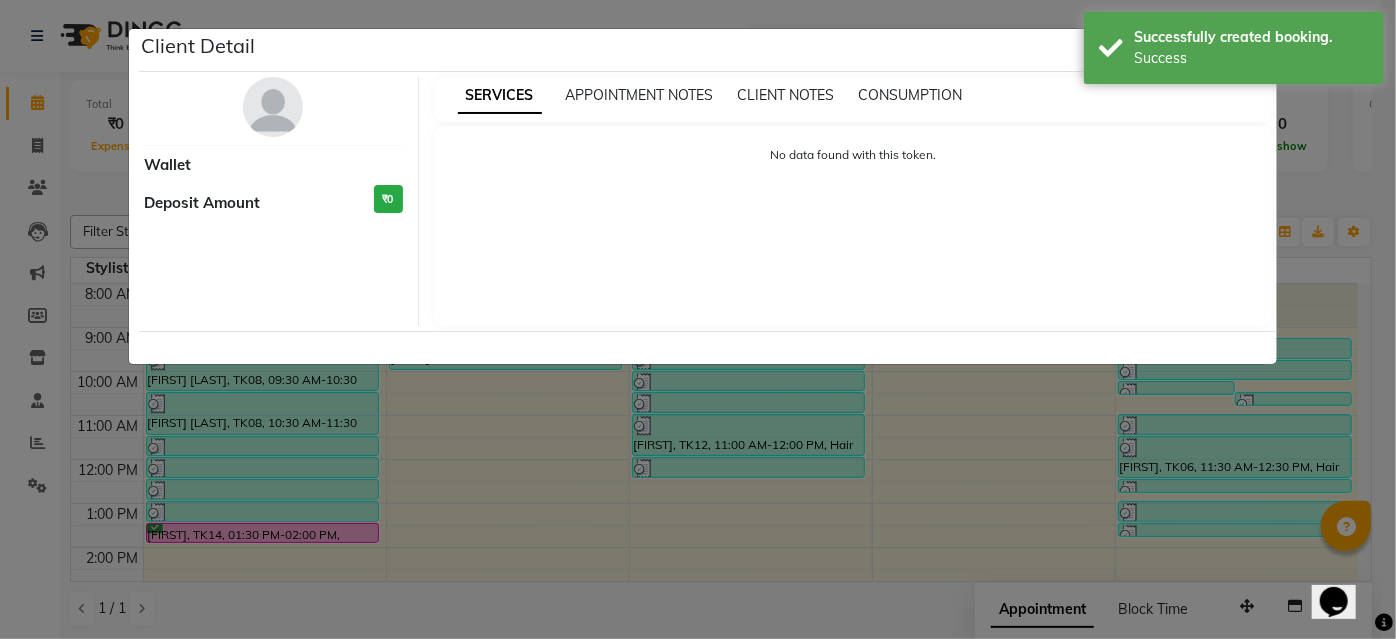 select on "6" 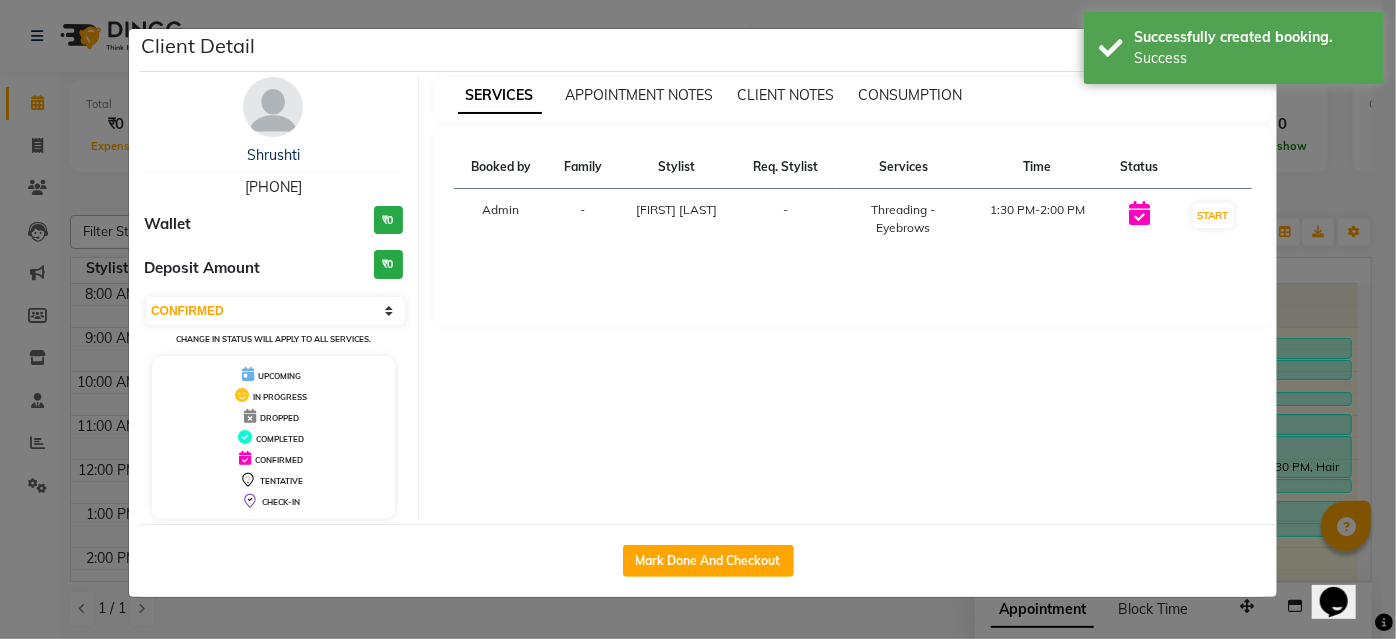 drag, startPoint x: 665, startPoint y: 562, endPoint x: 96, endPoint y: 339, distance: 611.1383 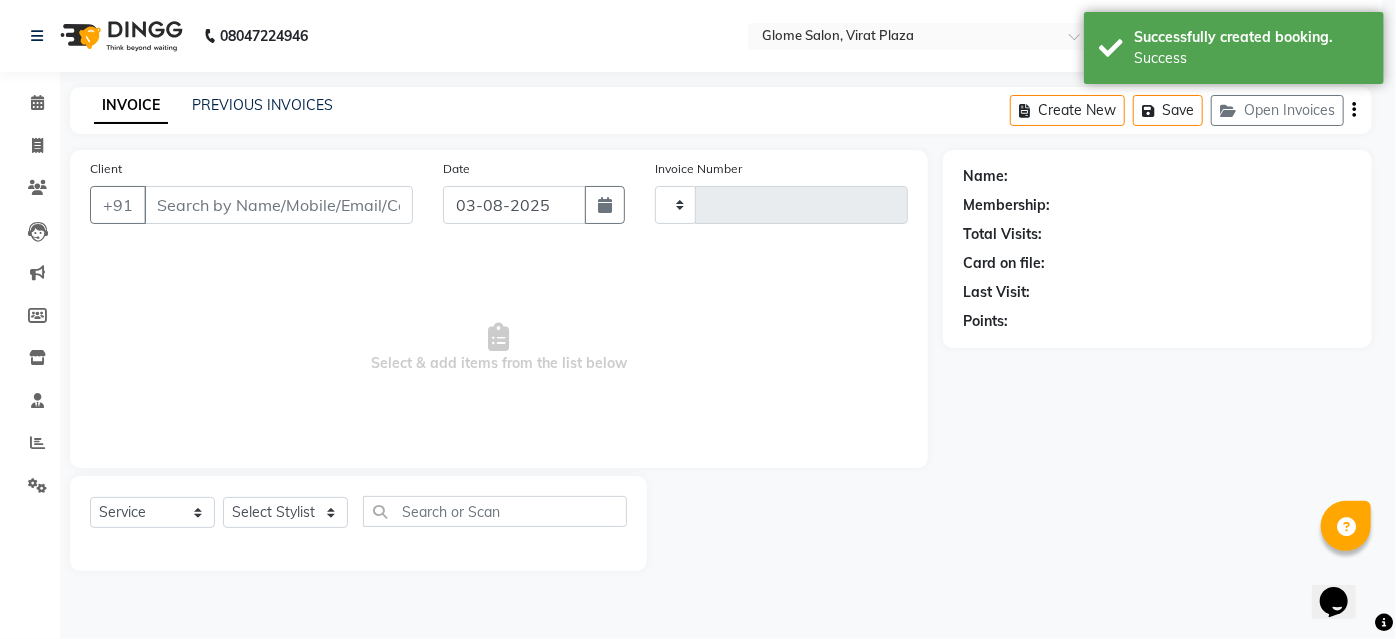 type on "1744" 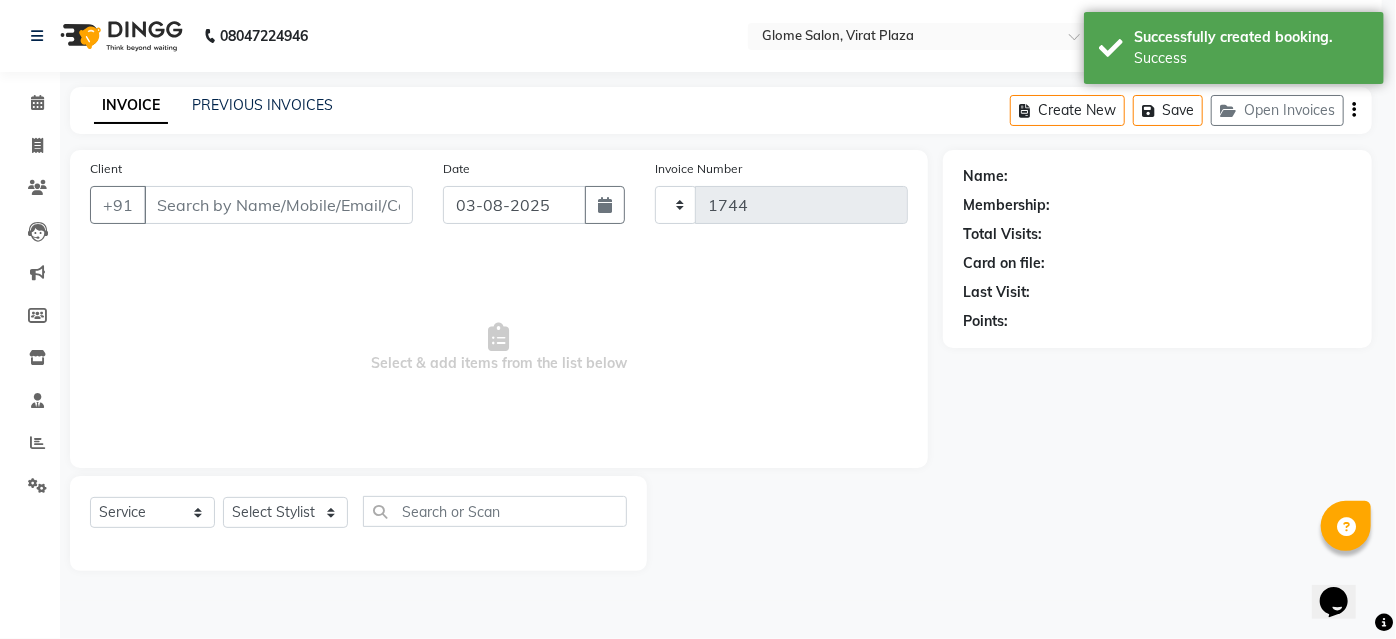 select on "3" 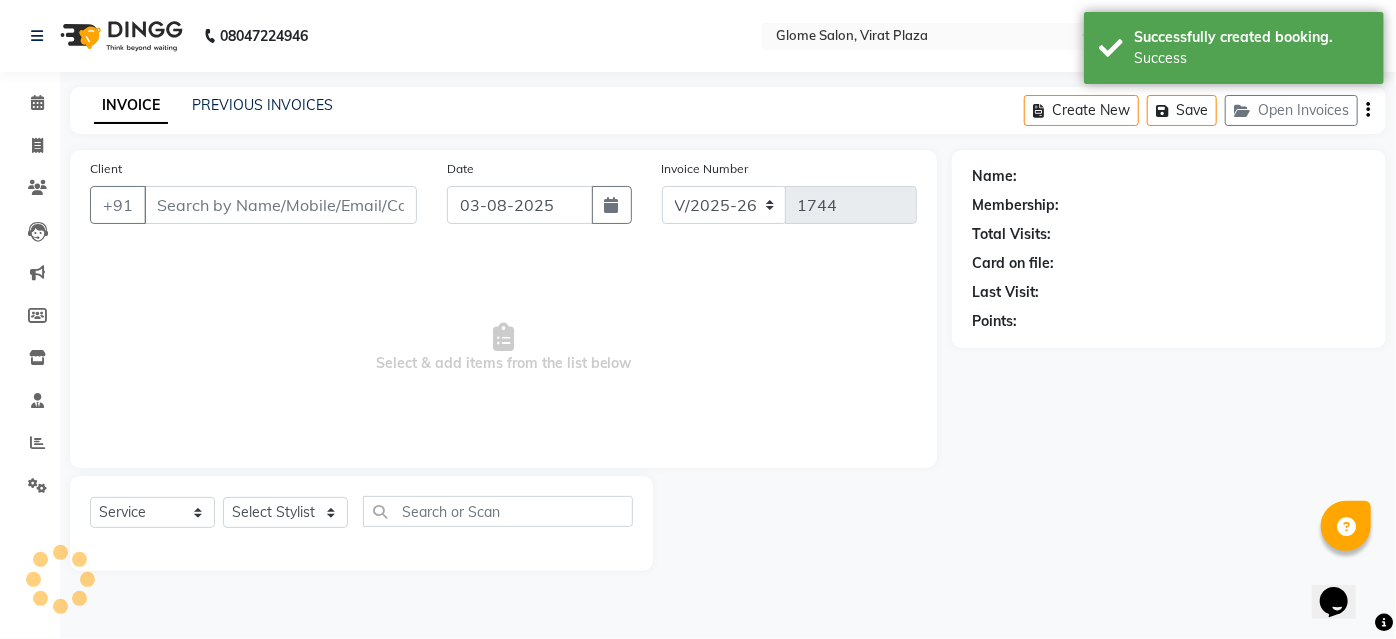 type on "[PHONE]" 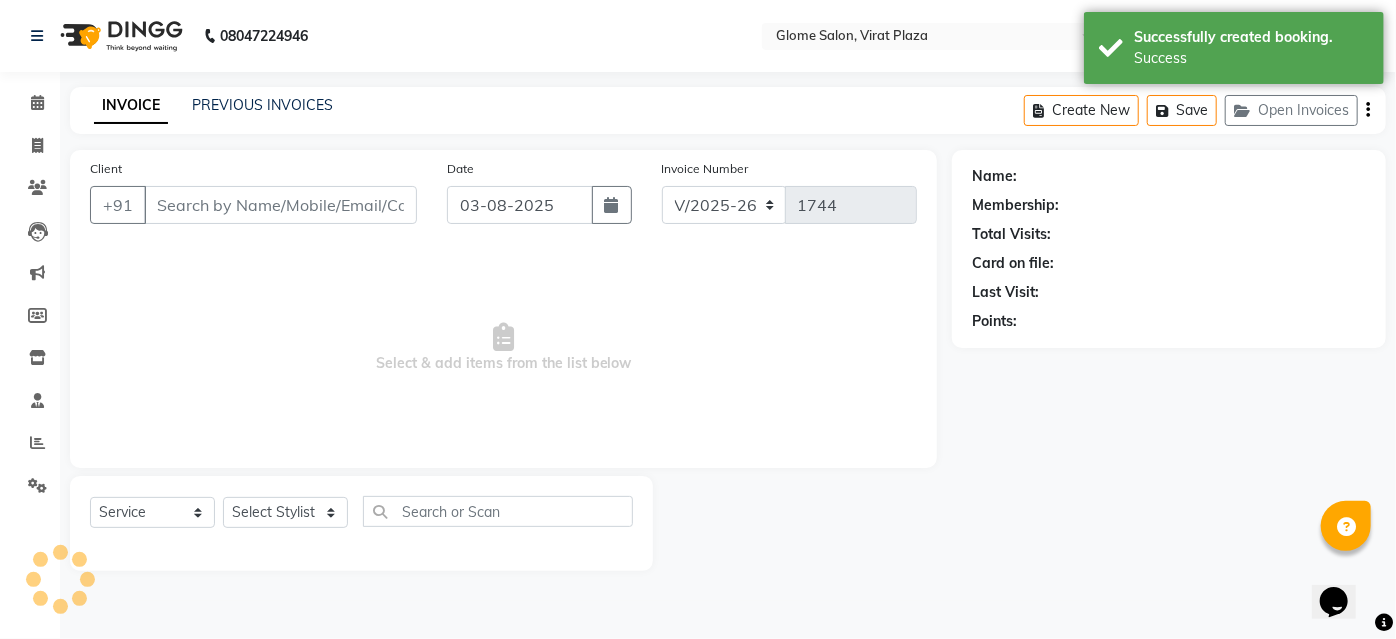 select on "34176" 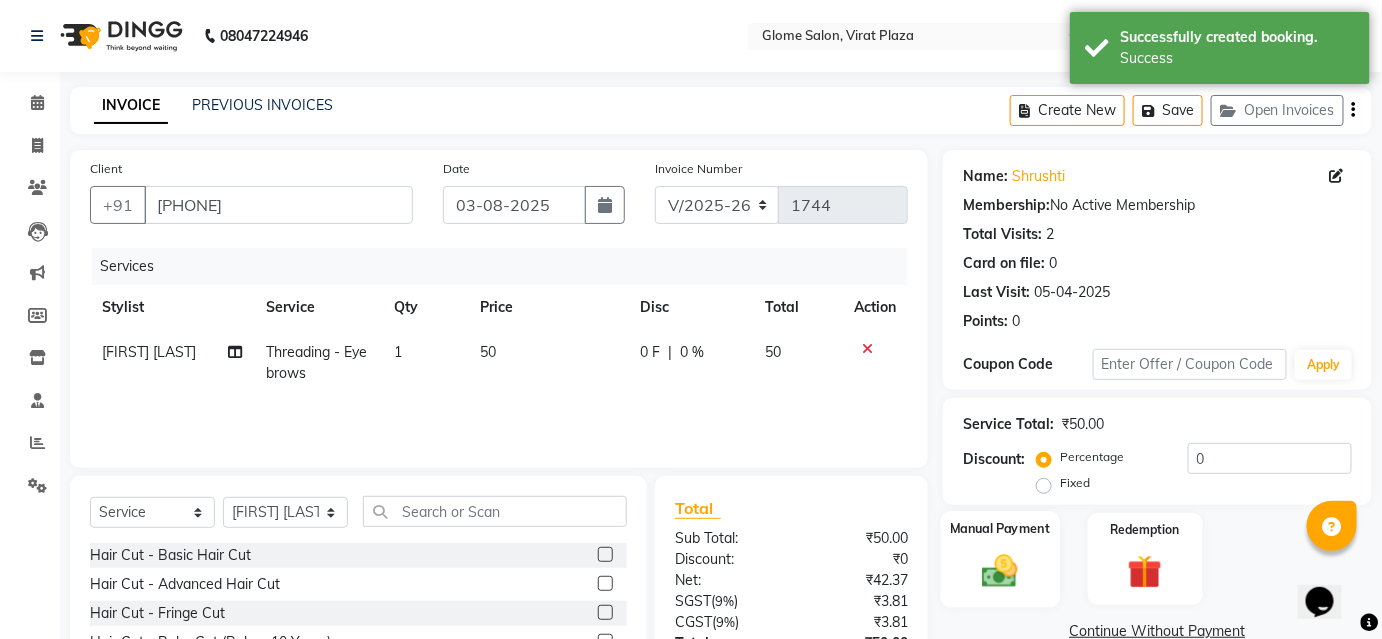 click 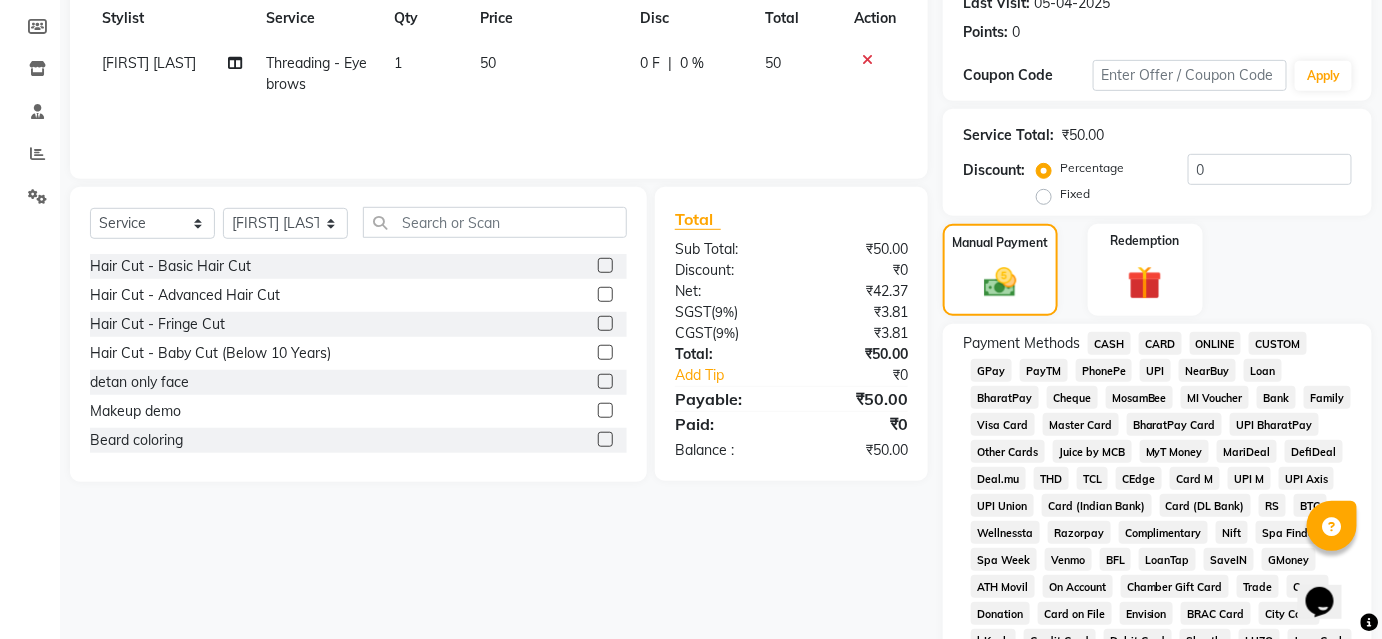 scroll, scrollTop: 363, scrollLeft: 0, axis: vertical 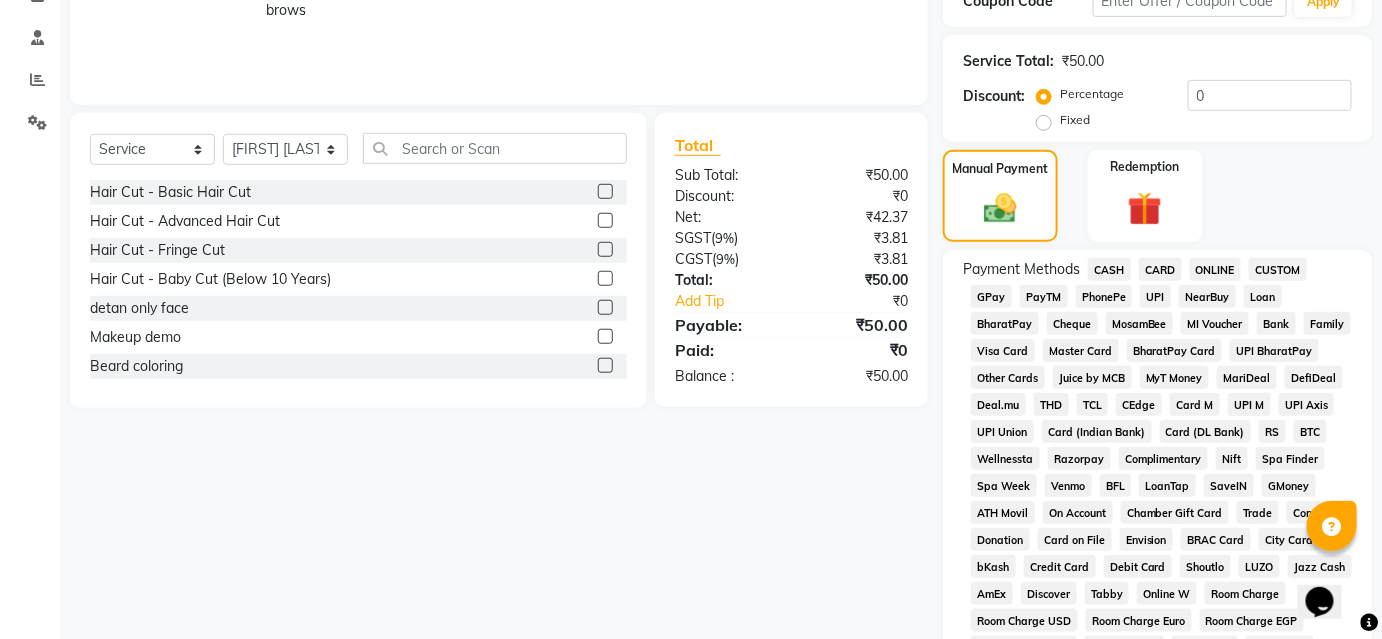 drag, startPoint x: 1100, startPoint y: 266, endPoint x: 1284, endPoint y: 362, distance: 207.53795 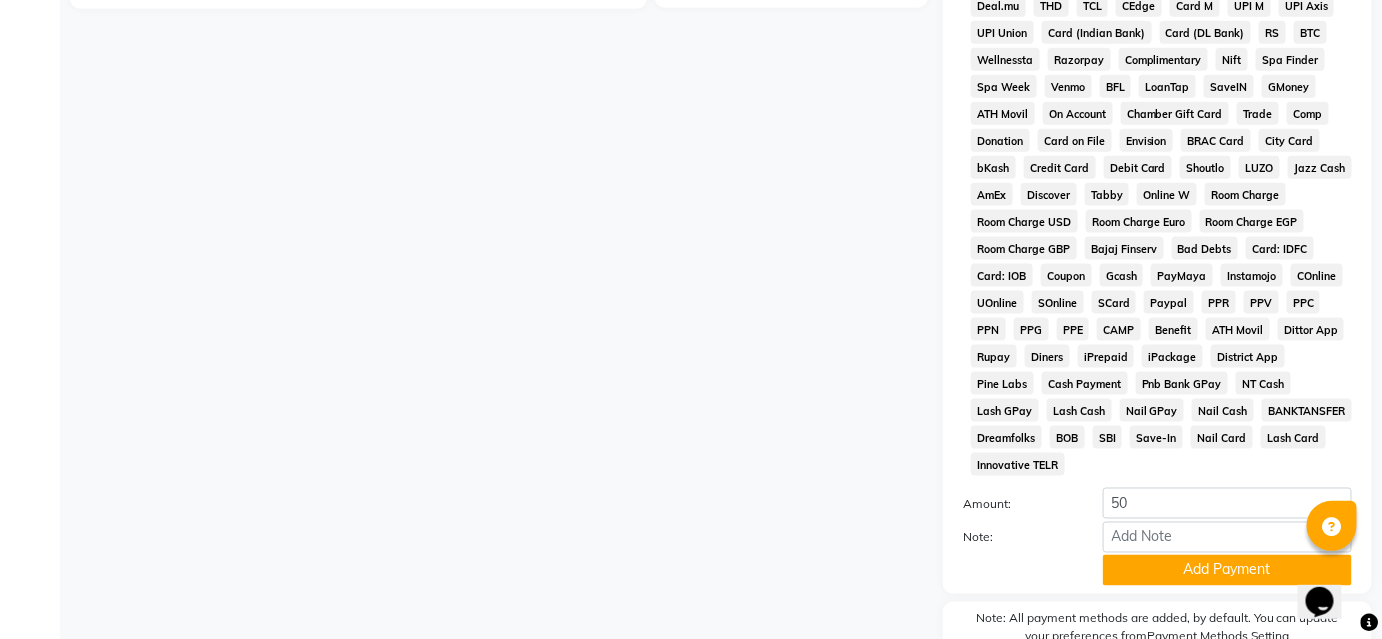 scroll, scrollTop: 839, scrollLeft: 0, axis: vertical 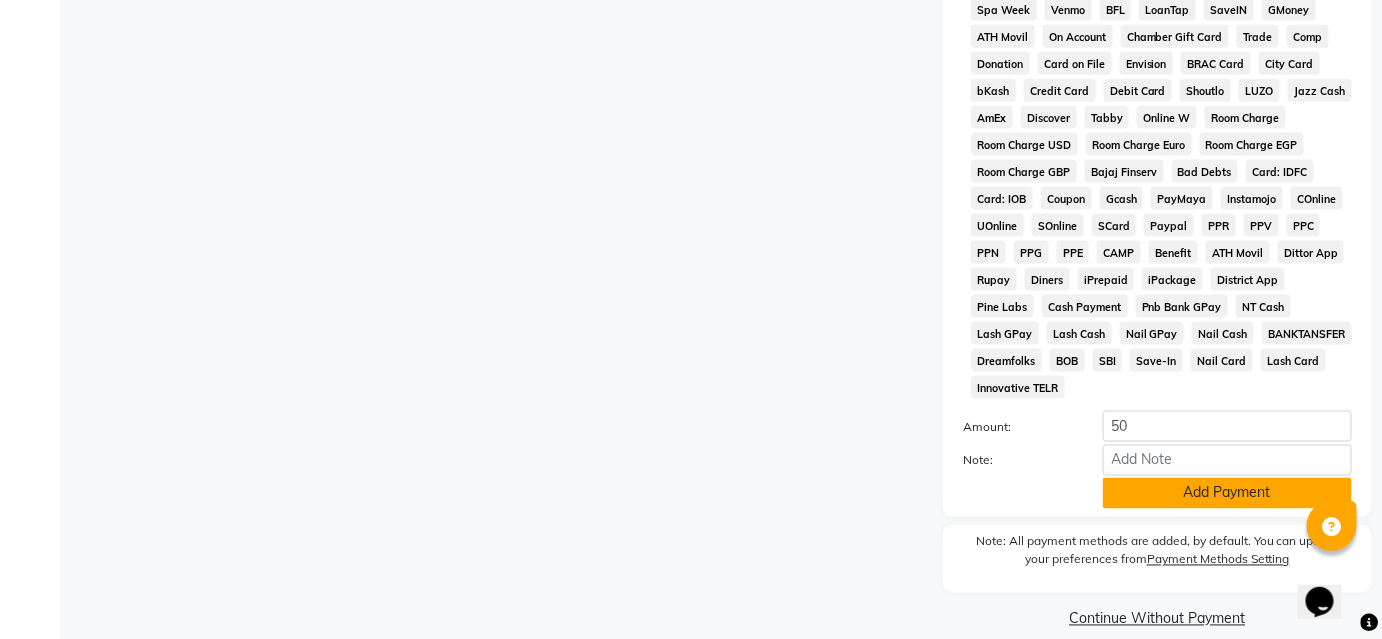 click on "Add Payment" 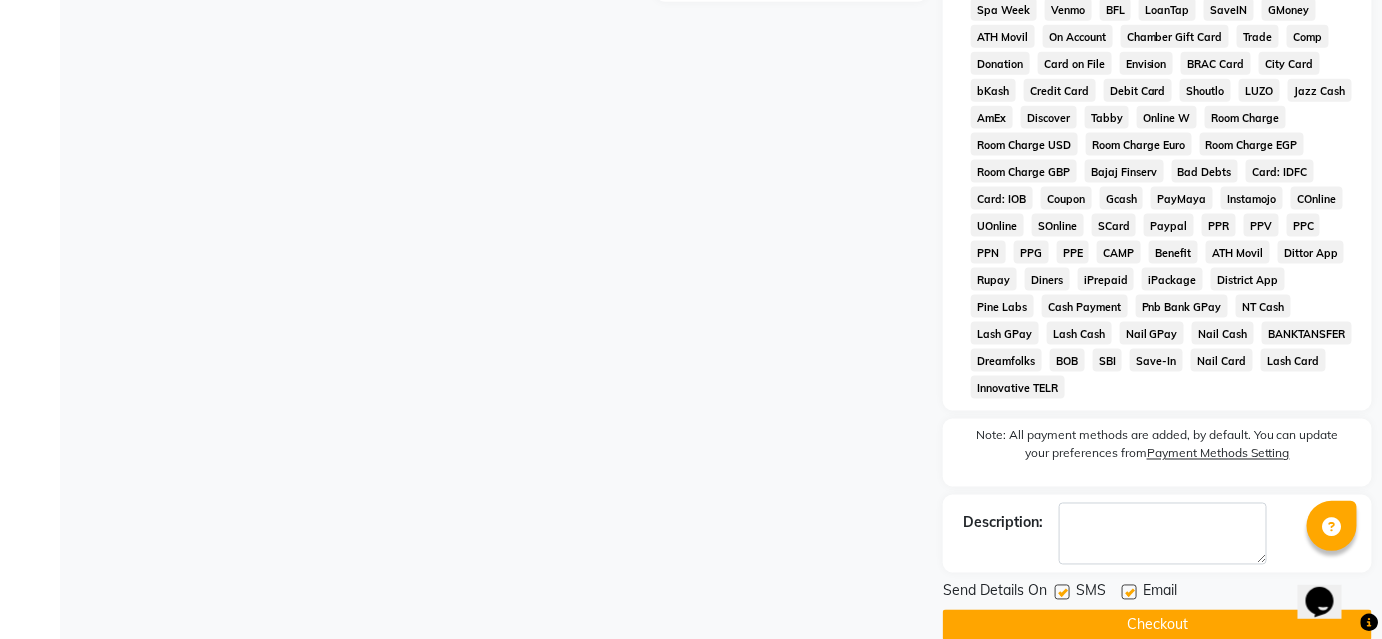 click on "Checkout" 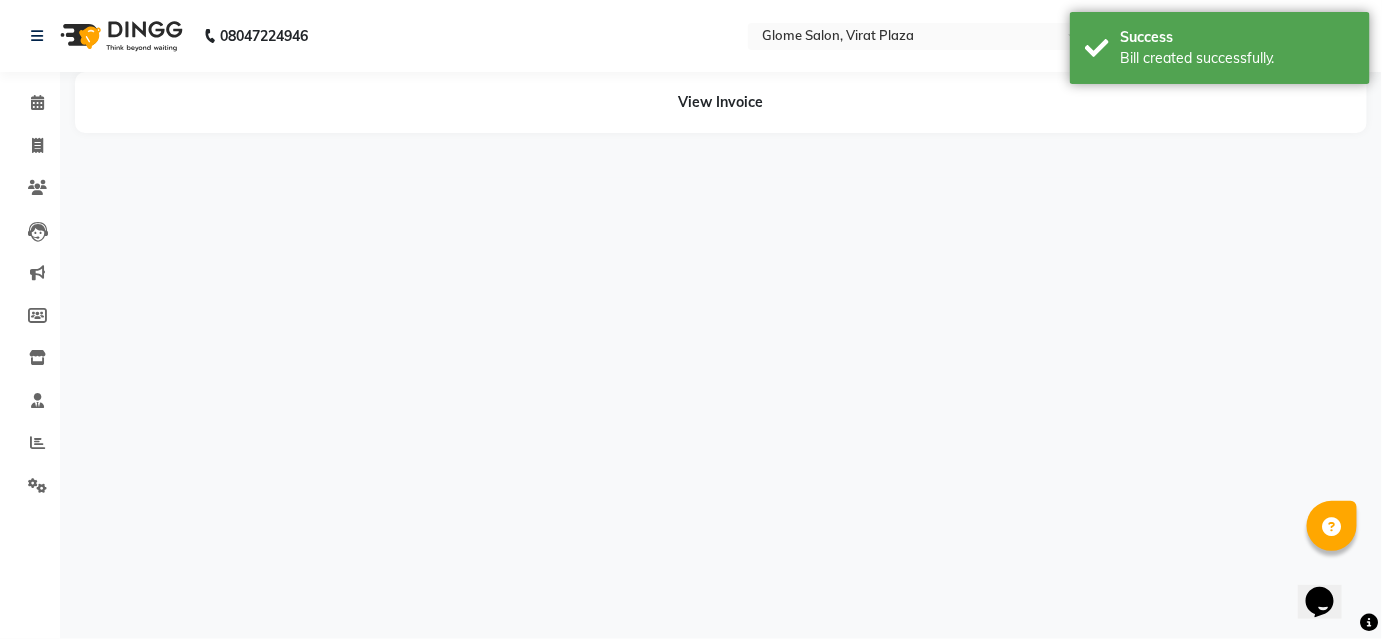 scroll, scrollTop: 0, scrollLeft: 0, axis: both 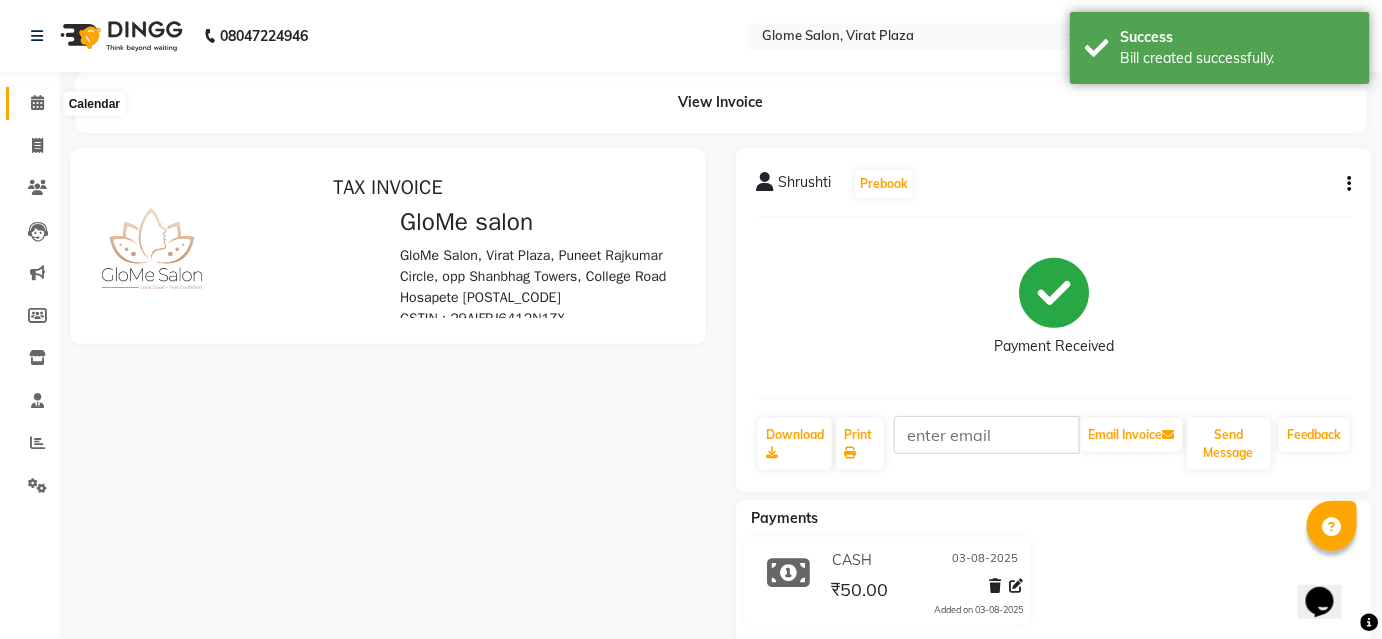 click 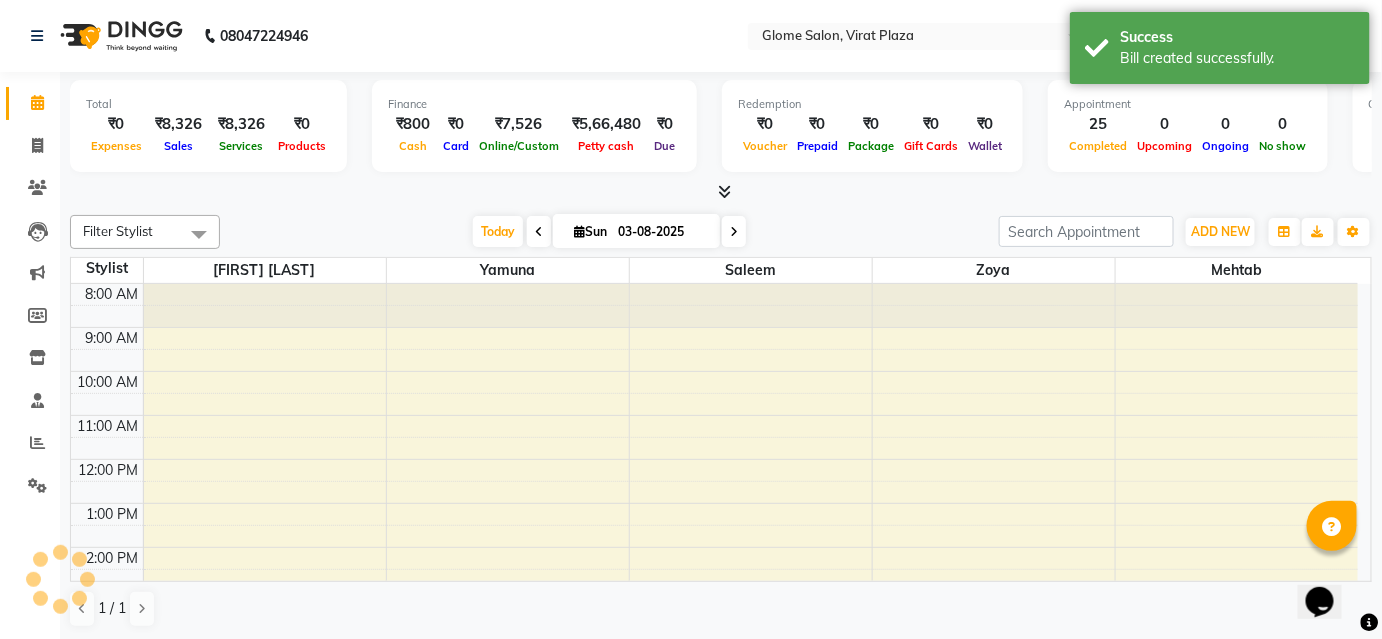 scroll, scrollTop: 0, scrollLeft: 0, axis: both 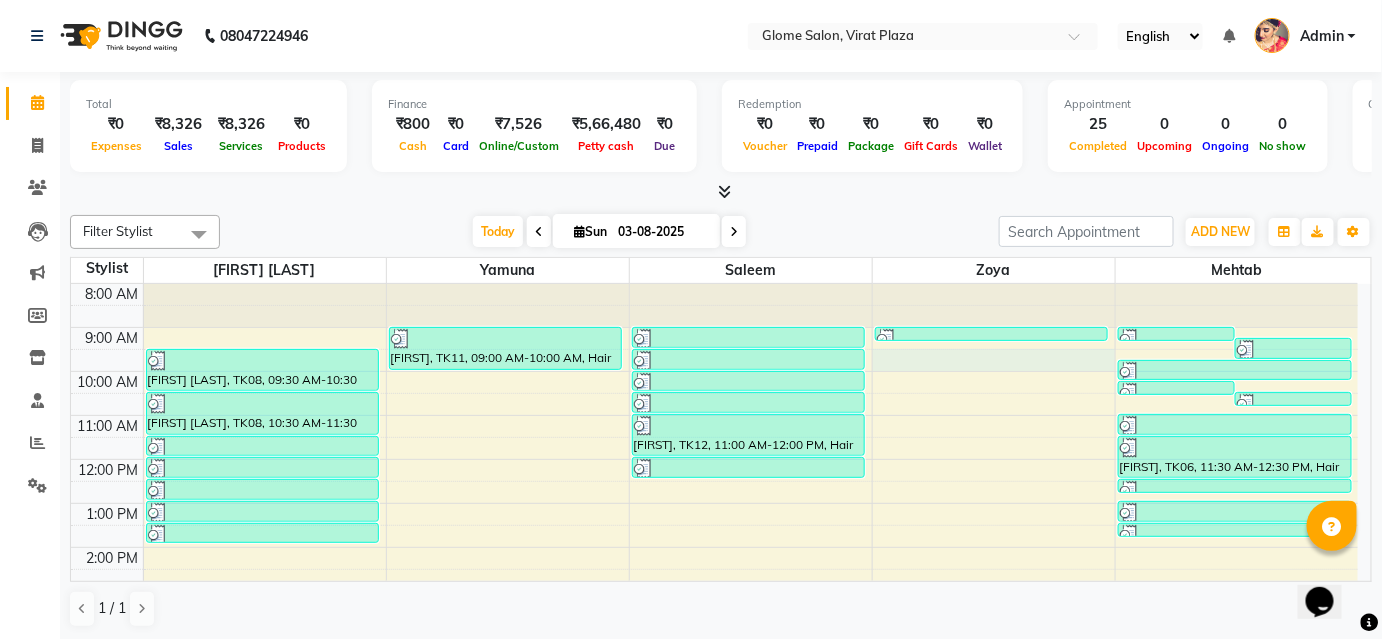 click on "8:00 AM 9:00 AM 10:00 AM 11:00 AM 12:00 PM 1:00 PM 2:00 PM 3:00 PM 4:00 PM 5:00 PM 6:00 PM 7:00 PM 8:00 PM     [FIRST] [LAST], TK08, 09:30 AM-10:30 AM, Cartridge Flavoured Waxing - Half Legs     [FIRST] [LAST], TK08, 10:30 AM-11:30 AM, Cartridge Flavoured Waxing - Full Arms     [FIRST] [LAST], TK08, 11:30 AM-12:00 PM, Peel Off Waxing - Underarms     [FIRST] [LAST], TK08, 12:00 PM-12:30 PM, Peel Off Waxing - Upper/Lower Lip     [FIRST] [LAST], TK08, 12:30 PM-01:00 PM, Threading  - Eyebrows     [FIRST], TK13, 01:00 PM-01:30 PM, Threading  - Eyebrows     [FIRST], TK14, 01:30 PM-02:00 PM, Threading  - Eyebrows     [FIRST], TK11, 09:00 AM-10:00 AM, Hair Spa  - Premium Spa     [FIRST], TK01, 09:00 AM-09:30 AM, Hair Cut - Basic Hair Cut     [FIRST], TK03, 09:30 AM-10:00 AM, Exclusive Men’S Services - Hair Cut     [FIRST], TK07, 10:00 AM-10:30 AM, Hair Cut - Basic Hair Cut     [FIRST], TK10, 10:30 AM-11:00 AM, Exclusive Men’S Services - Hair Cut" at bounding box center [714, 569] 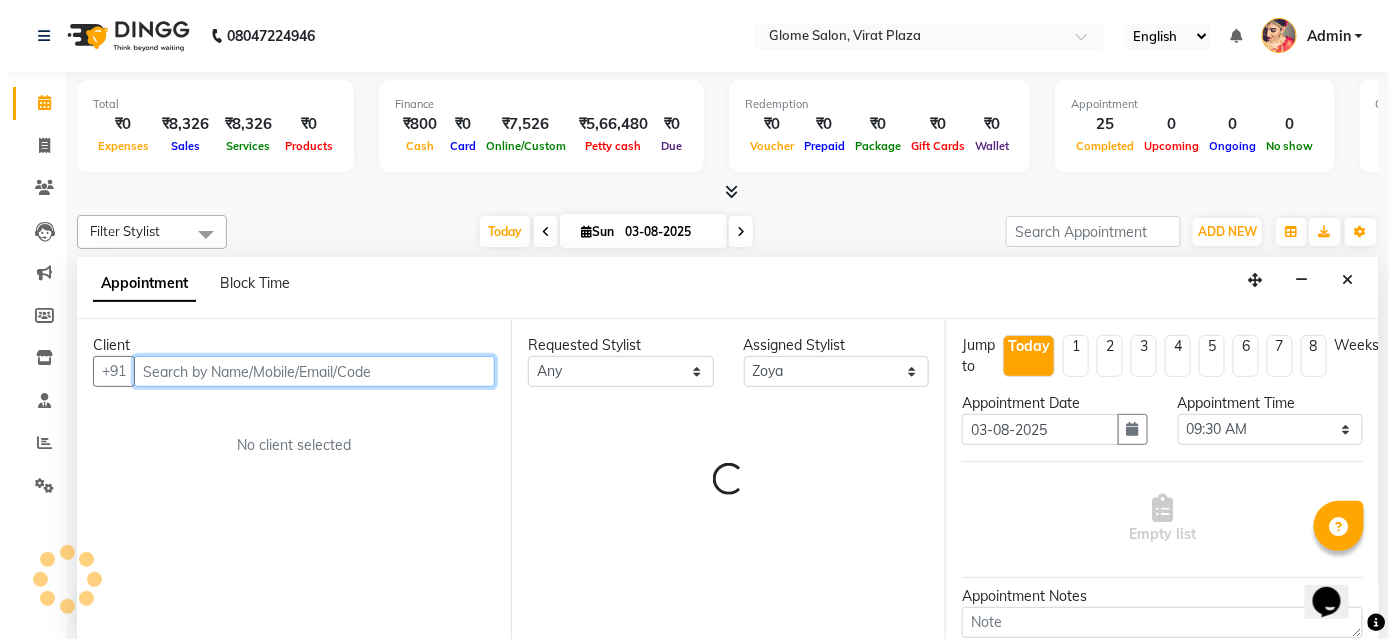 scroll, scrollTop: 0, scrollLeft: 0, axis: both 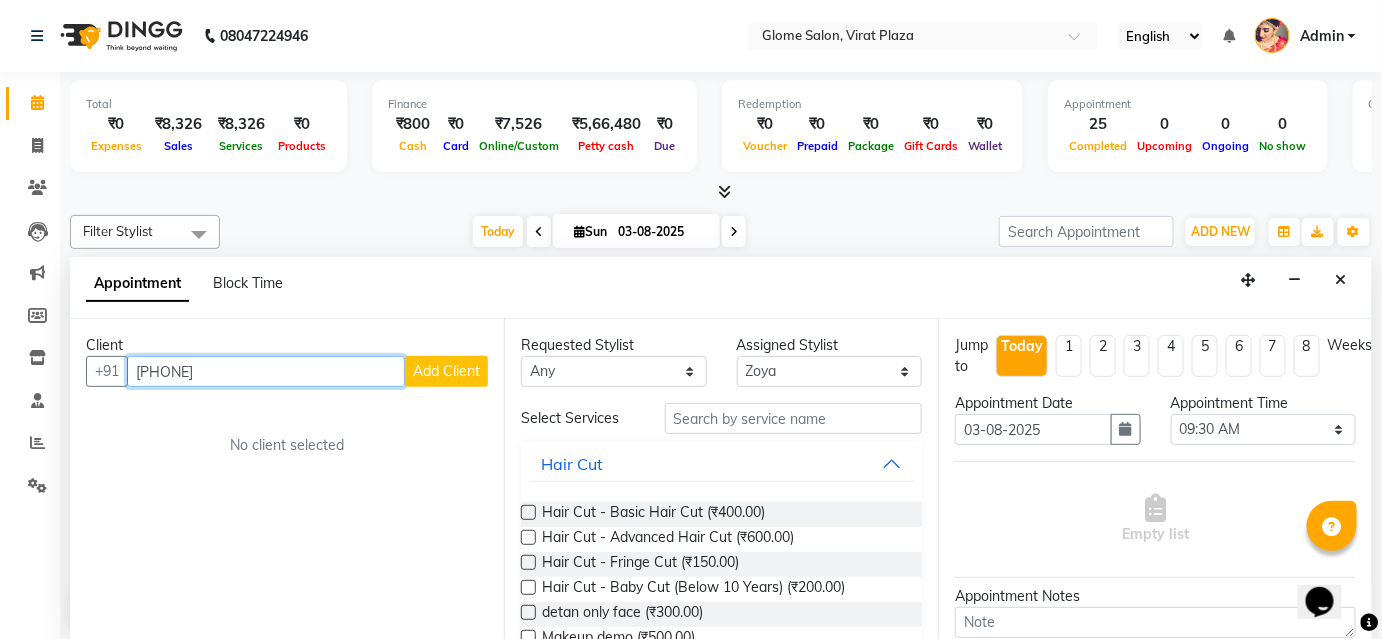 type on "[PHONE]" 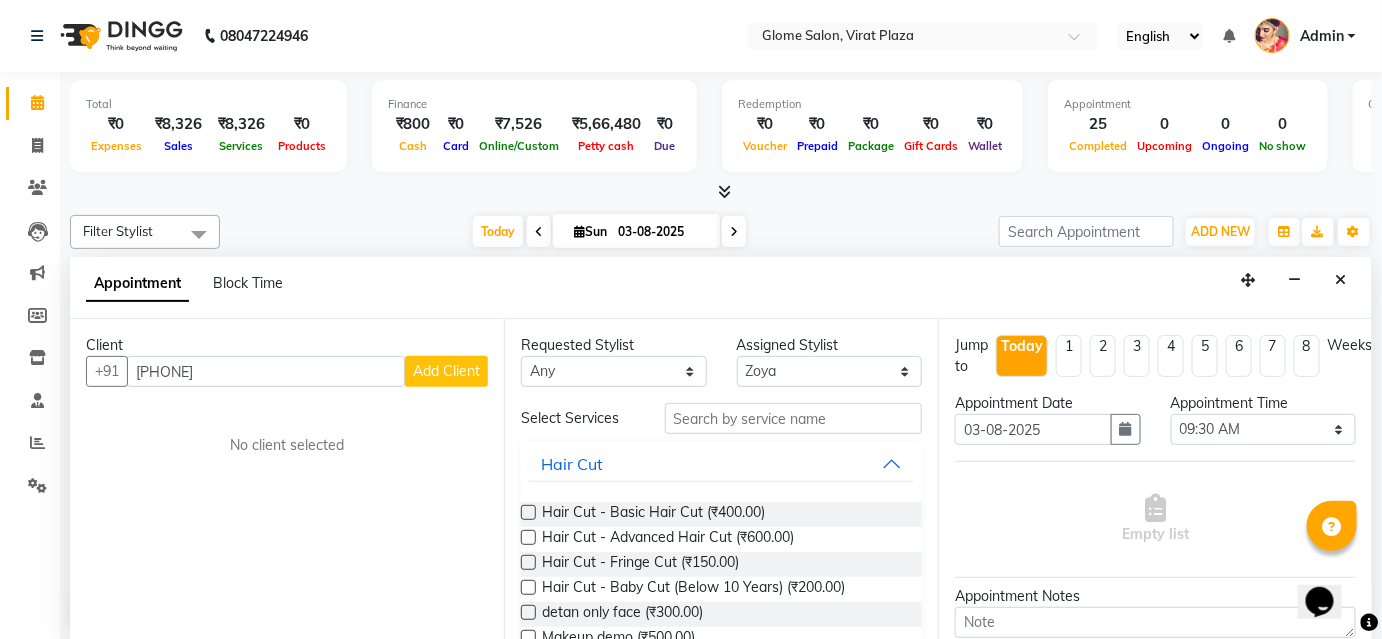 click on "Add Client" at bounding box center (446, 371) 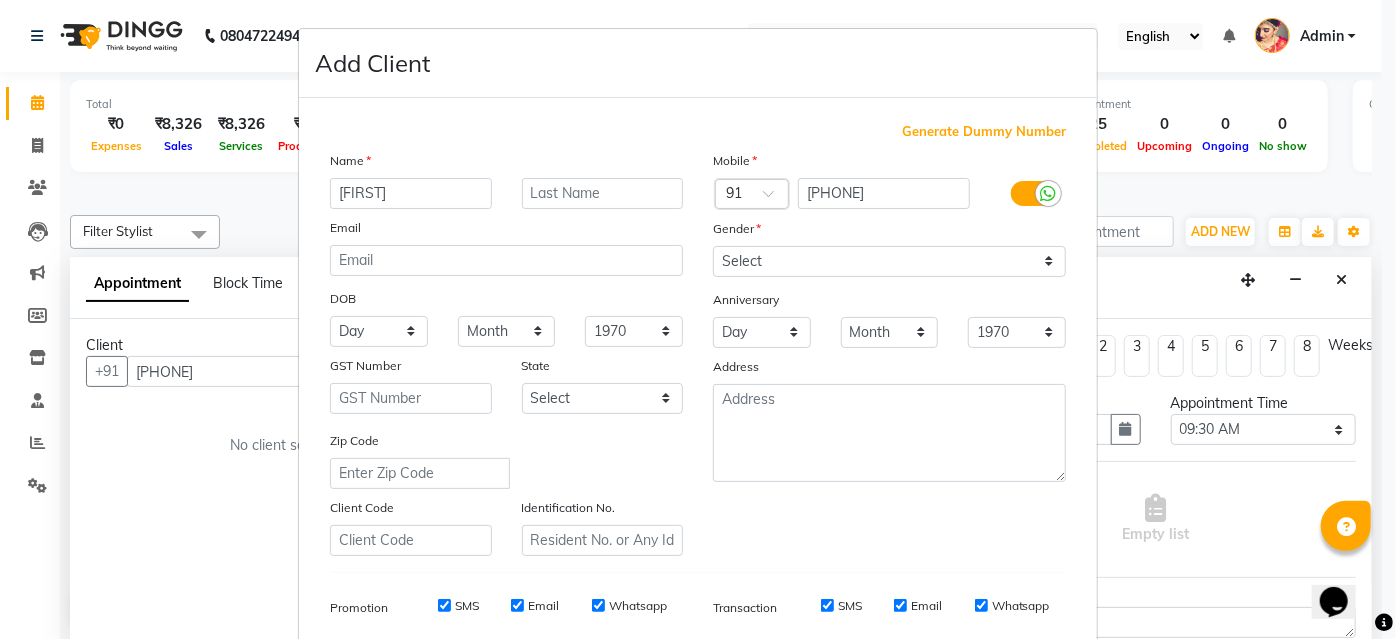 type on "[FIRST]" 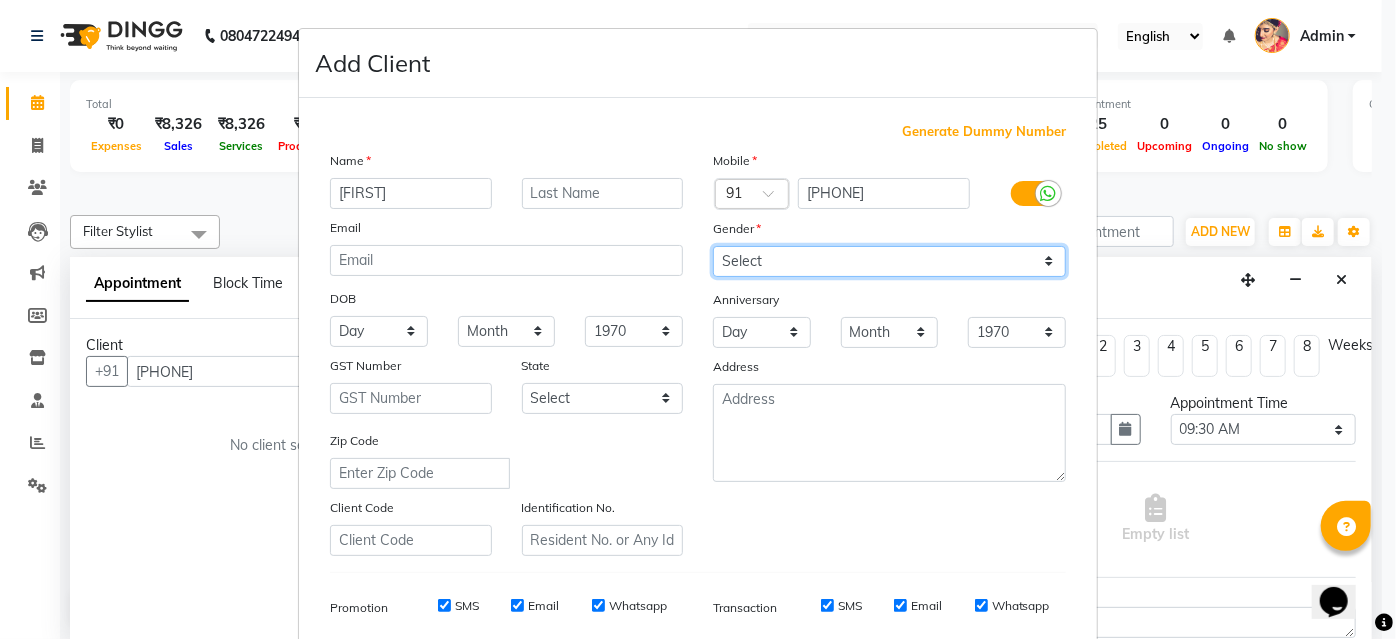 click on "Select Male Female Other Prefer Not To Say" at bounding box center [889, 261] 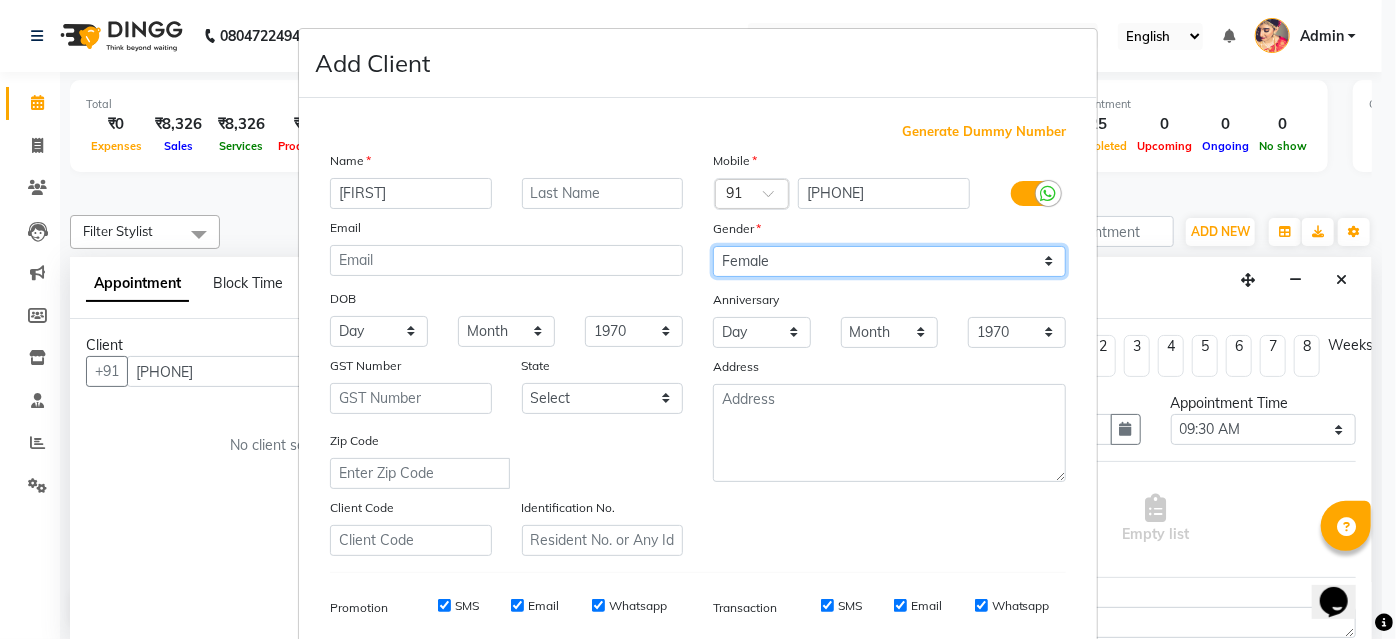 click on "Select Male Female Other Prefer Not To Say" at bounding box center (889, 261) 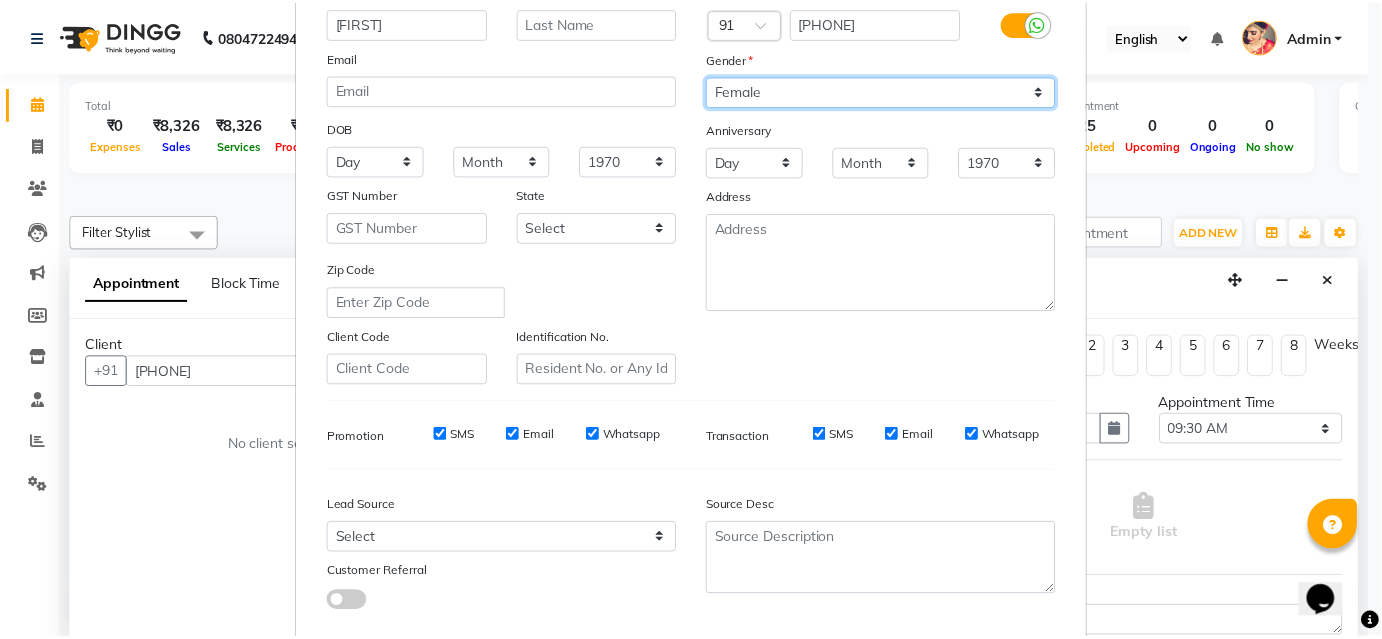 scroll, scrollTop: 282, scrollLeft: 0, axis: vertical 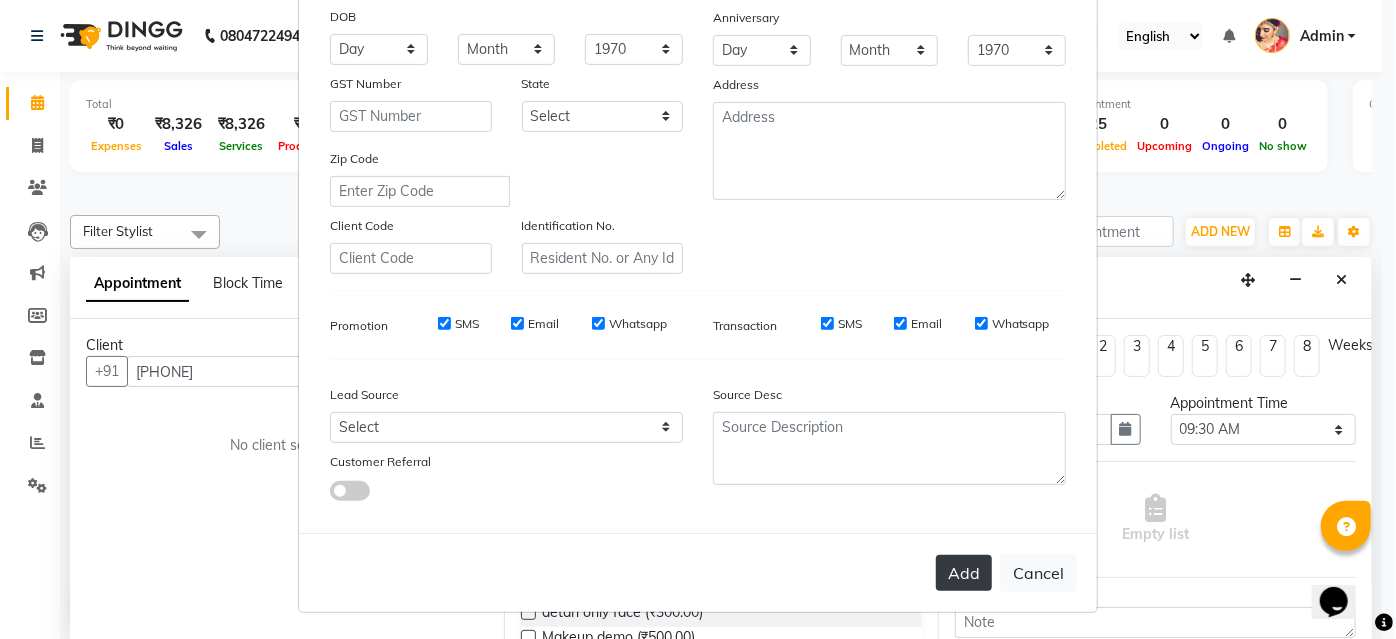 click on "Add" at bounding box center (964, 573) 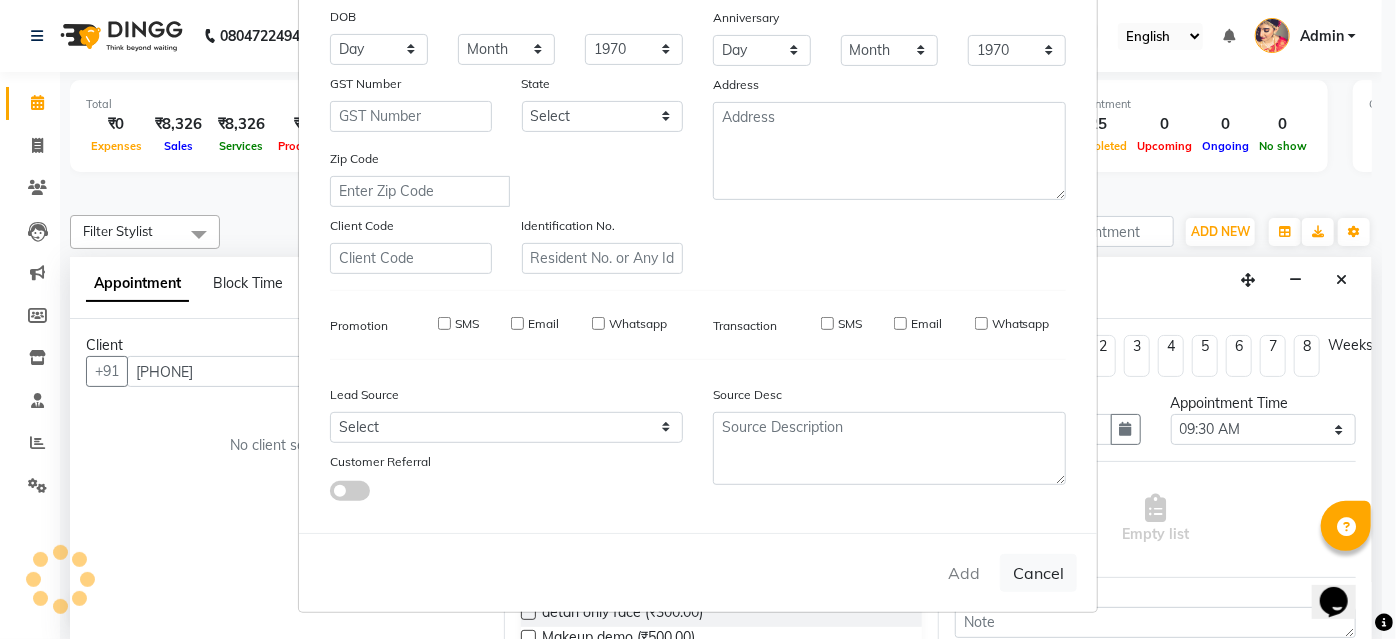 type 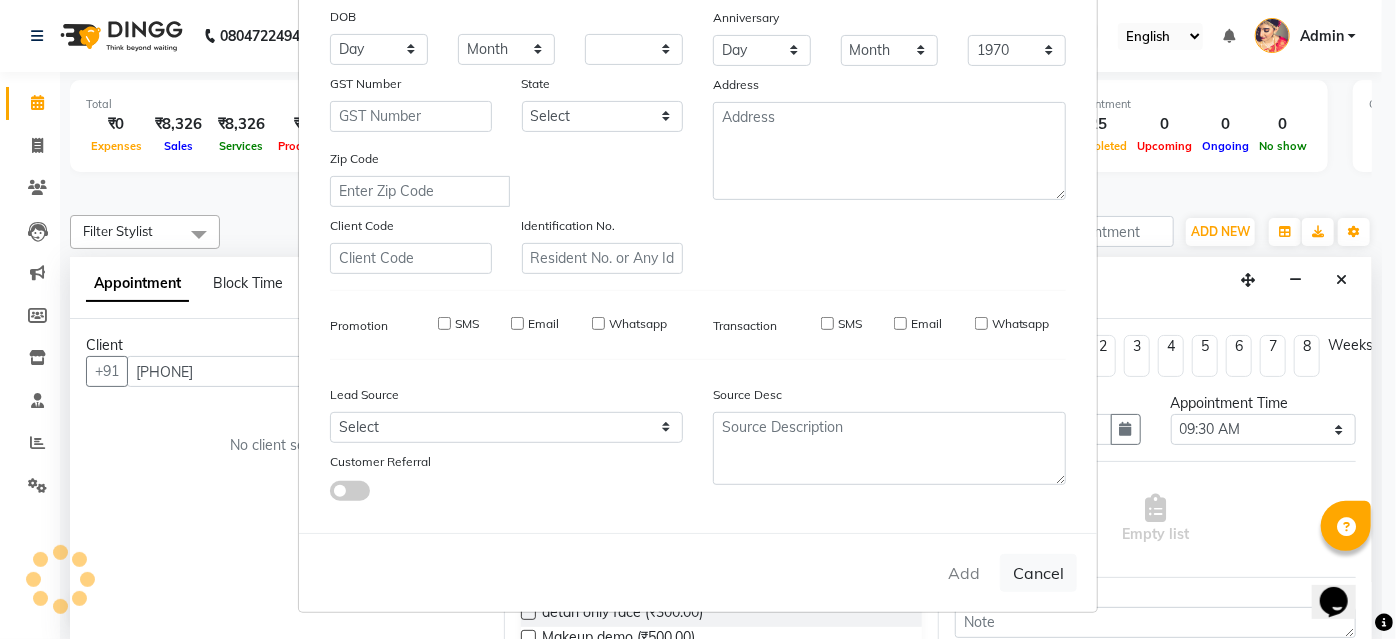 select 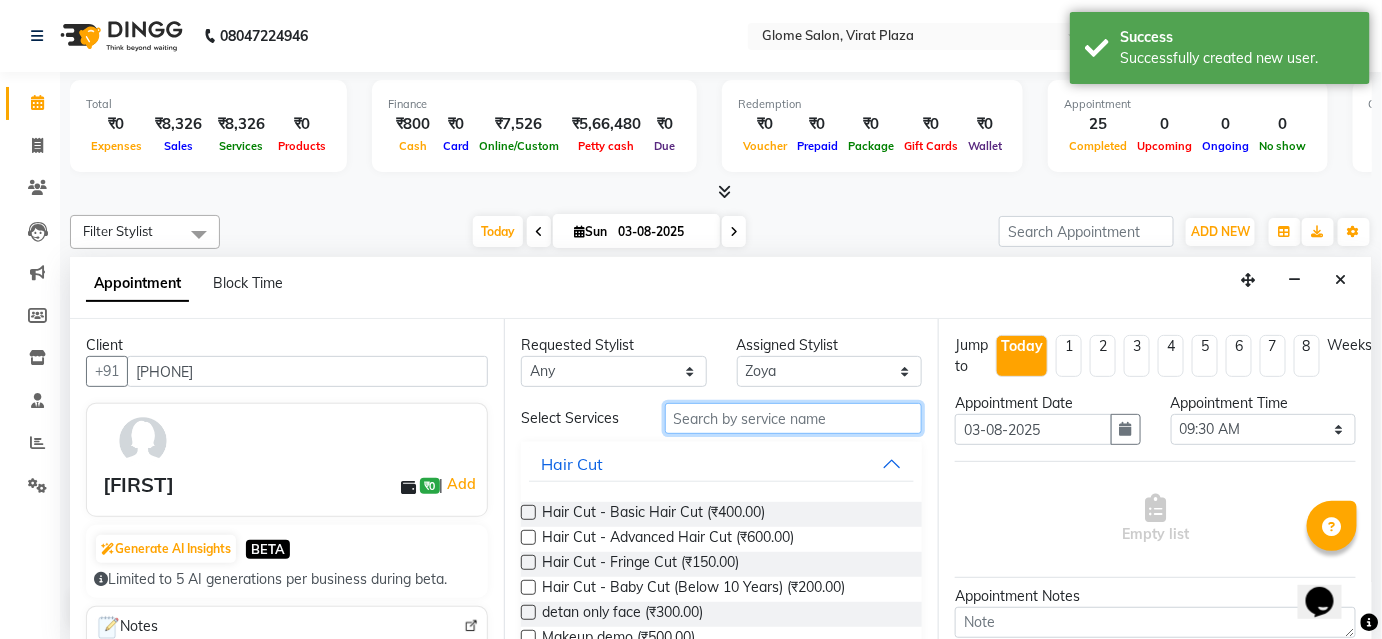 click at bounding box center [793, 418] 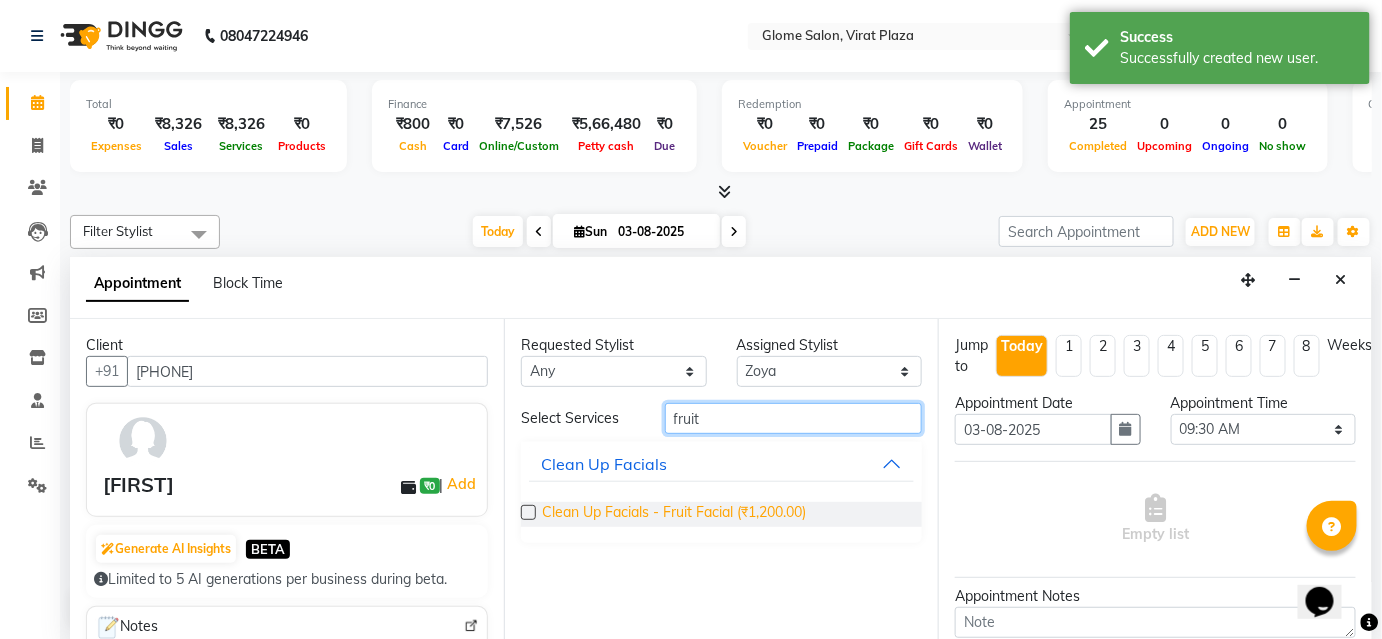 type on "fruit" 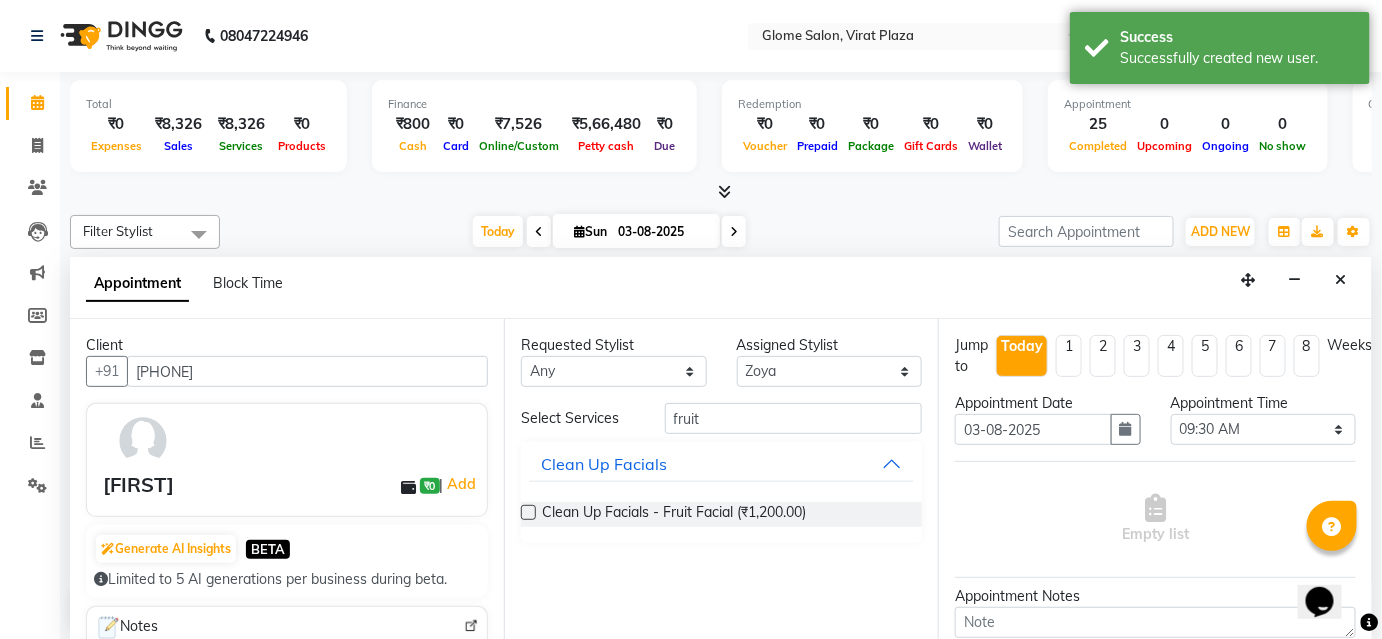drag, startPoint x: 772, startPoint y: 503, endPoint x: 757, endPoint y: 492, distance: 18.601076 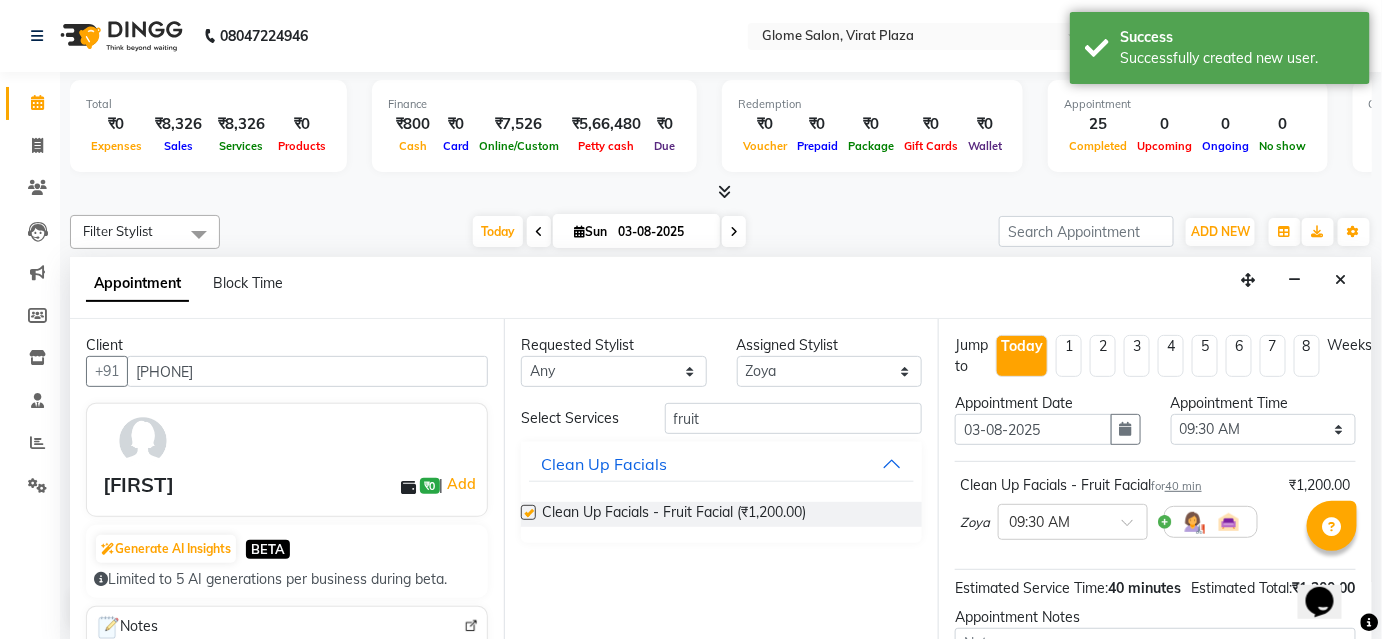 checkbox on "false" 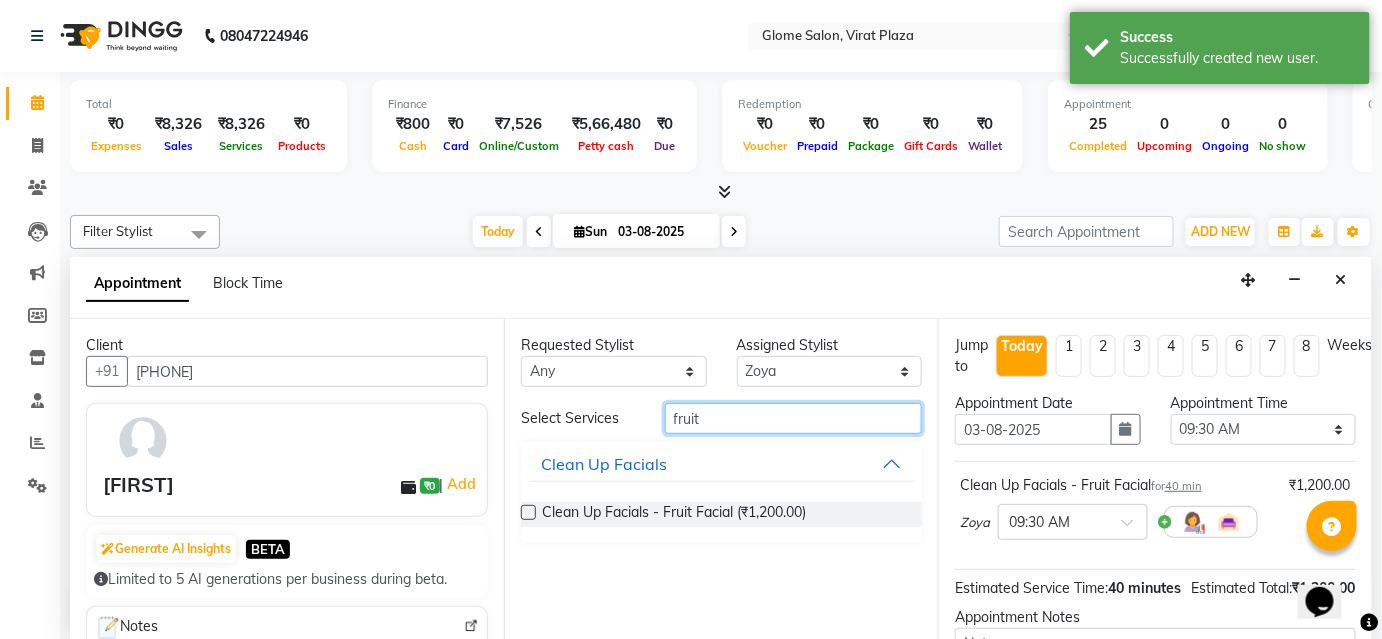 click on "fruit" at bounding box center [793, 418] 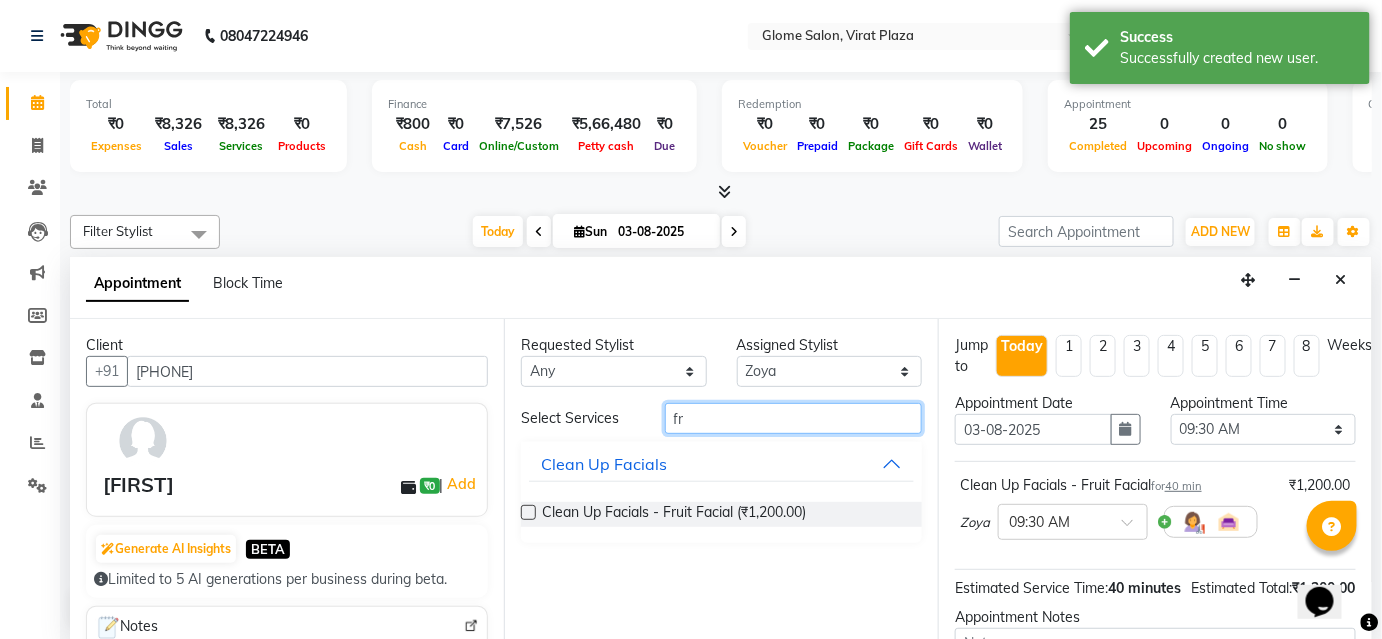 type on "f" 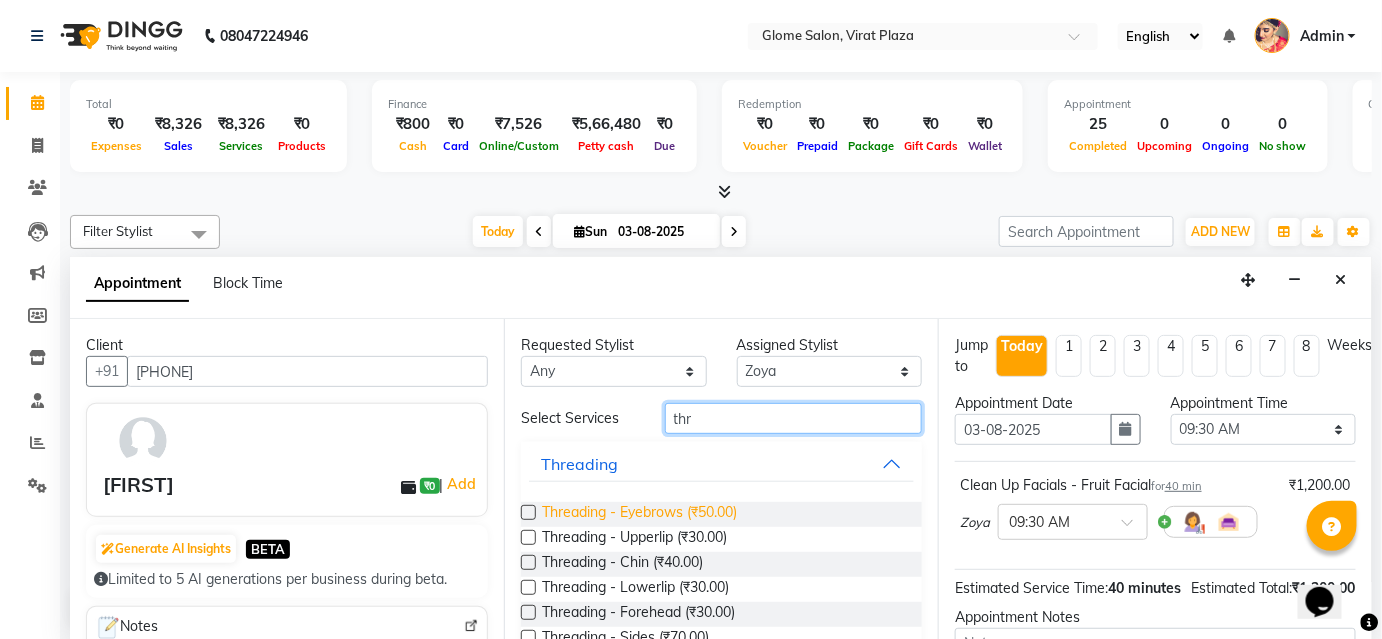 type on "thr" 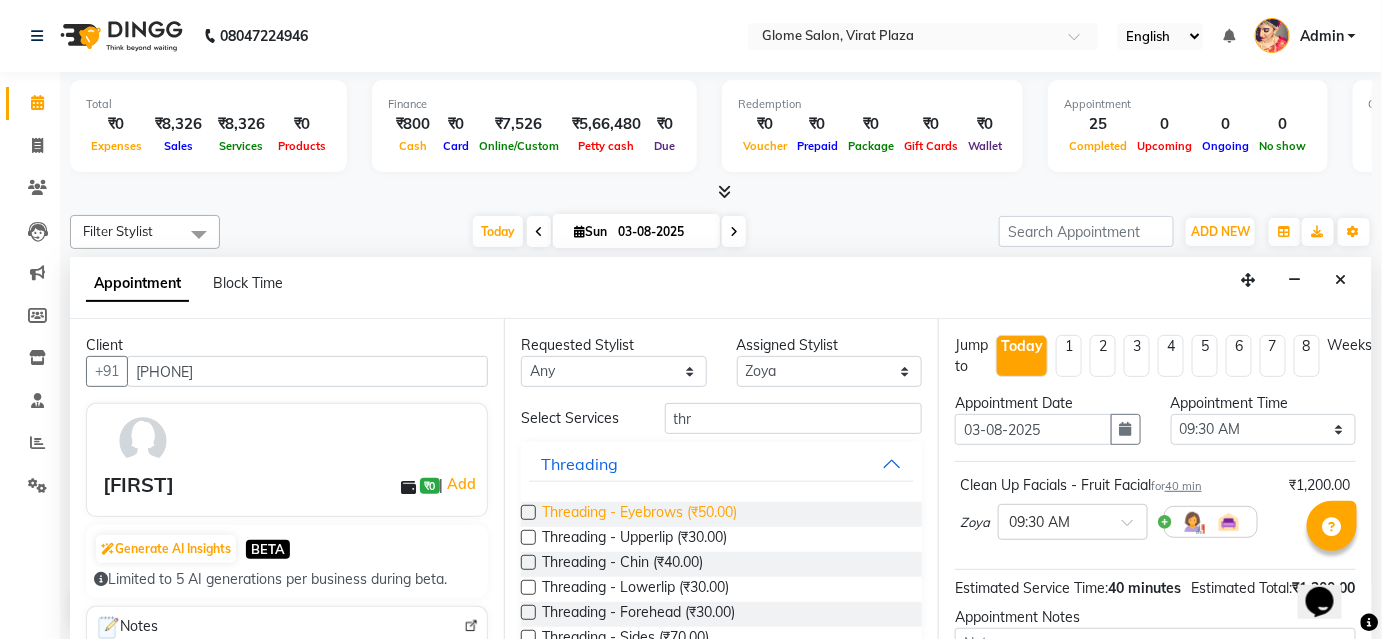 click on "Threading  - Eyebrows (₹50.00)" at bounding box center (639, 514) 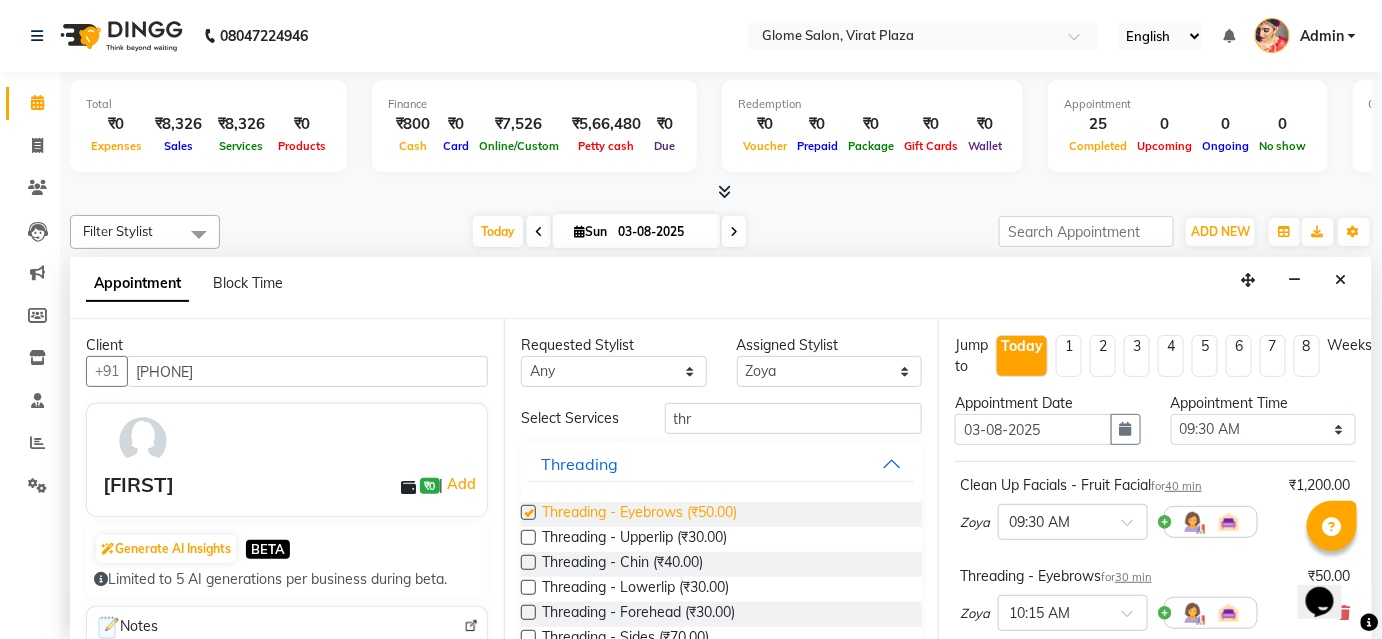 checkbox on "false" 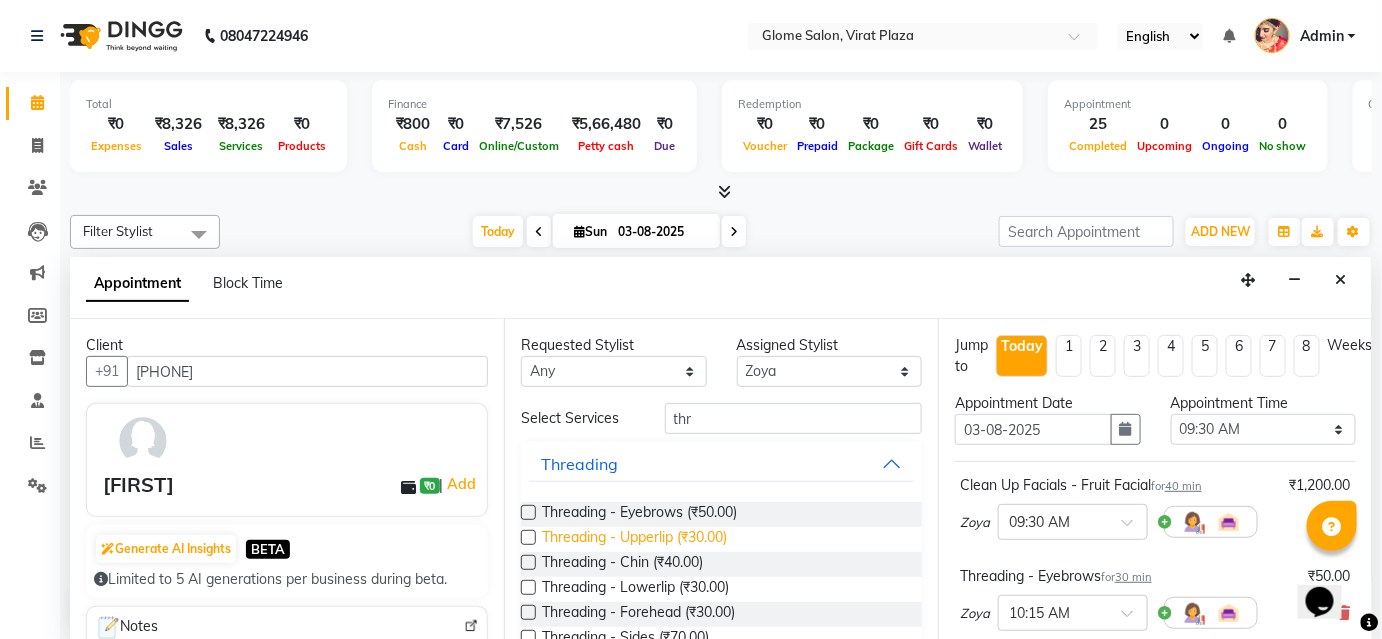 click on "Threading  - Upperlip (₹30.00)" at bounding box center [634, 539] 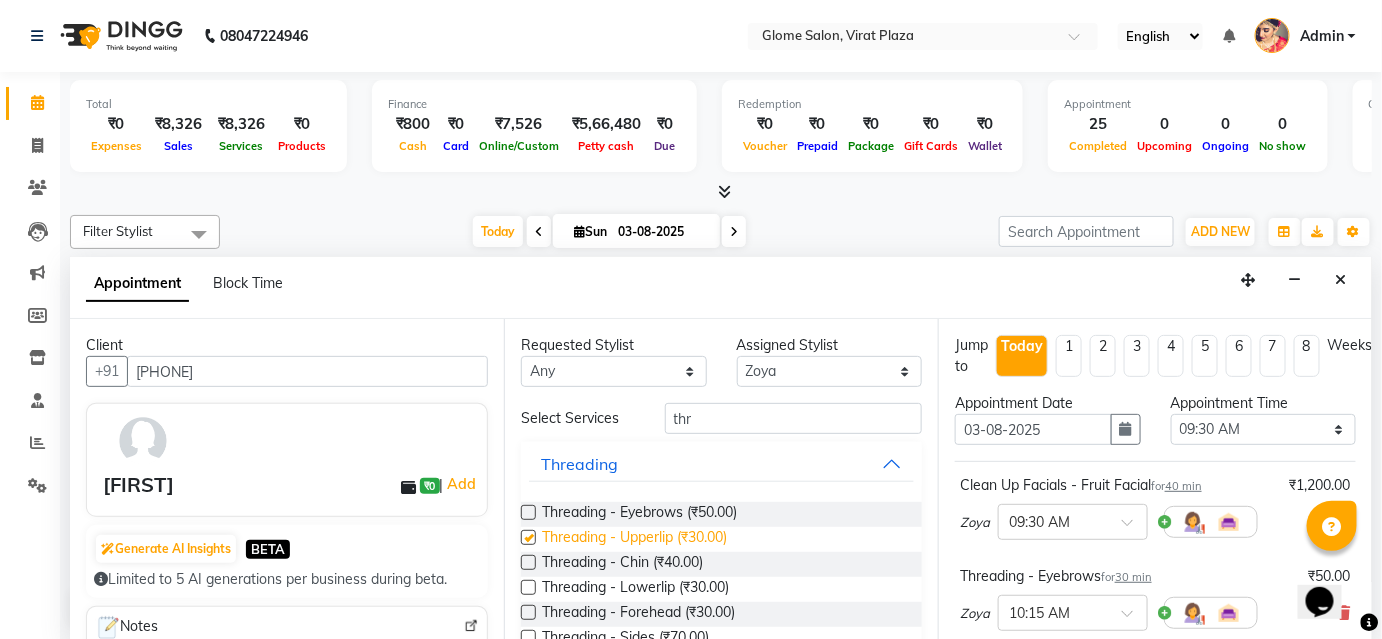 checkbox on "false" 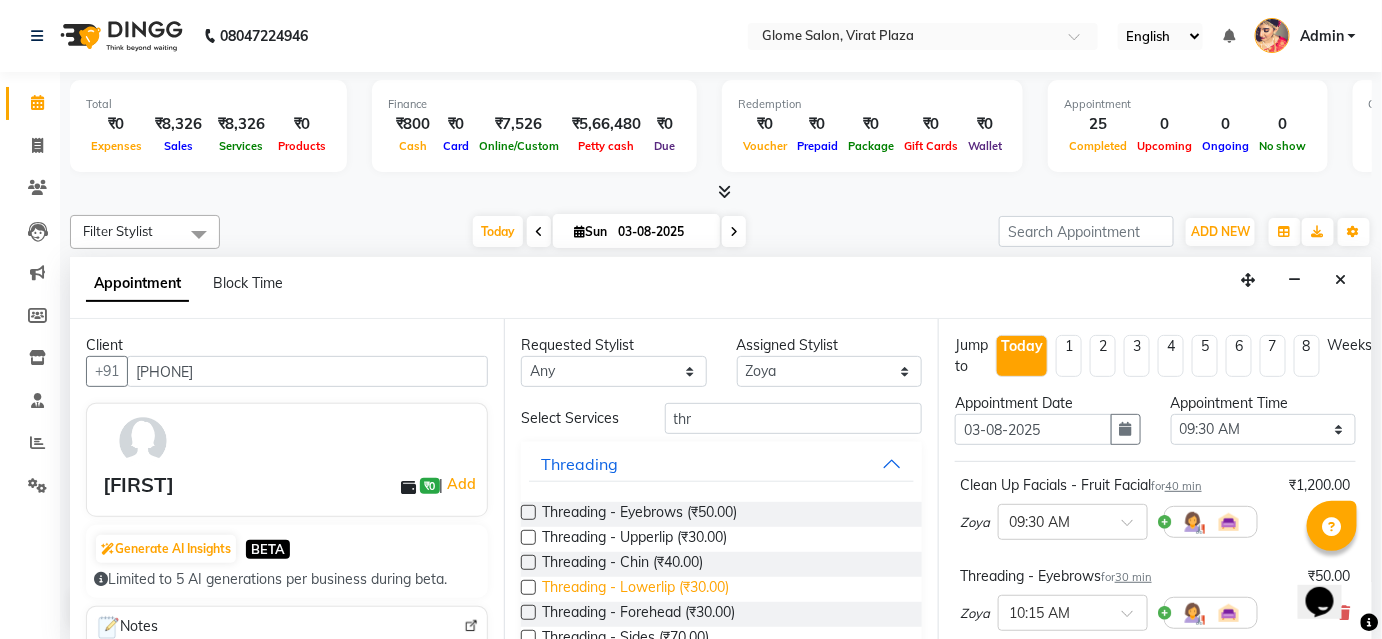 click on "Threading  - Lowerlip (₹30.00)" at bounding box center (635, 589) 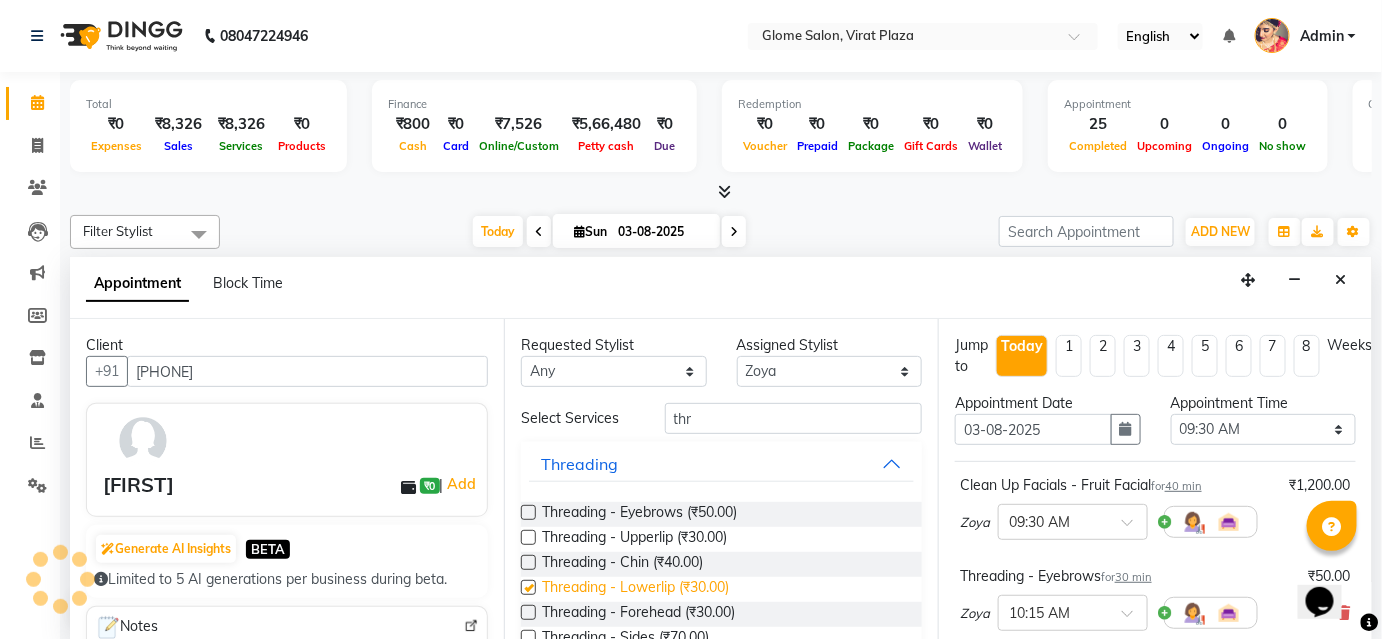 checkbox on "false" 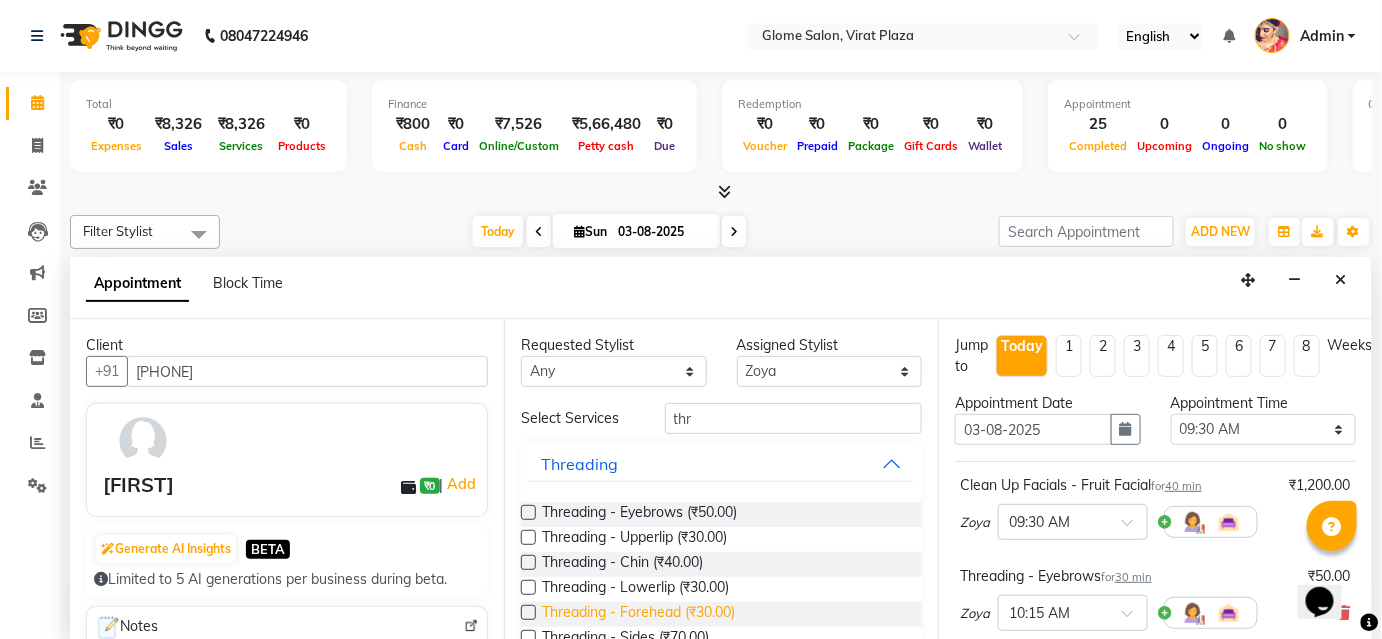 click on "Threading  - Forehead (₹30.00)" at bounding box center (638, 614) 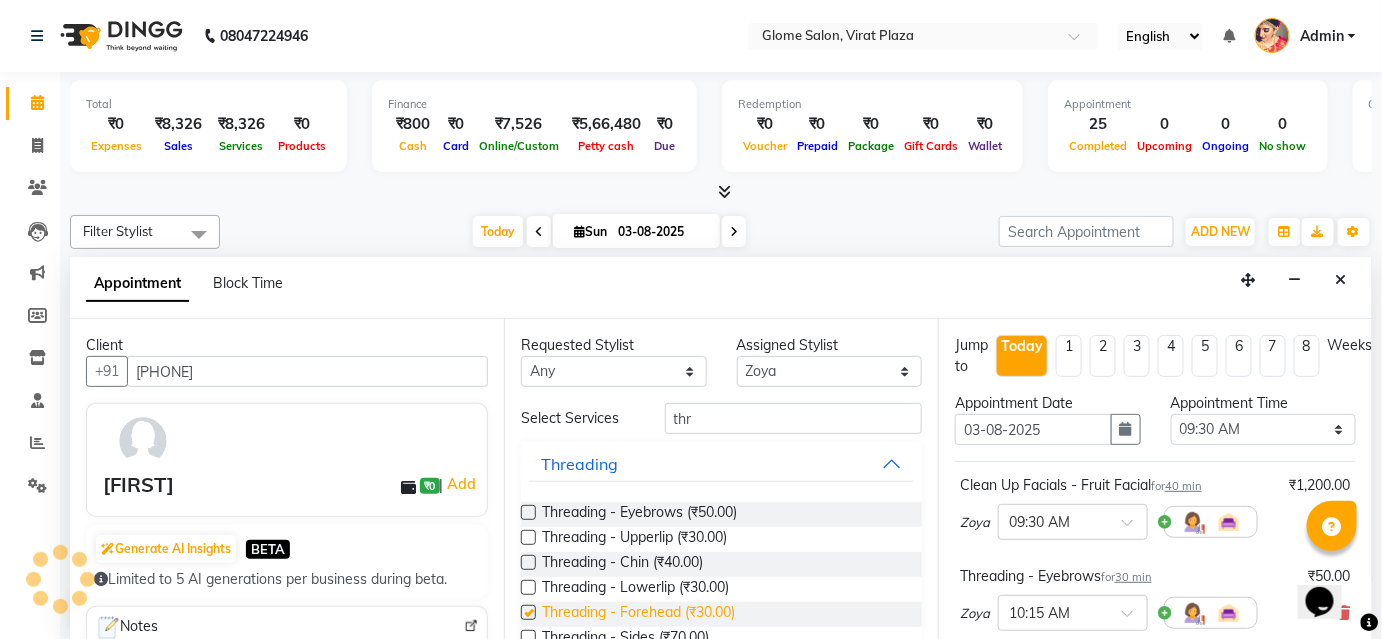 checkbox on "false" 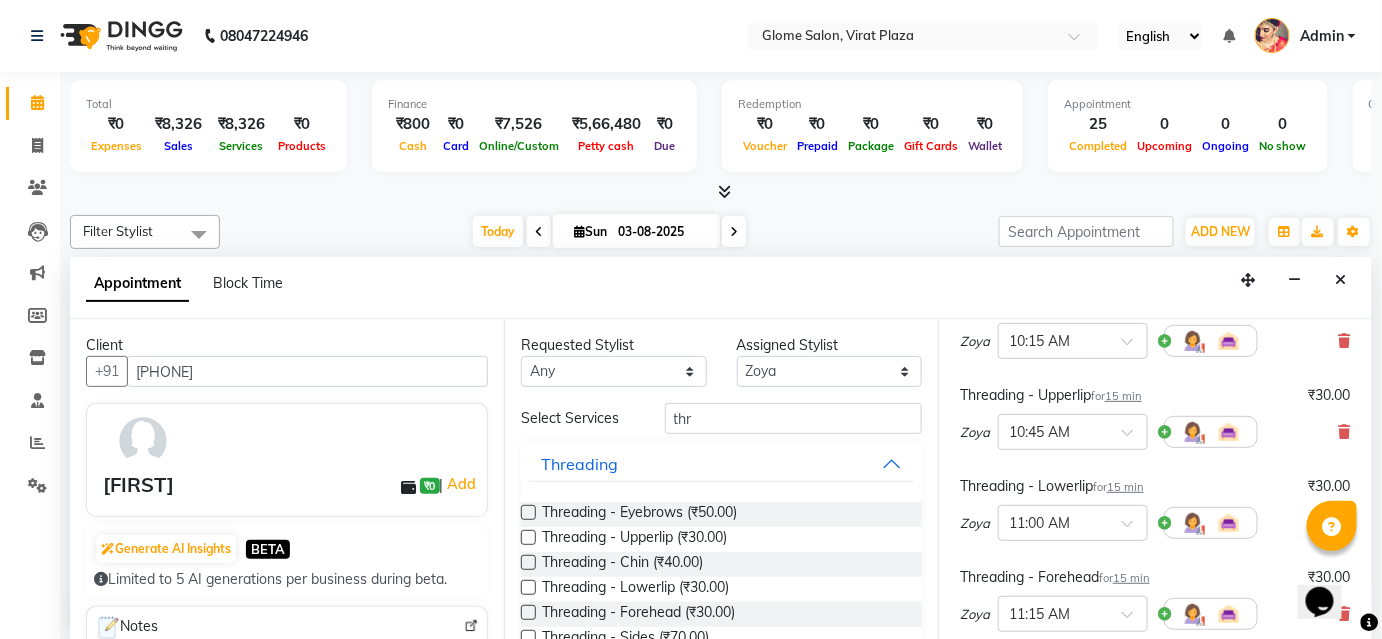 scroll, scrollTop: 588, scrollLeft: 0, axis: vertical 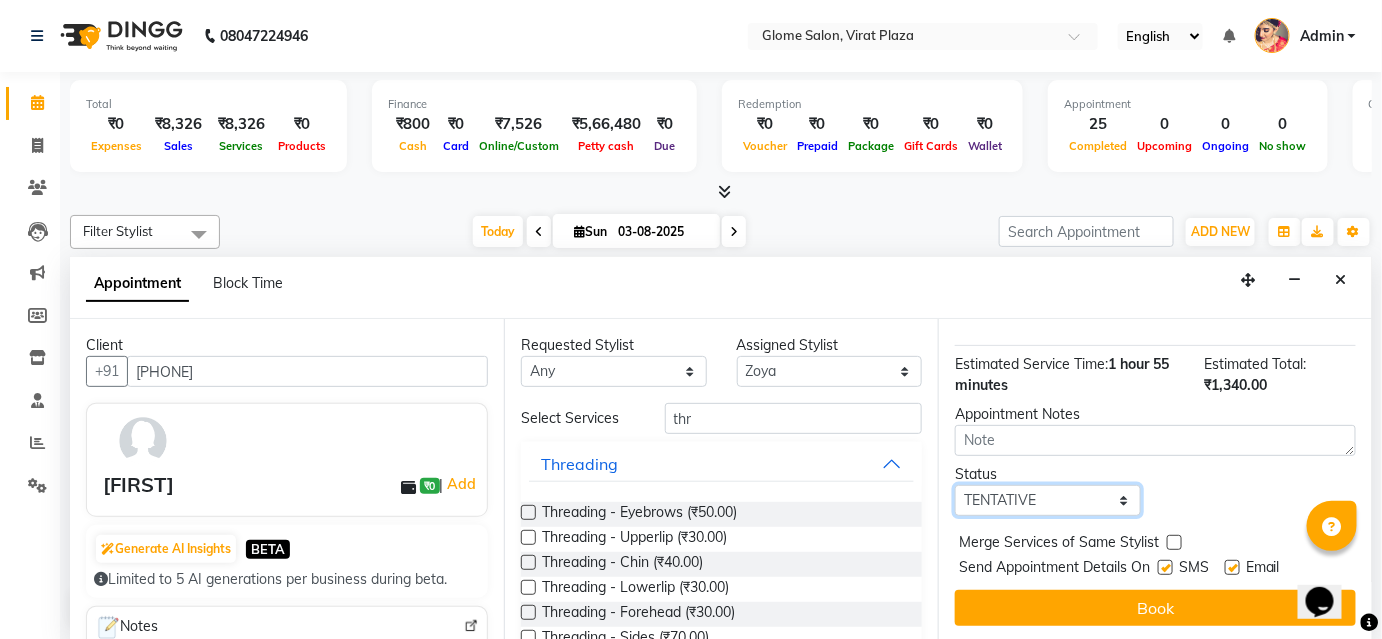 drag, startPoint x: 1037, startPoint y: 498, endPoint x: 1035, endPoint y: 510, distance: 12.165525 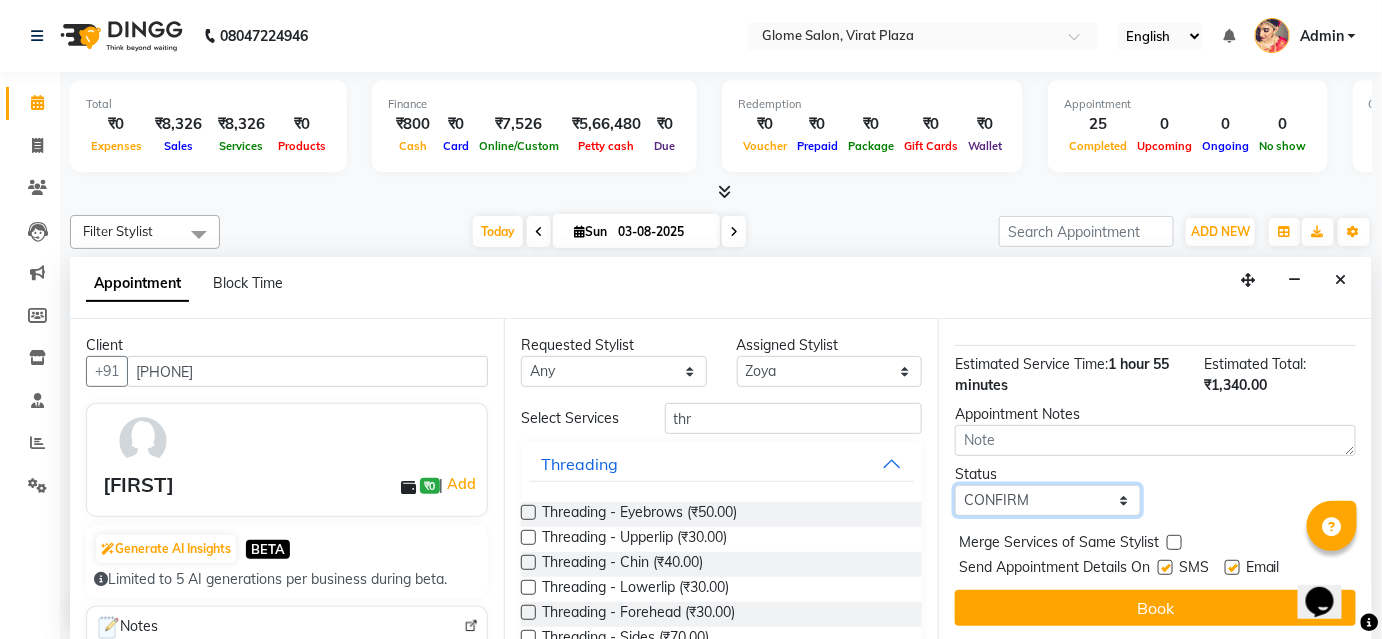 click on "Select TENTATIVE CONFIRM CHECK-IN UPCOMING" at bounding box center (1048, 500) 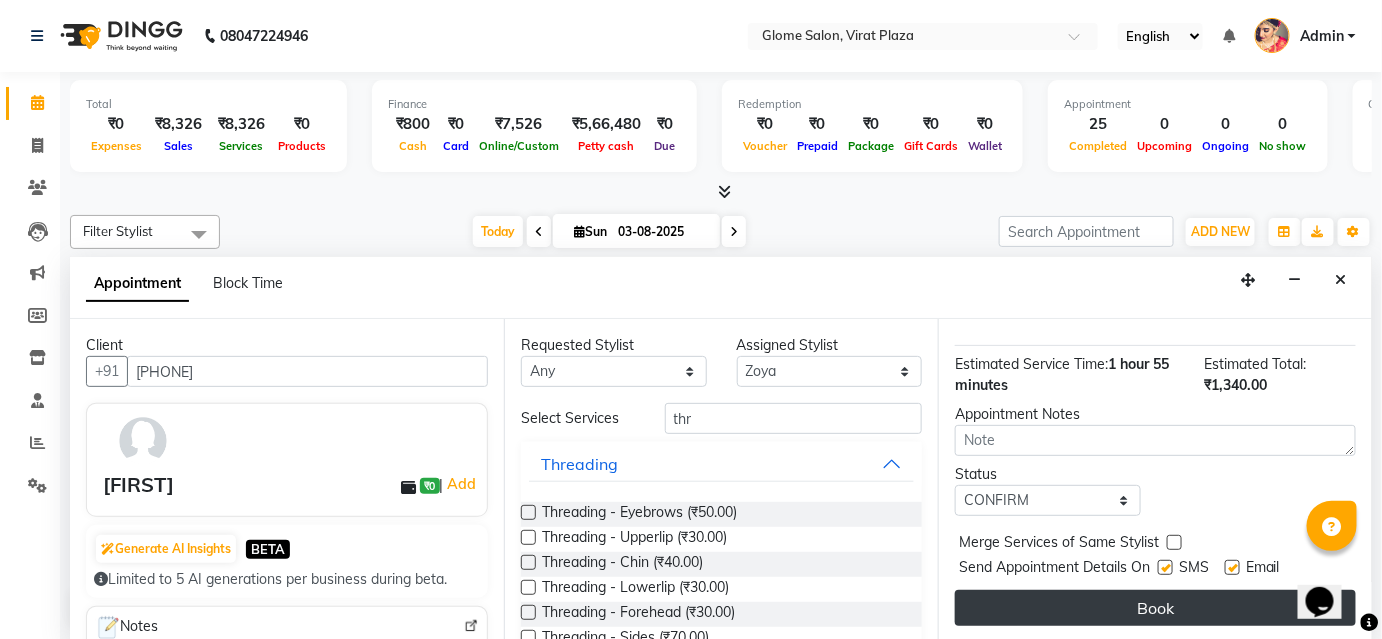 click on "Book" at bounding box center [1155, 608] 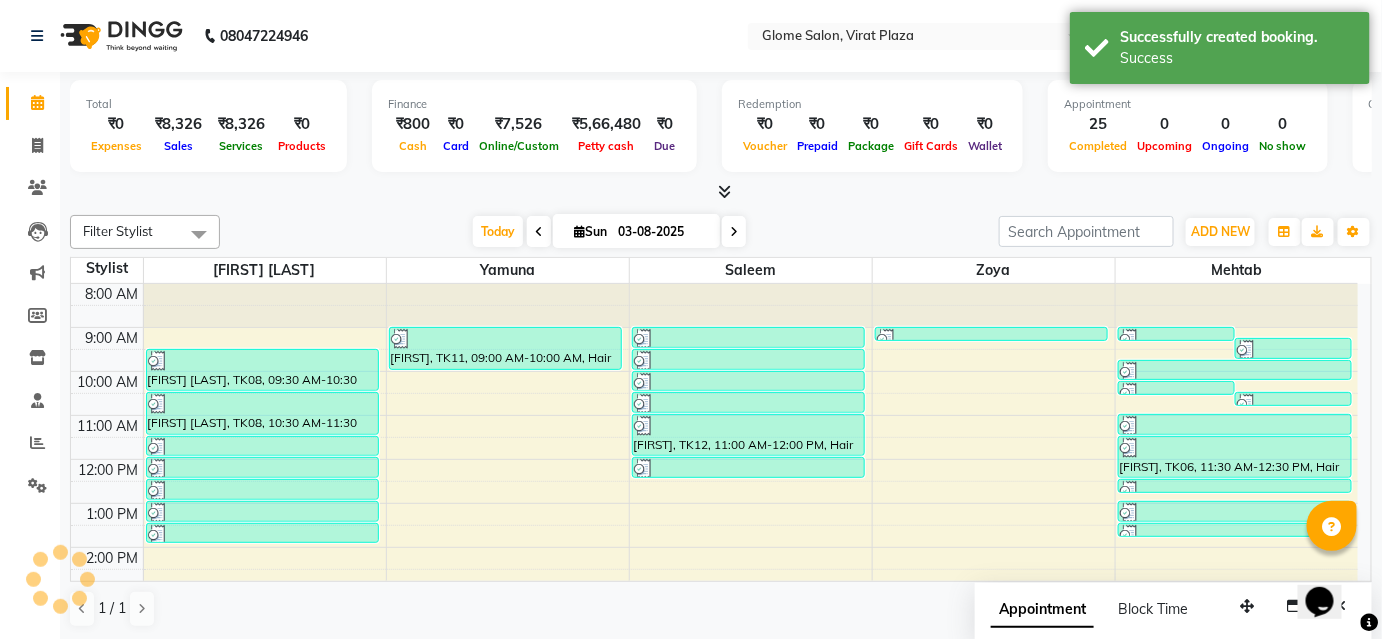 scroll, scrollTop: 0, scrollLeft: 0, axis: both 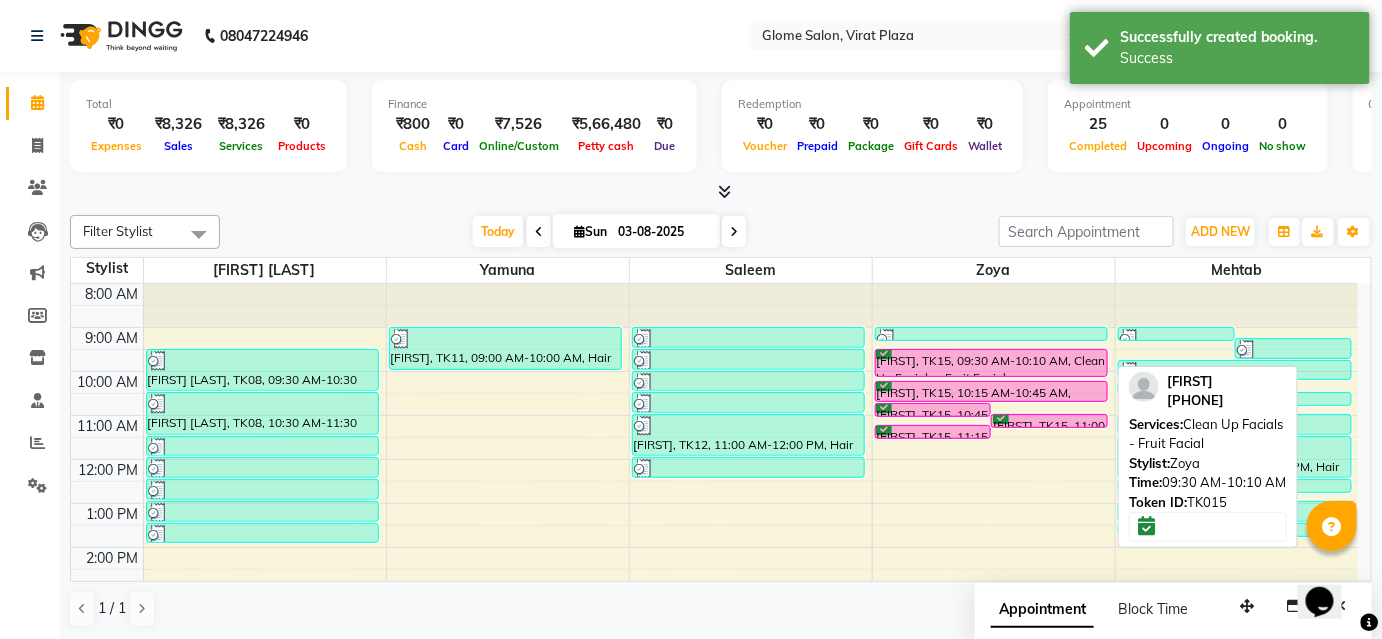 click on "[FIRST], TK15, 09:30 AM-10:10 AM, Clean Up Facials - Fruit Facial" at bounding box center (992, 363) 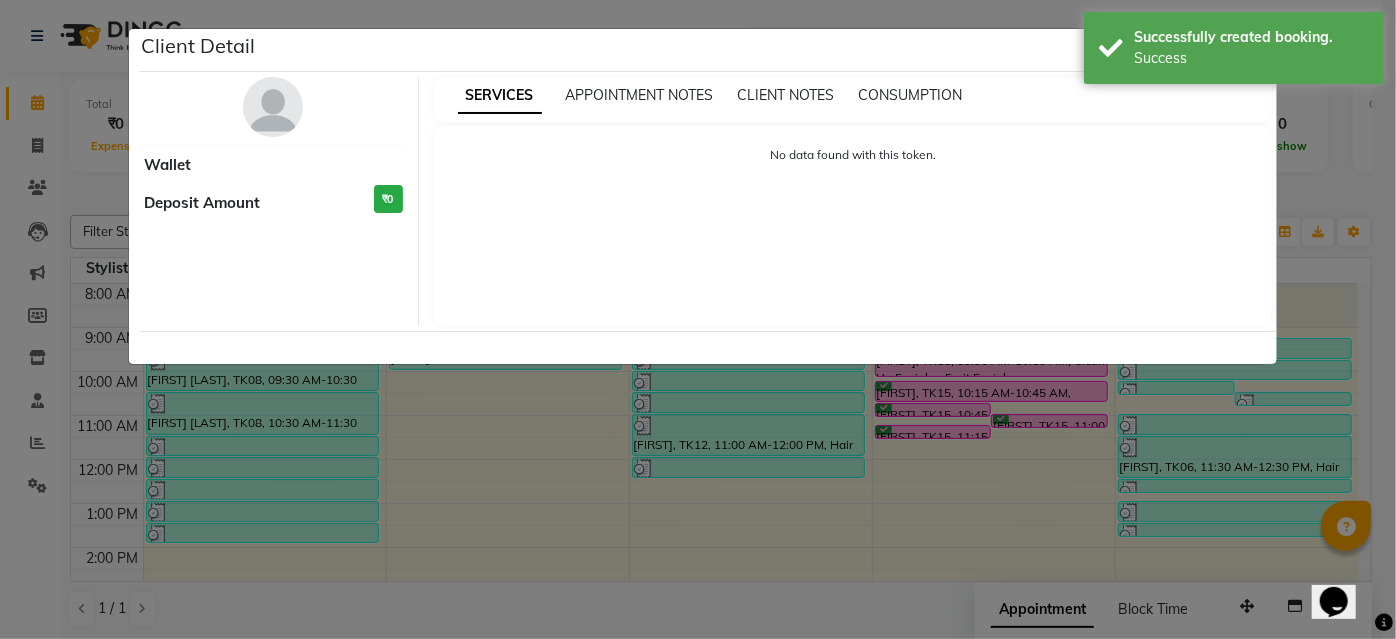 select on "6" 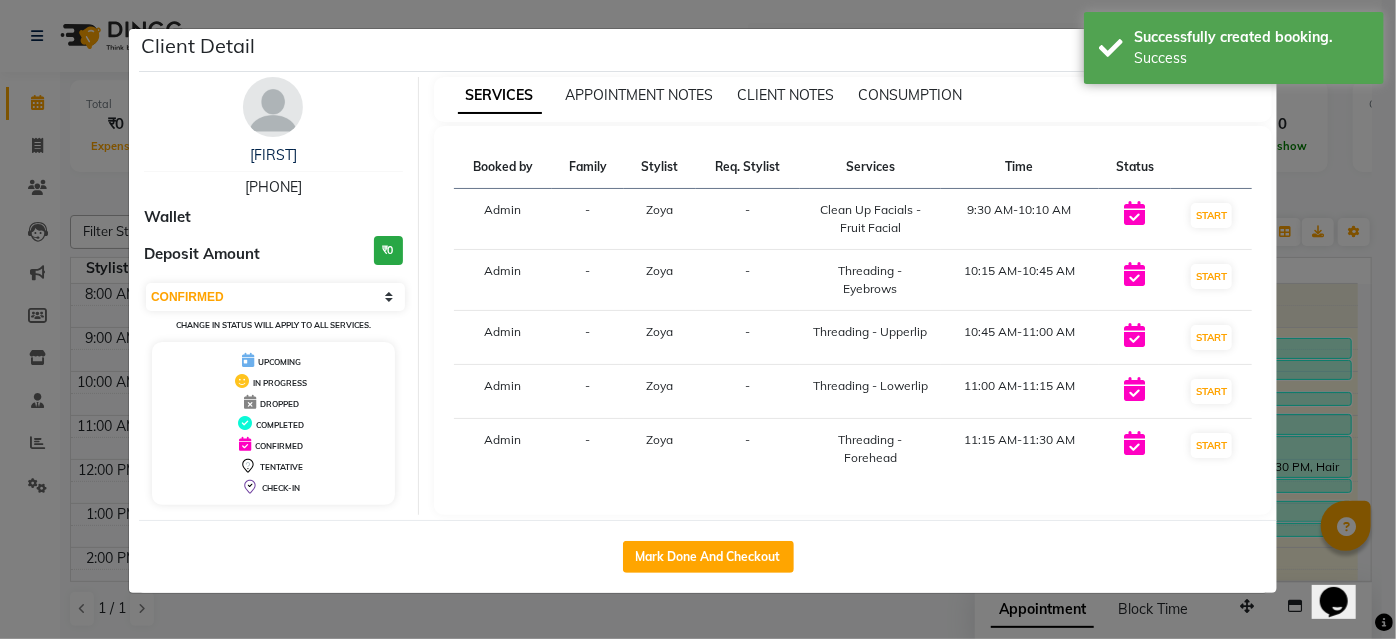 drag, startPoint x: 725, startPoint y: 553, endPoint x: 687, endPoint y: 527, distance: 46.043457 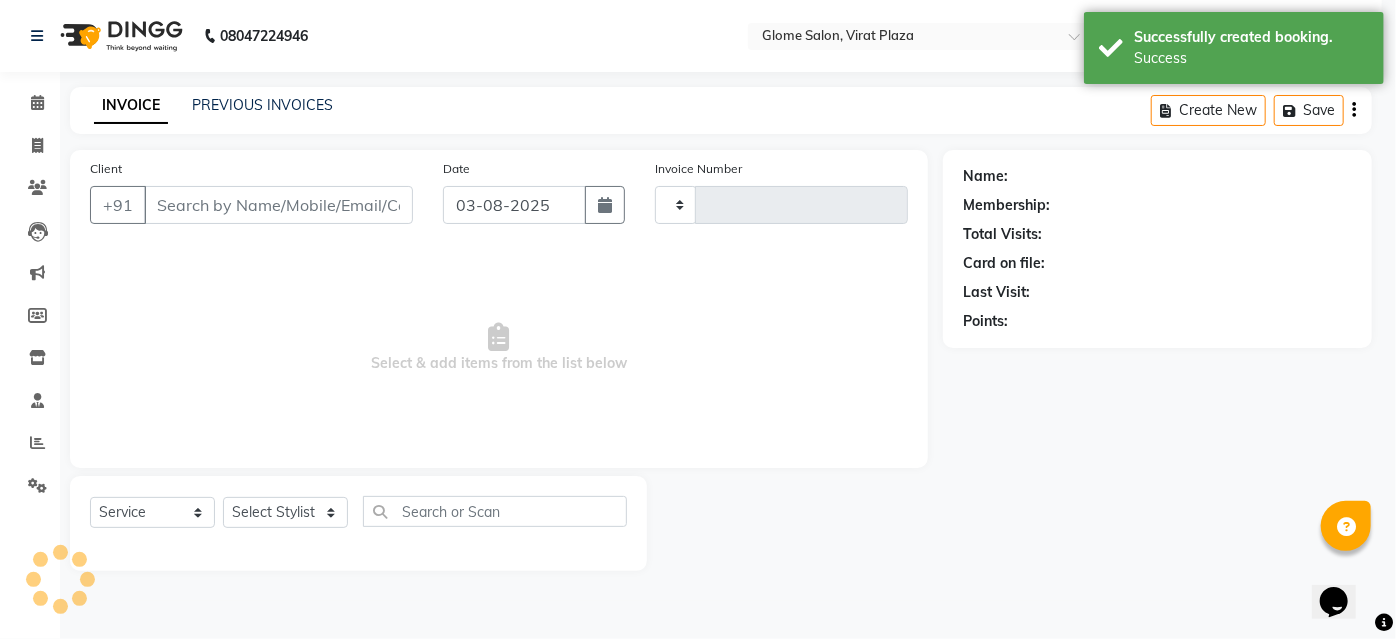 type on "1745" 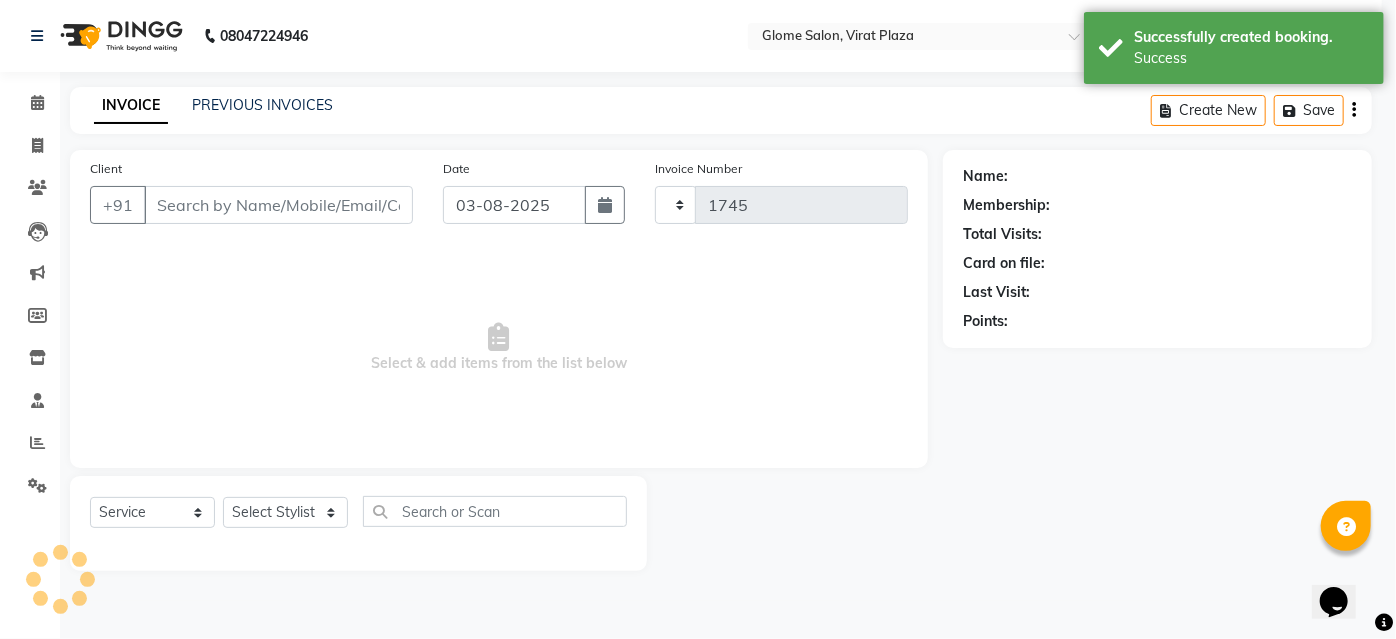select on "5199" 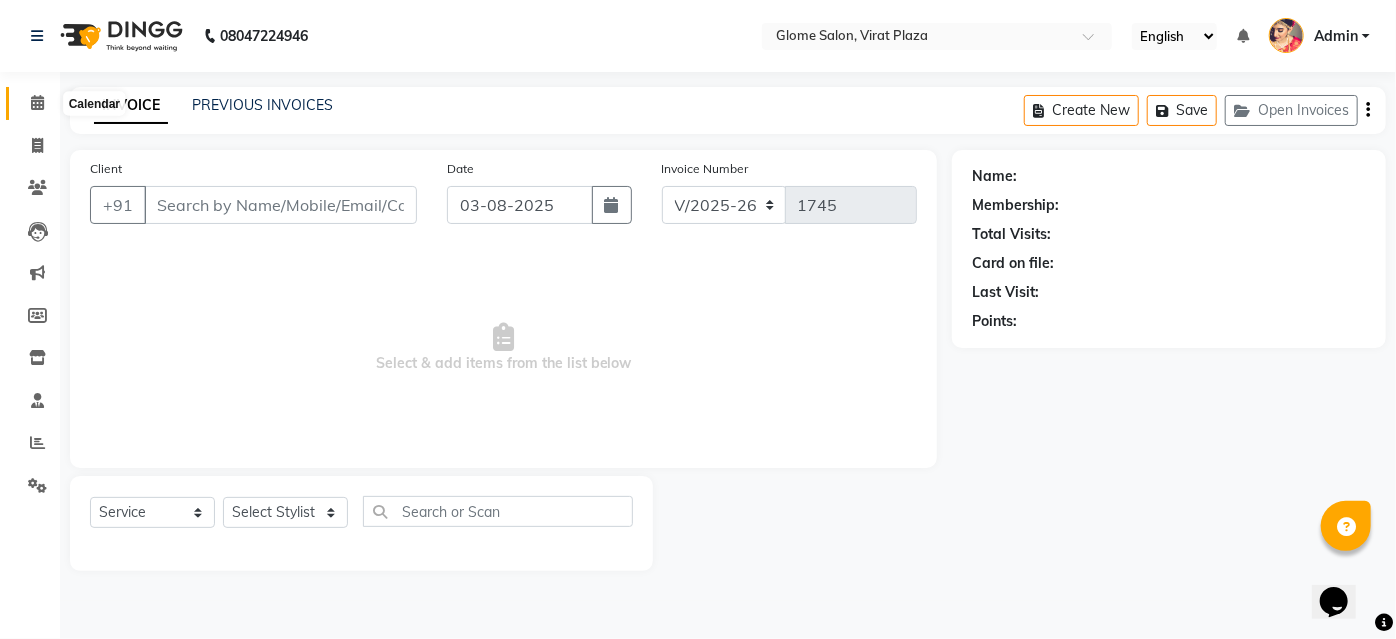 click 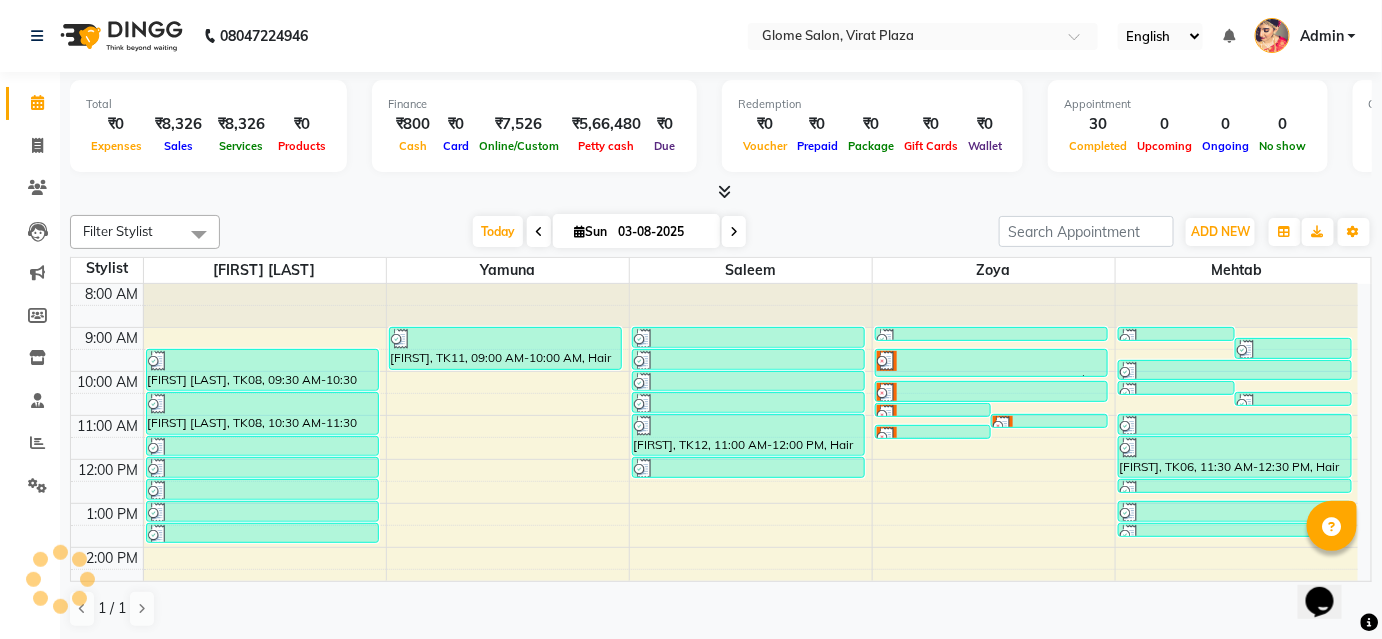 scroll, scrollTop: 0, scrollLeft: 0, axis: both 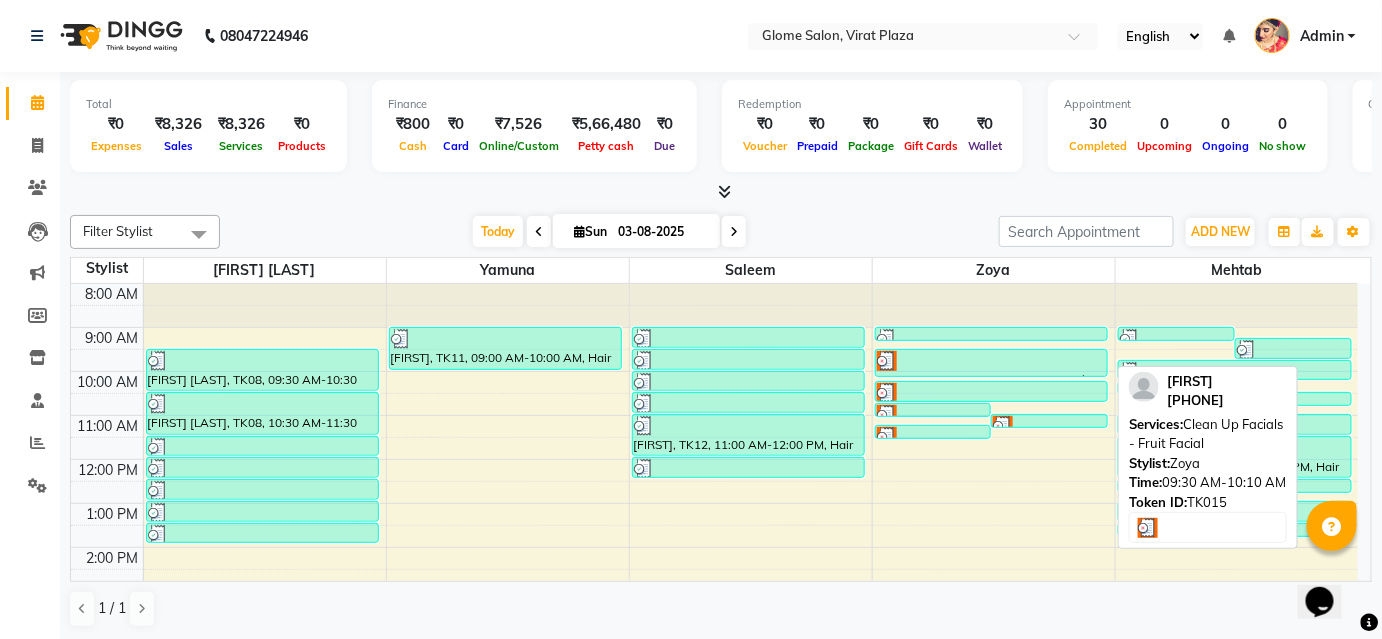 click on "[FIRST], TK15, 09:30 AM-10:10 AM, Clean Up Facials - Fruit Facial" at bounding box center [992, 363] 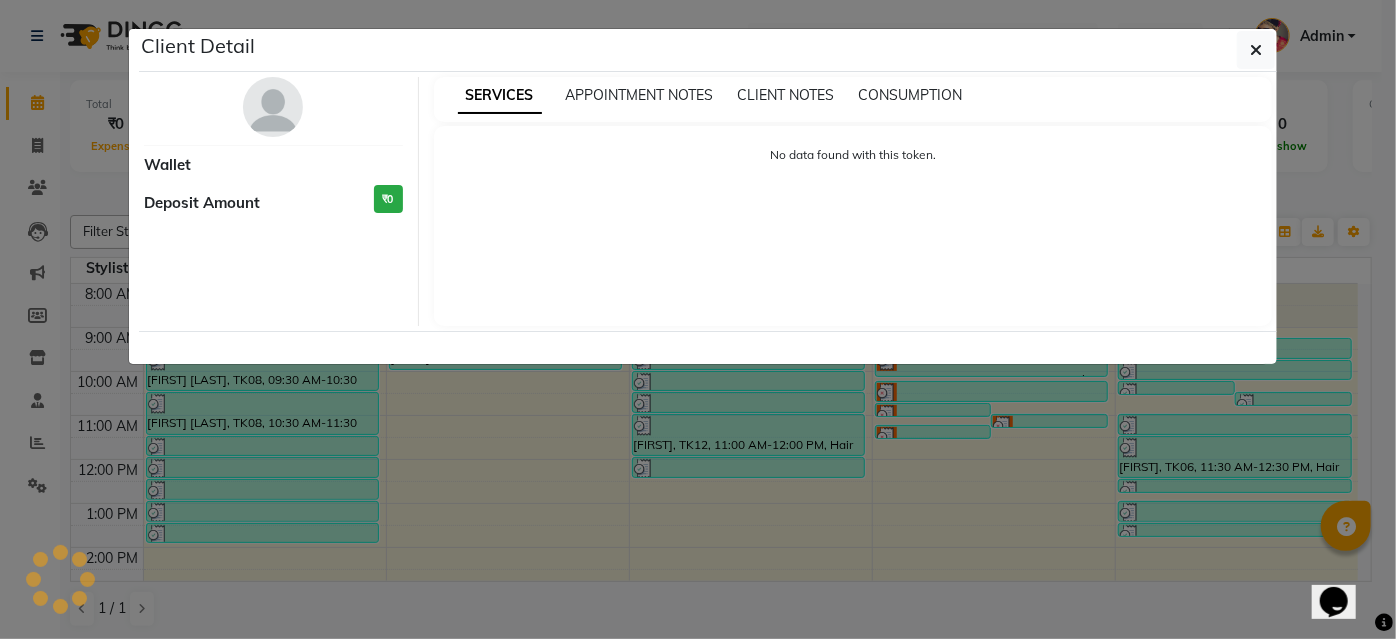 select on "3" 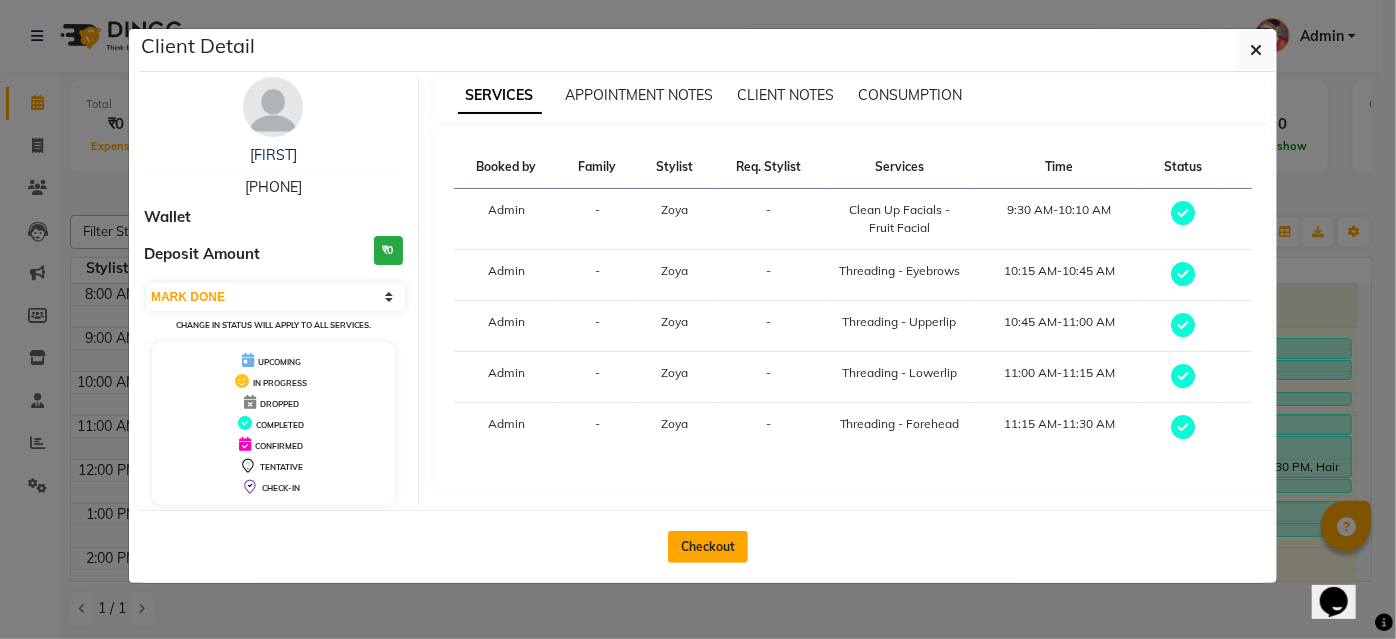 click on "Checkout" 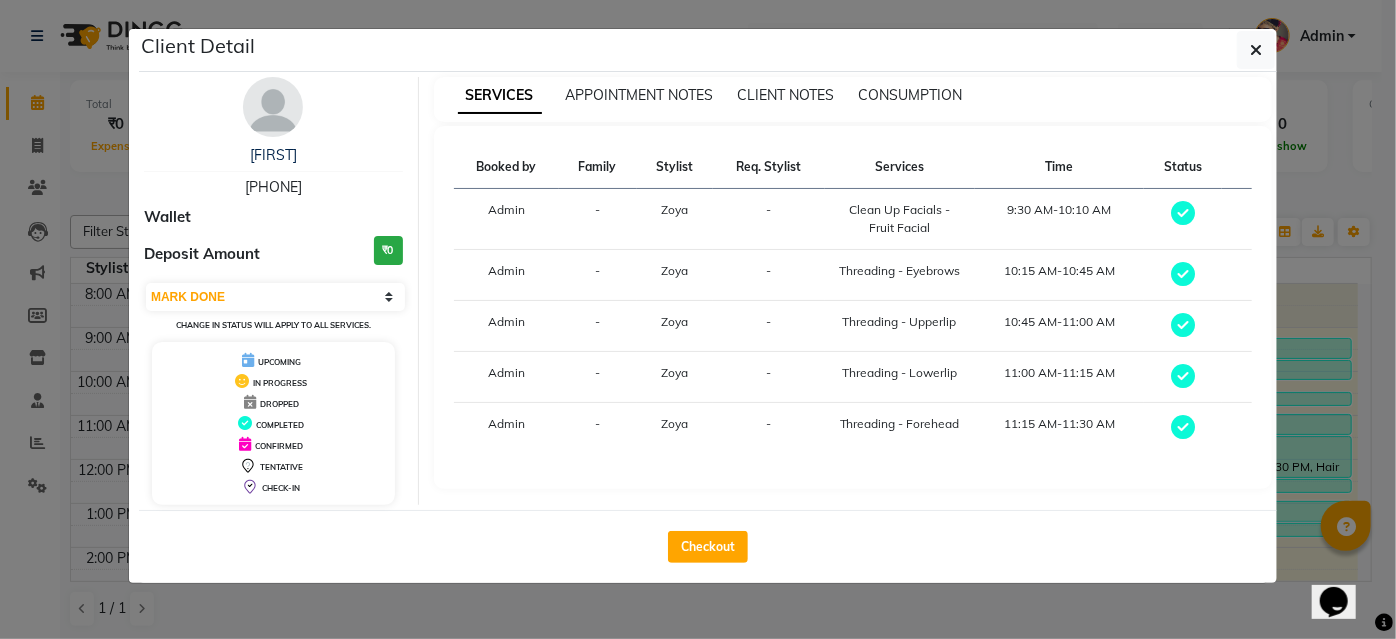 select on "5199" 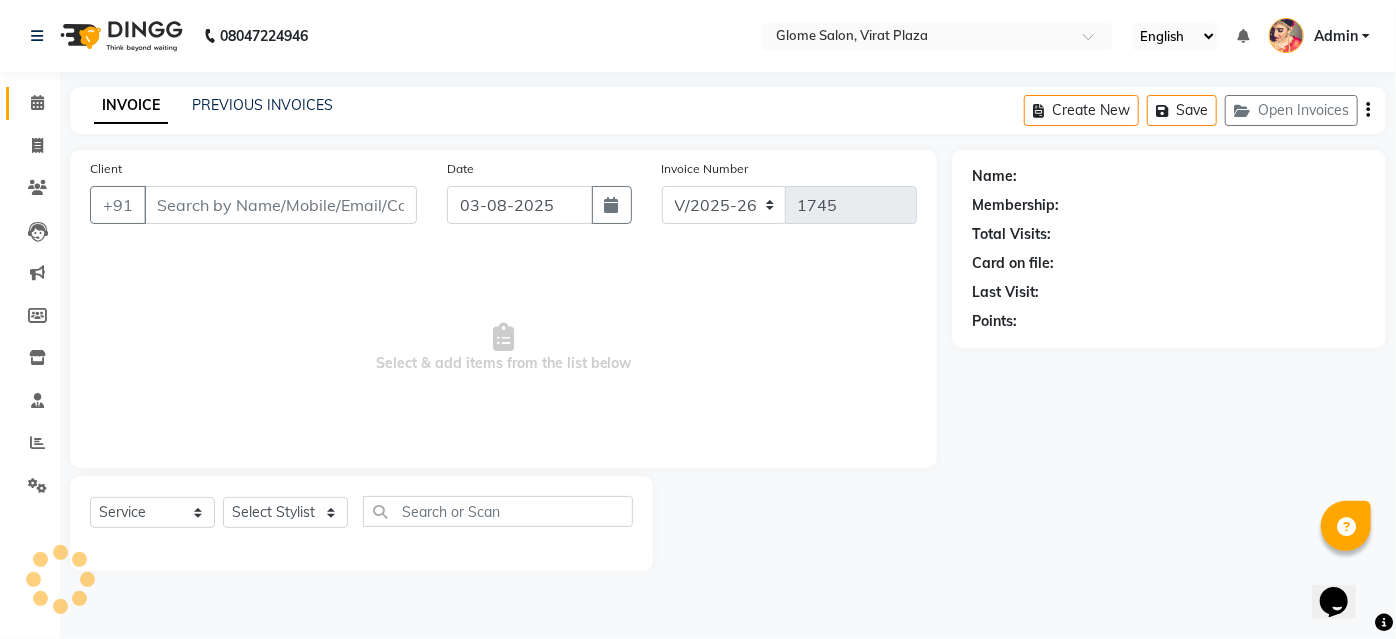 type on "[PHONE]" 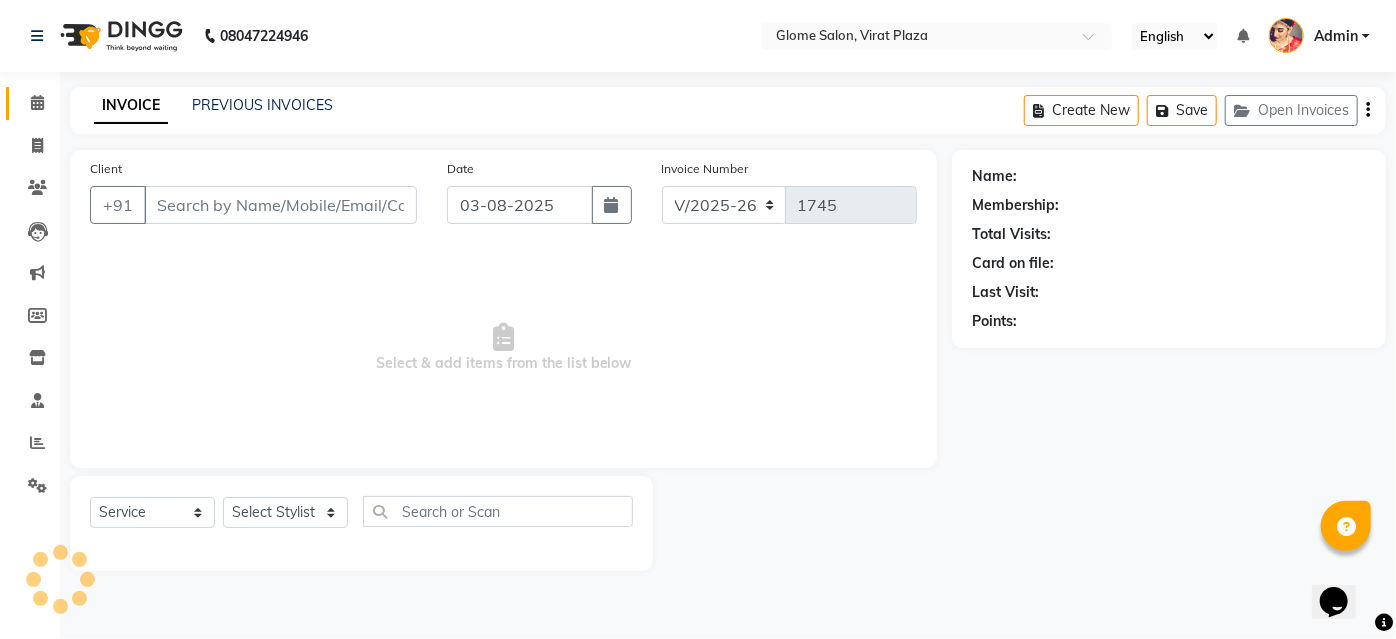 select on "63052" 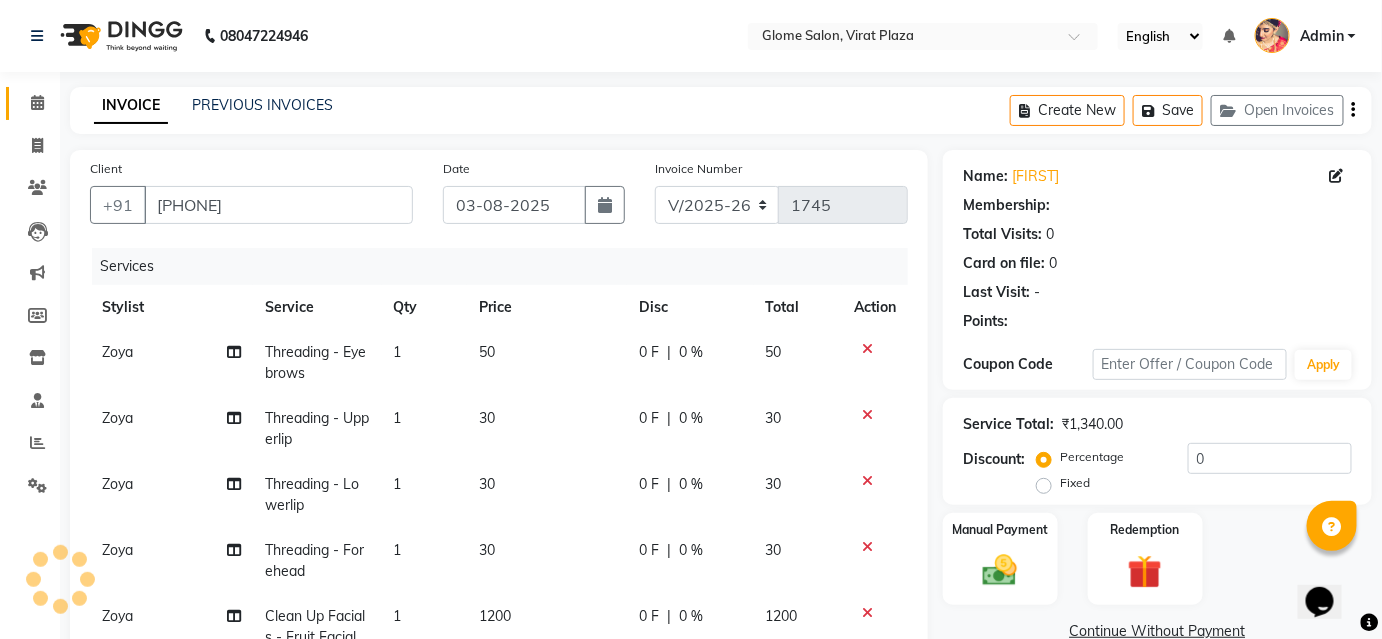 select on "1: Object" 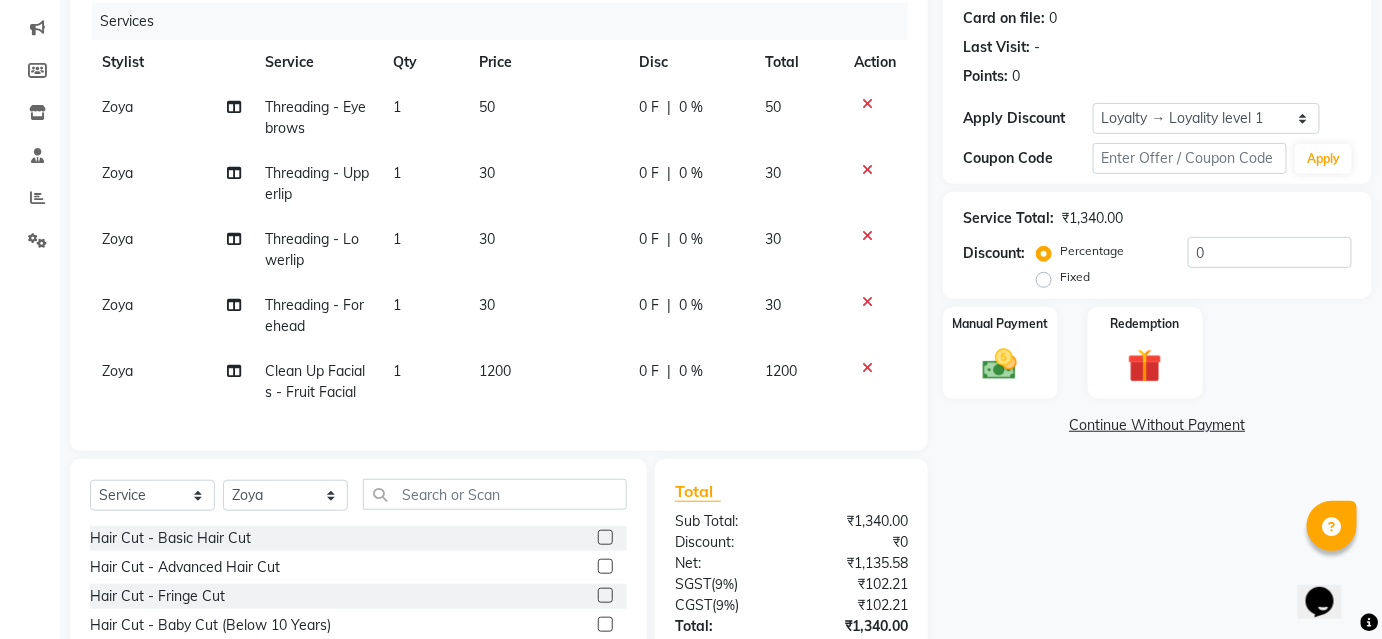 scroll, scrollTop: 272, scrollLeft: 0, axis: vertical 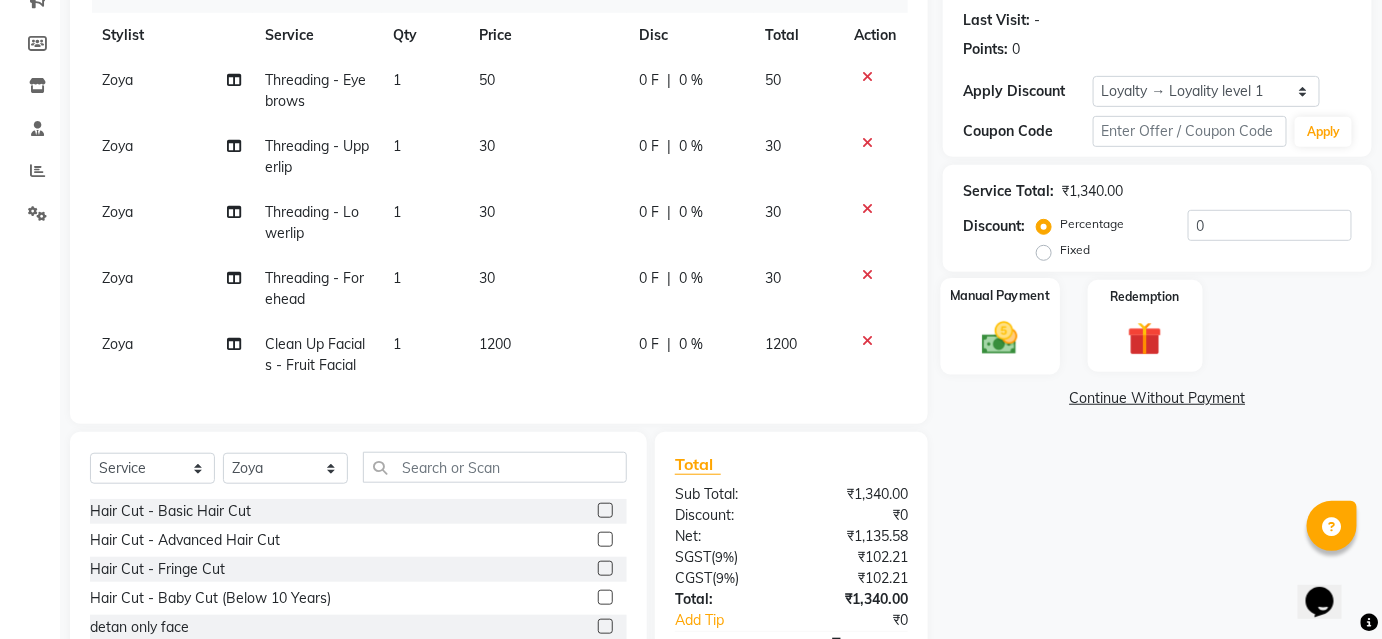 click on "Manual Payment" 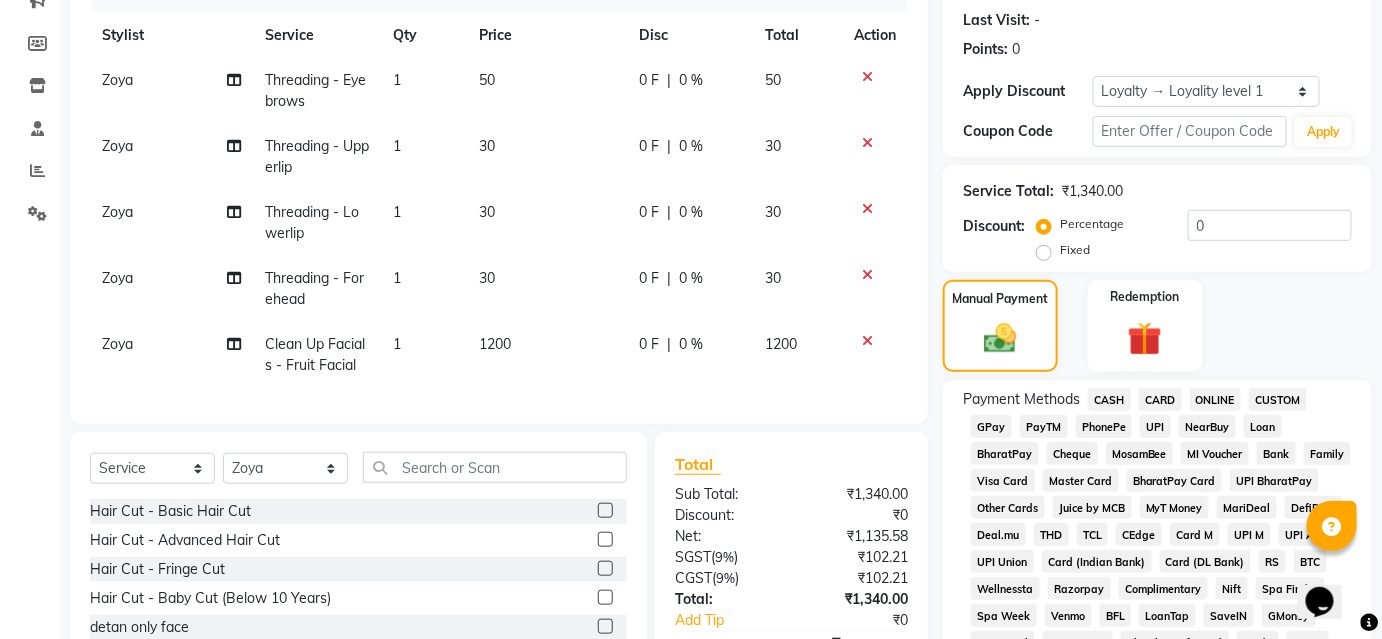 click on "UPI" 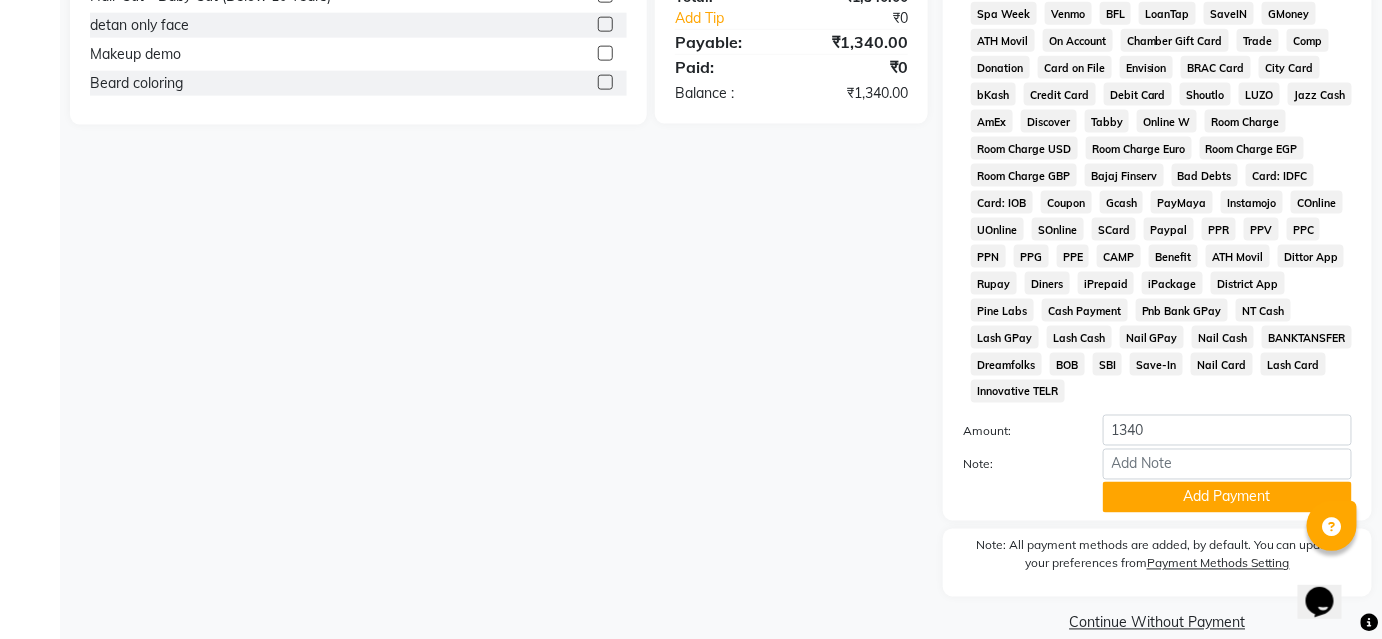 scroll, scrollTop: 878, scrollLeft: 0, axis: vertical 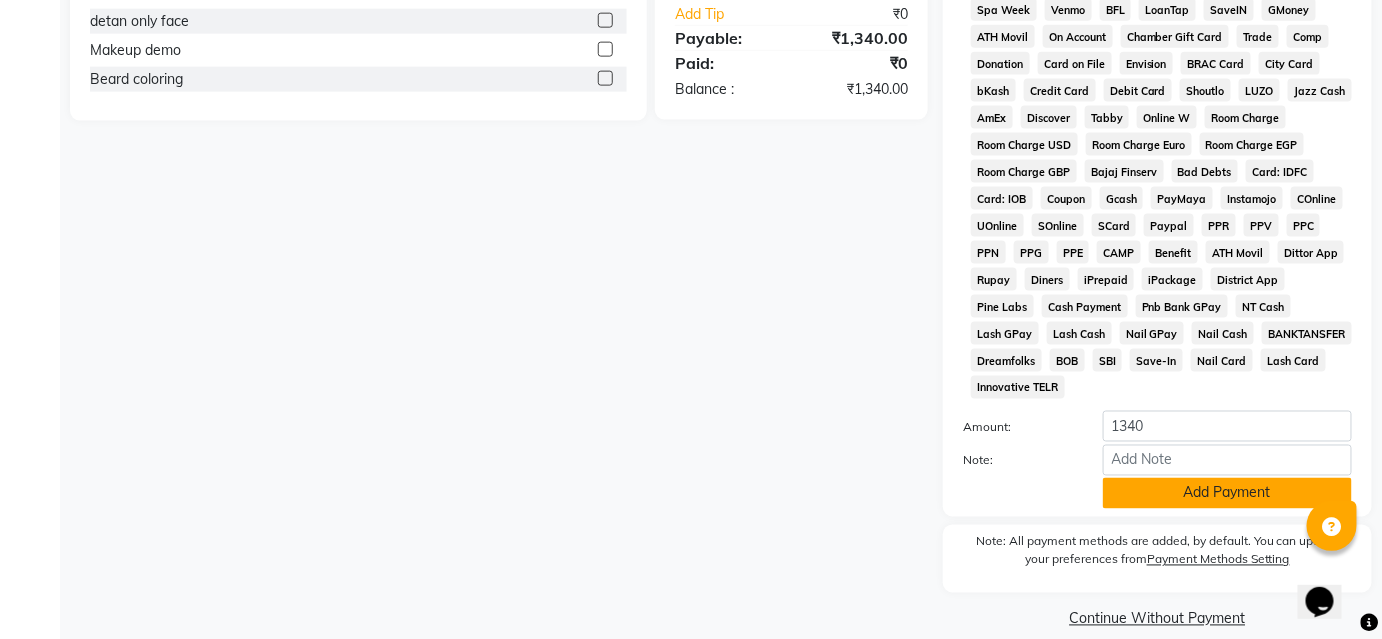 click on "Add Payment" 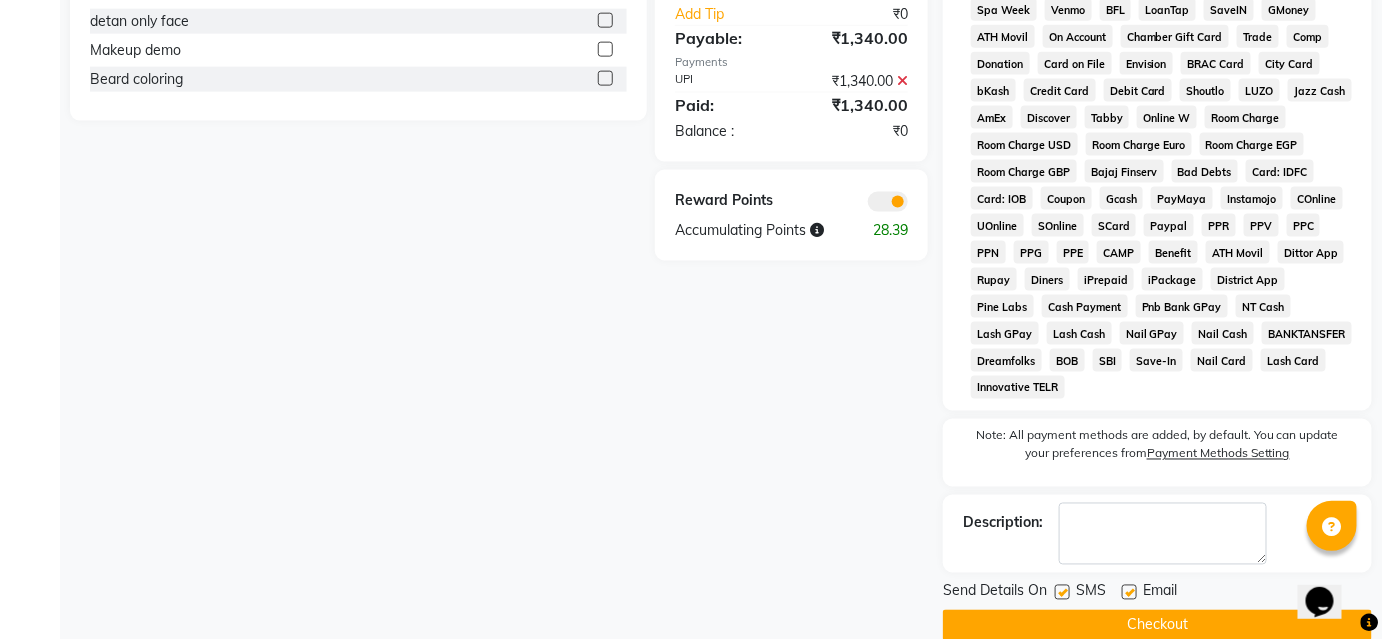 click on "Checkout" 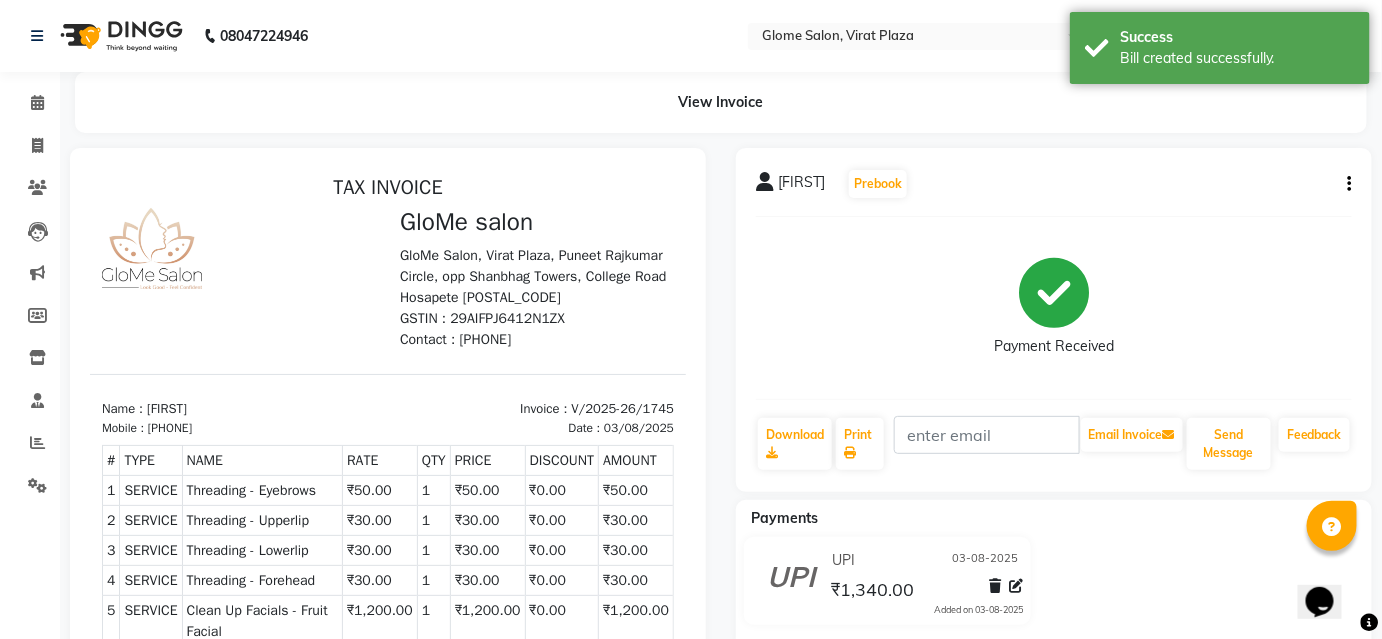 scroll, scrollTop: 0, scrollLeft: 0, axis: both 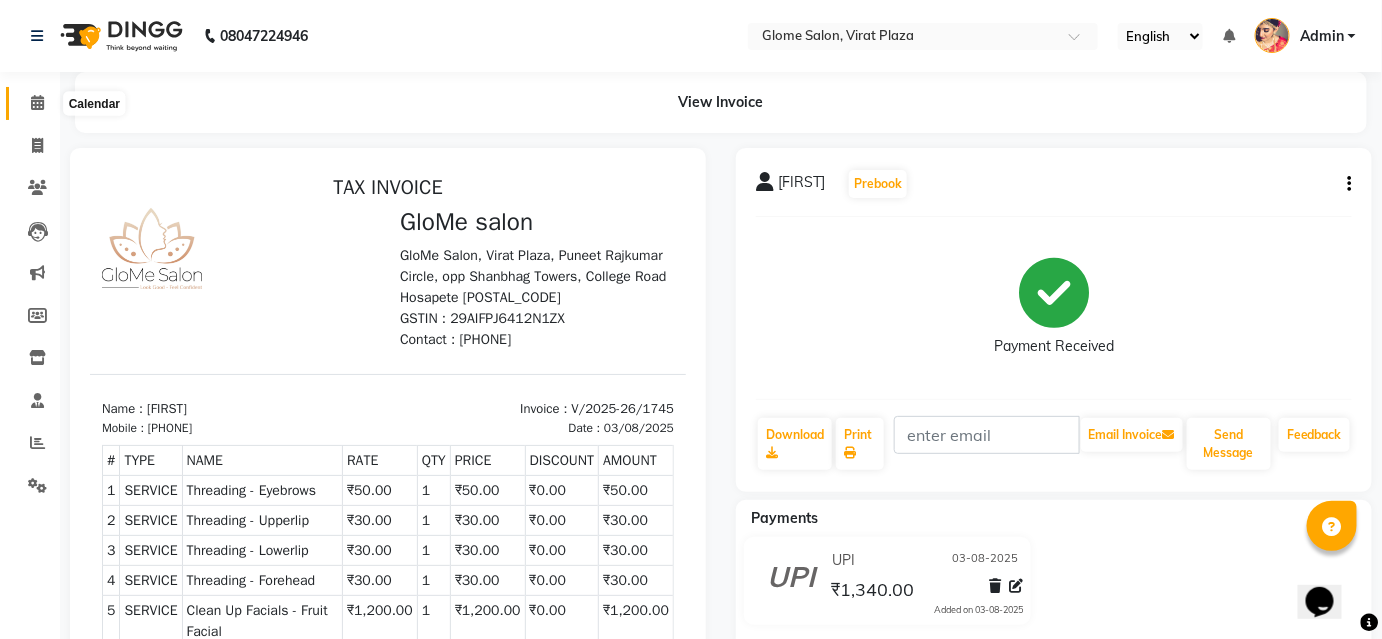 click 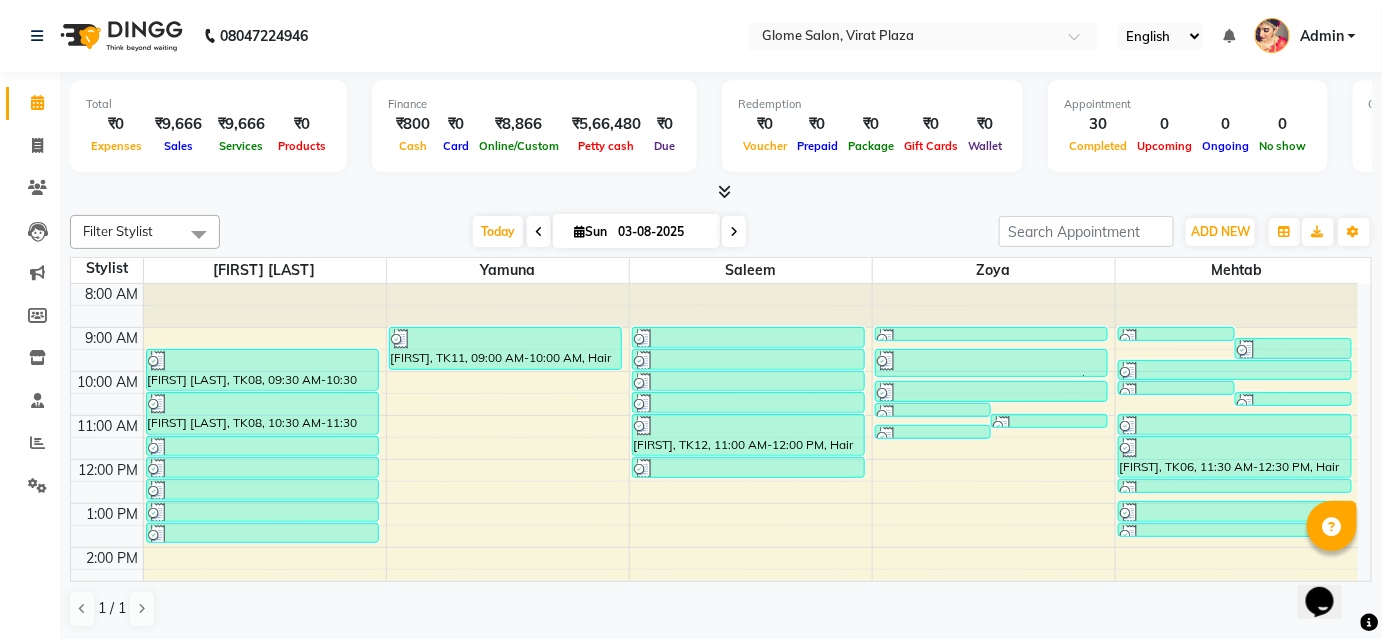 scroll, scrollTop: 0, scrollLeft: 0, axis: both 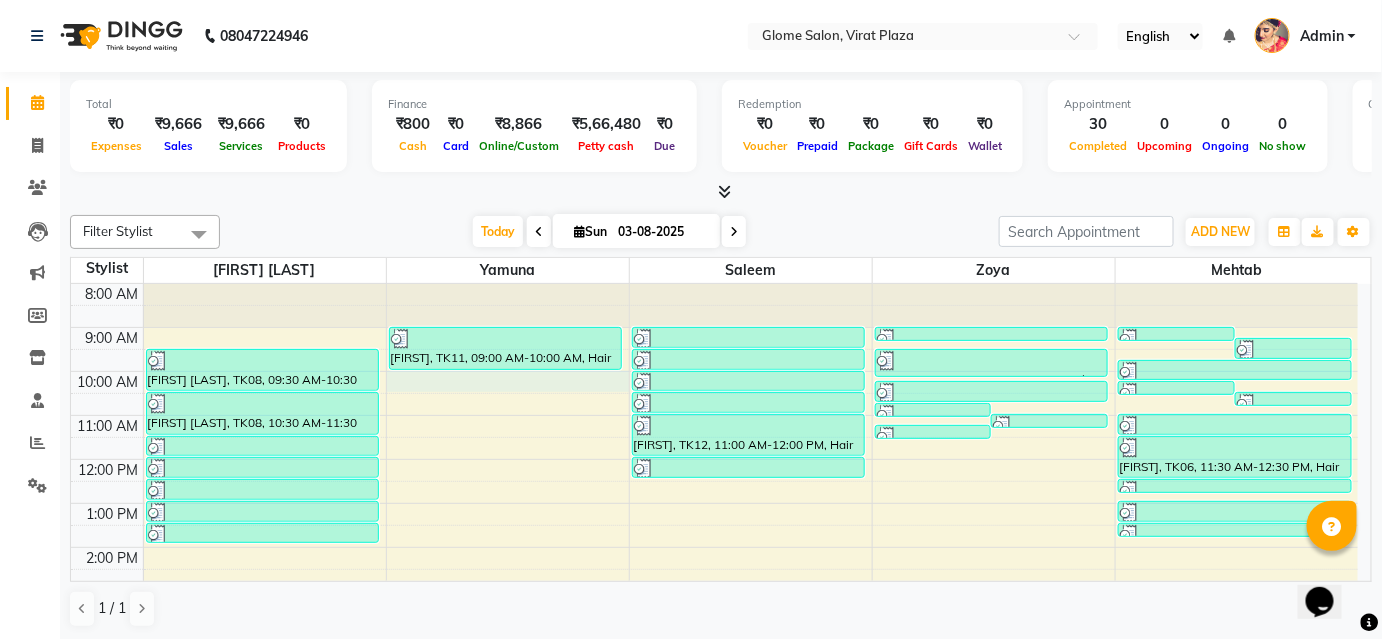 click on "8:00 AM 9:00 AM 10:00 AM 11:00 AM 12:00 PM 1:00 PM 2:00 PM 3:00 PM 4:00 PM 5:00 PM 6:00 PM 7:00 PM 8:00 PM     [FIRST] [LAST], TK08, 09:30 AM-10:30 AM, Cartridge Flavoured Waxing - Half Legs     [FIRST] [LAST], TK08, 10:30 AM-11:30 AM, Cartridge Flavoured Waxing - Full Arms     [FIRST] [LAST], TK08, 11:30 AM-12:00 PM, Peel Off Waxing - Underarms     [FIRST] [LAST], TK08, 12:00 PM-12:30 PM, Peel Off Waxing - Upper/Lower Lip     [FIRST] [LAST], TK08, 12:30 PM-01:00 PM, Threading  - Eyebrows     [FIRST], TK13, 01:00 PM-01:30 PM, Threading  - Eyebrows     [FIRST], TK14, 01:30 PM-02:00 PM, Threading  - Eyebrows     [FIRST], TK11, 09:00 AM-10:00 AM, Hair Spa  - Premium Spa     [FIRST], TK01, 09:00 AM-09:30 AM, Hair Cut - Basic Hair Cut     [FIRST], TK03, 09:30 AM-10:00 AM, Exclusive Men’S Services - Hair Cut     [FIRST], TK07, 10:00 AM-10:30 AM, Hair Cut - Basic Hair Cut     [FIRST], TK10, 10:30 AM-11:00 AM, Exclusive Men’S Services - Hair Cut" at bounding box center (714, 569) 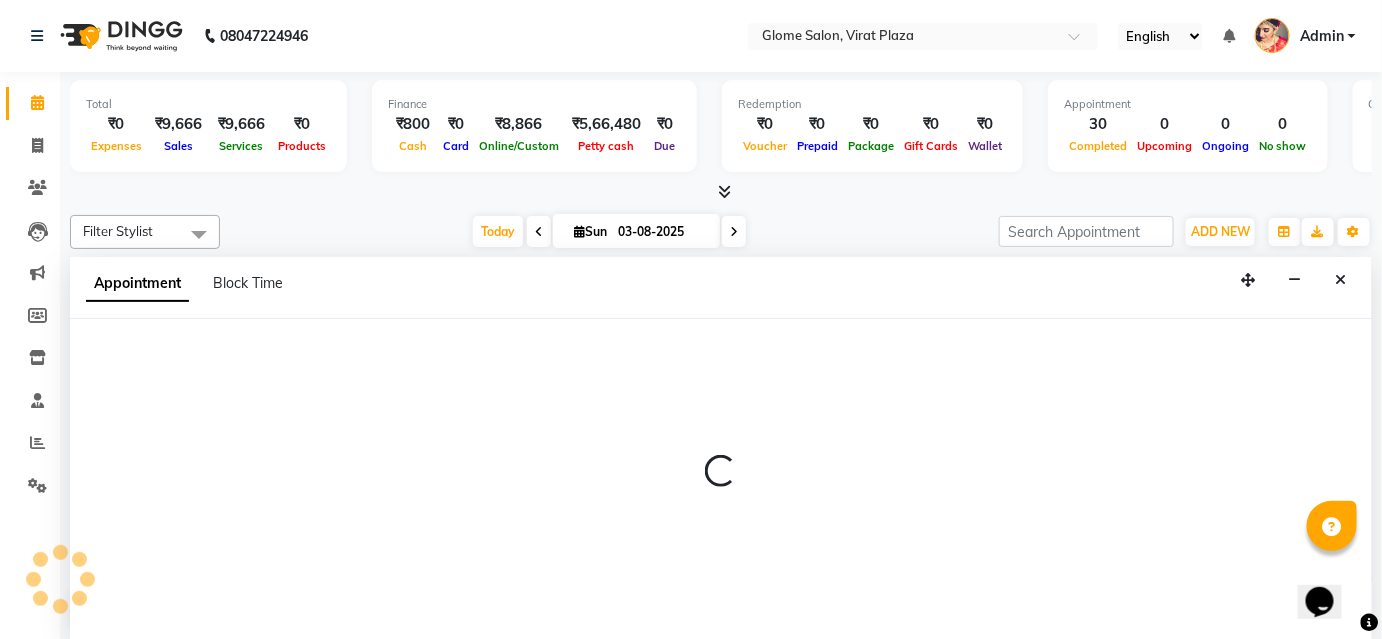 scroll, scrollTop: 0, scrollLeft: 0, axis: both 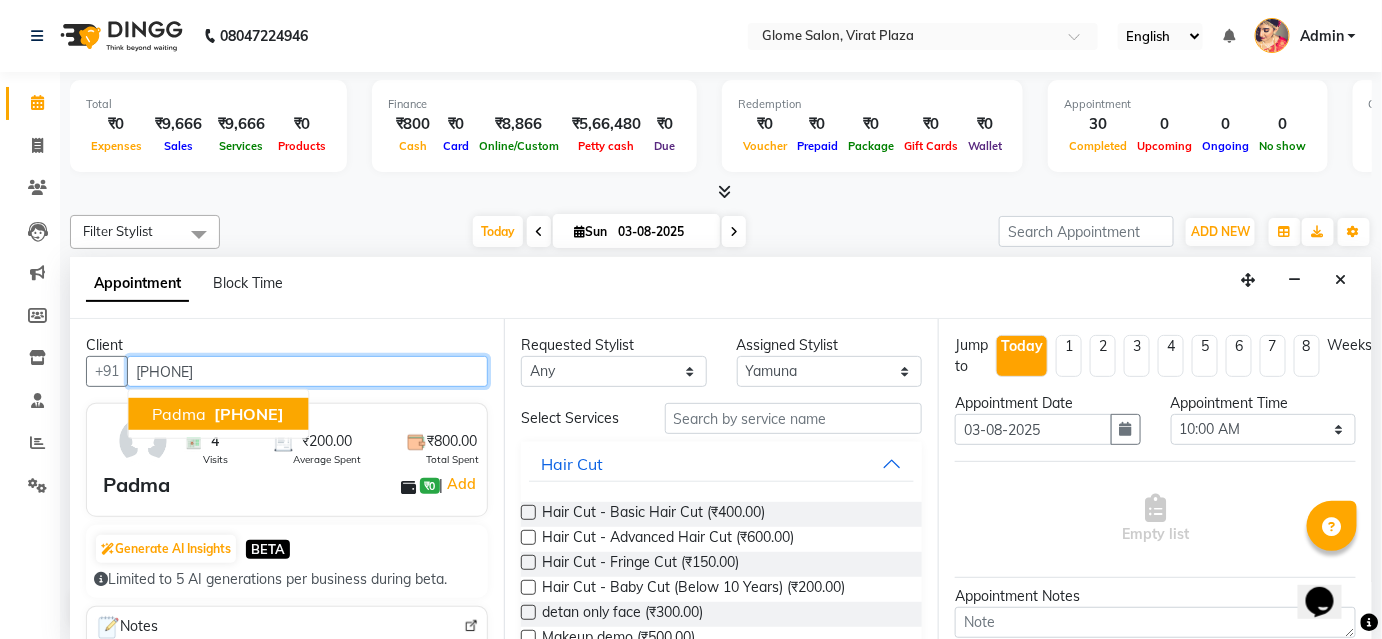 click on "[PHONE]" at bounding box center (249, 414) 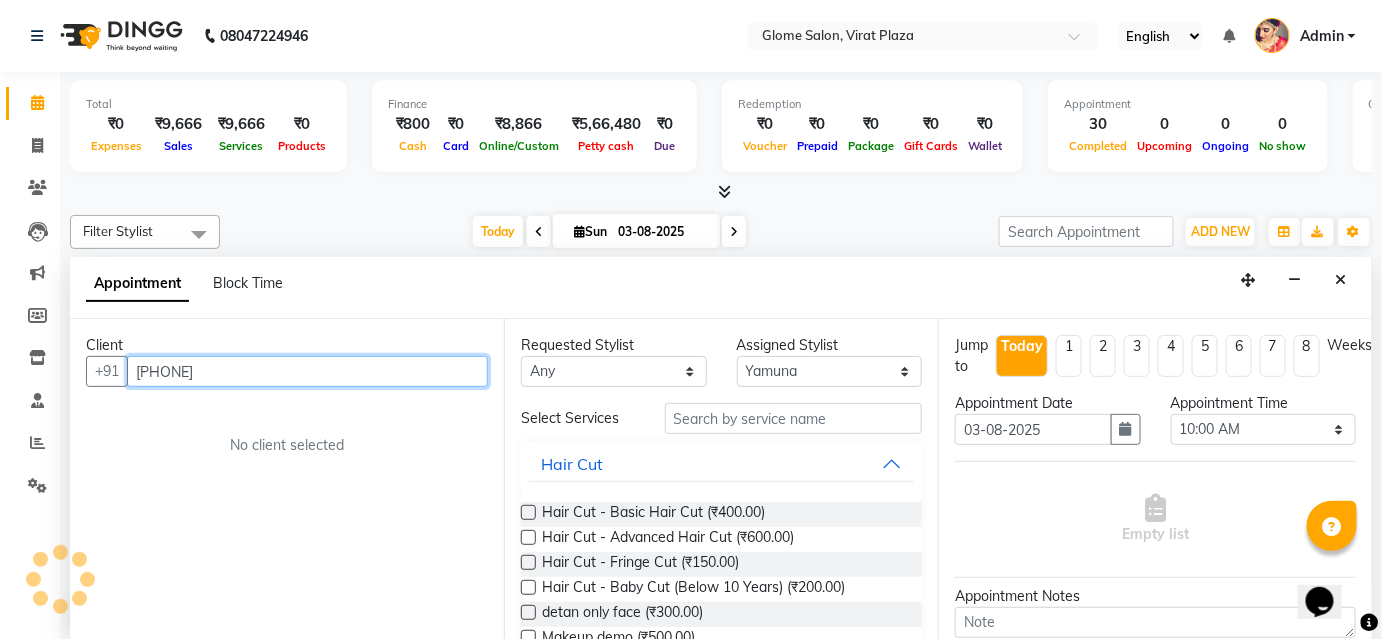 type on "[PHONE]" 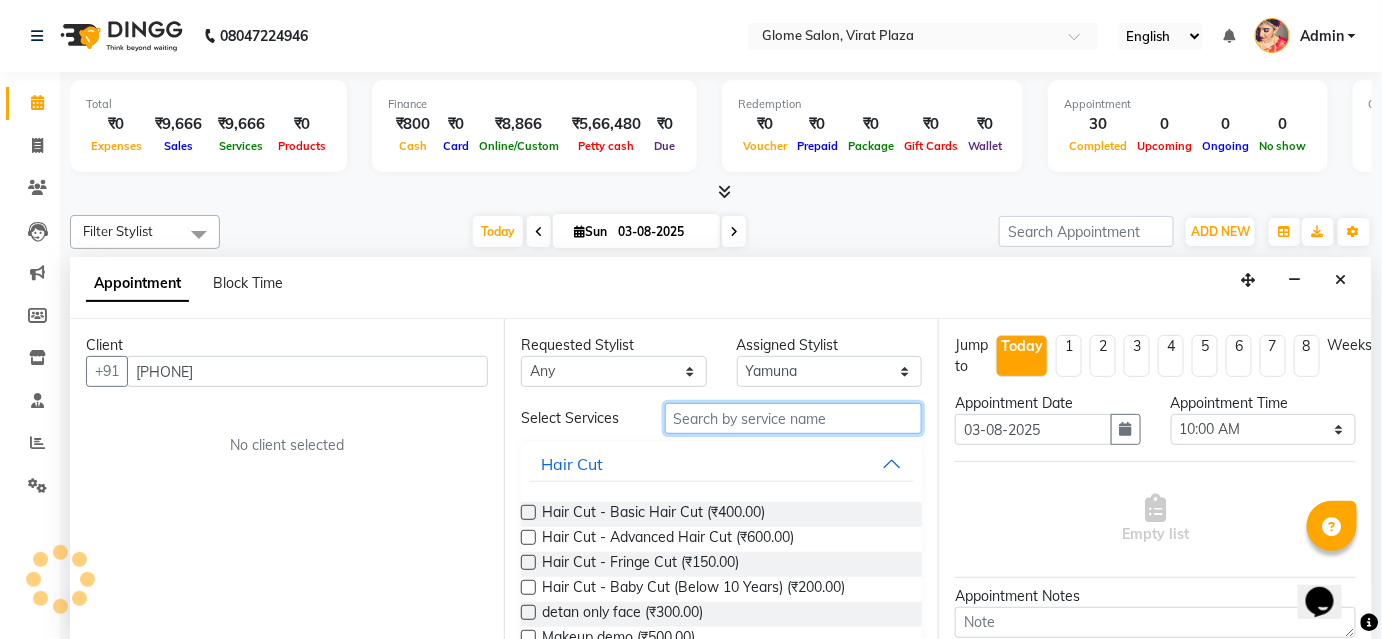 click at bounding box center [793, 418] 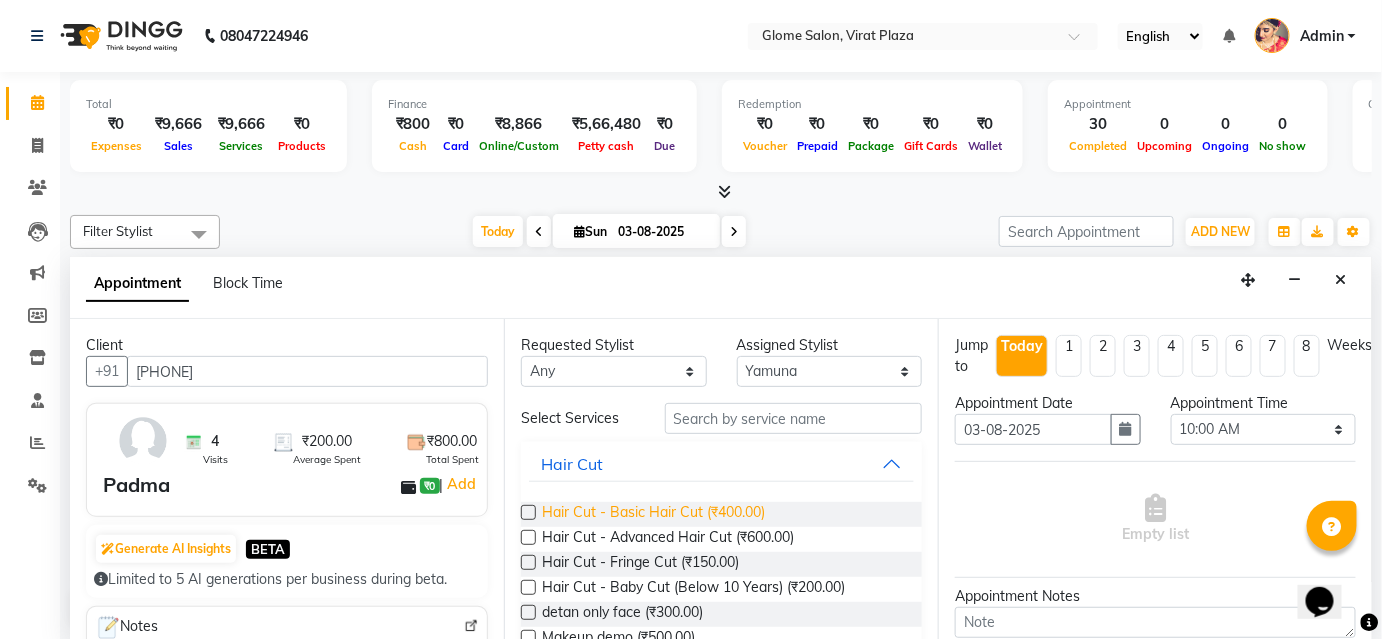 click on "Hair Cut - Basic Hair Cut (₹400.00)" at bounding box center (653, 514) 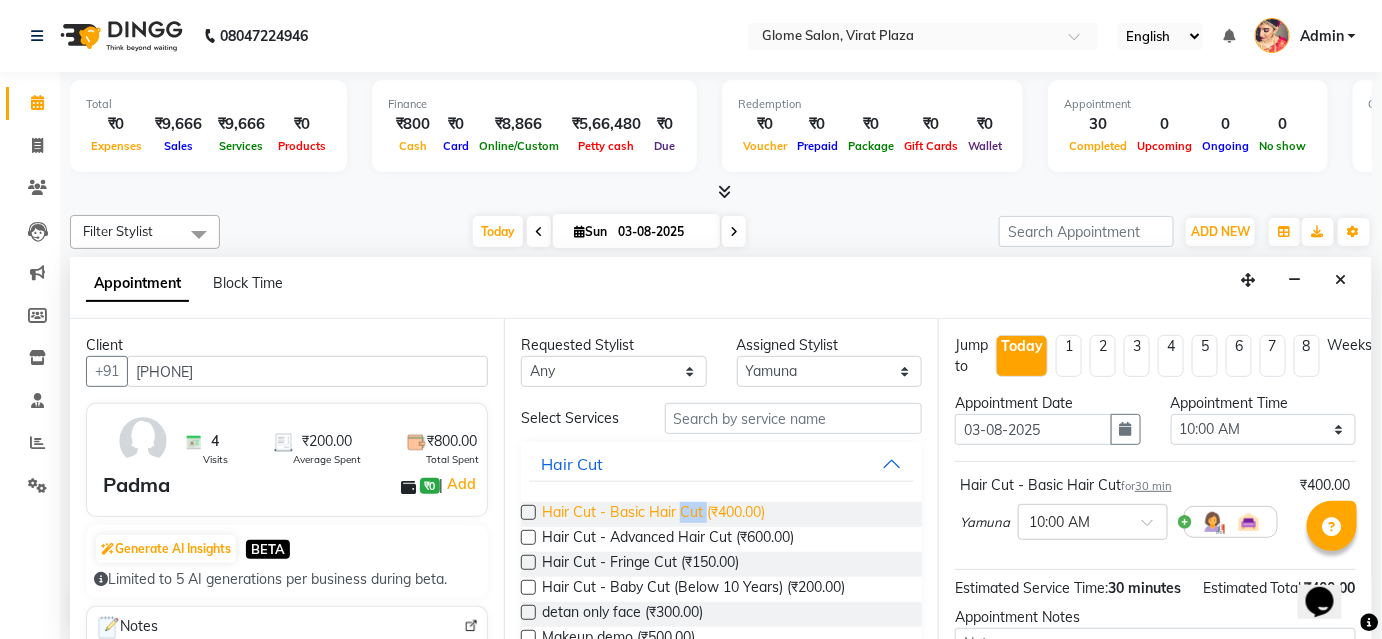 click on "Hair Cut - Basic Hair Cut (₹400.00)" at bounding box center (653, 514) 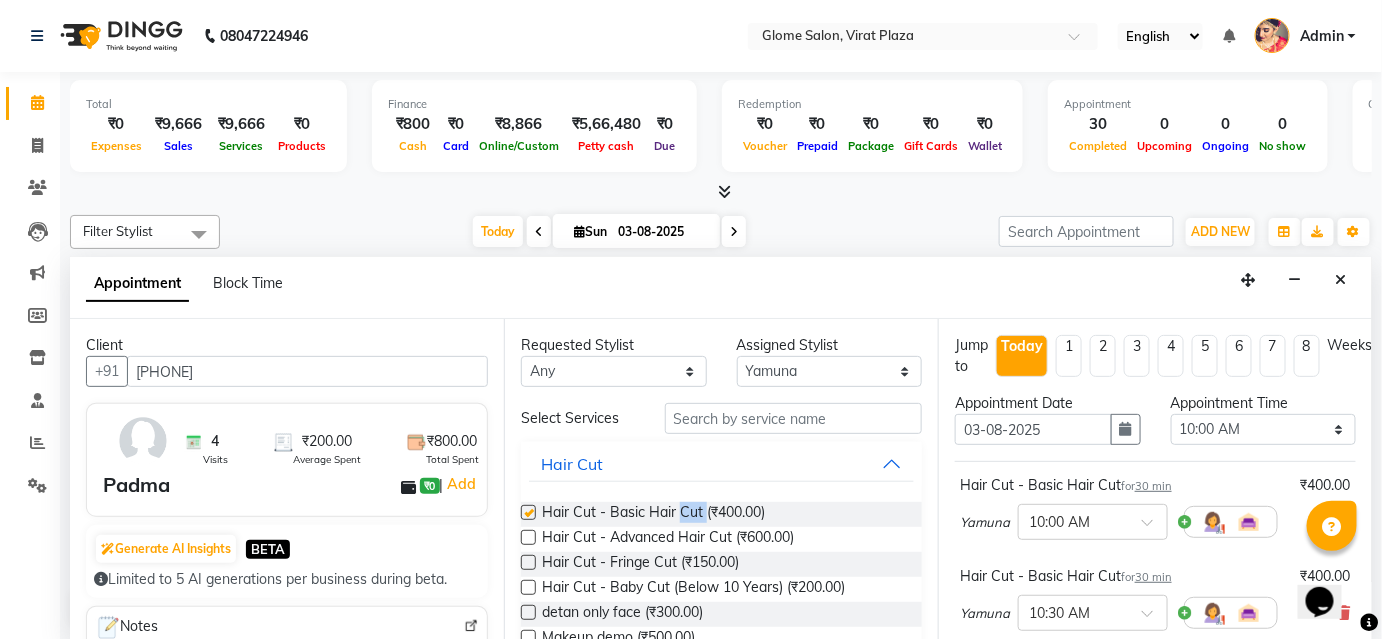 checkbox on "false" 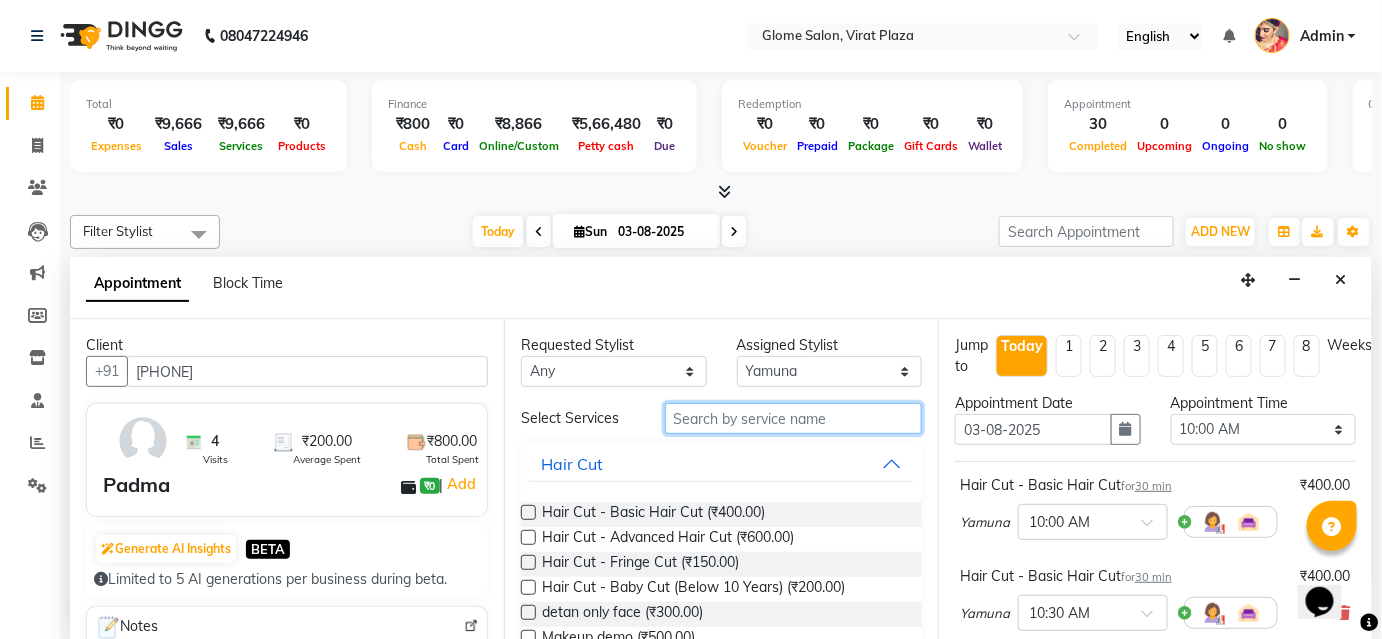 click at bounding box center (793, 418) 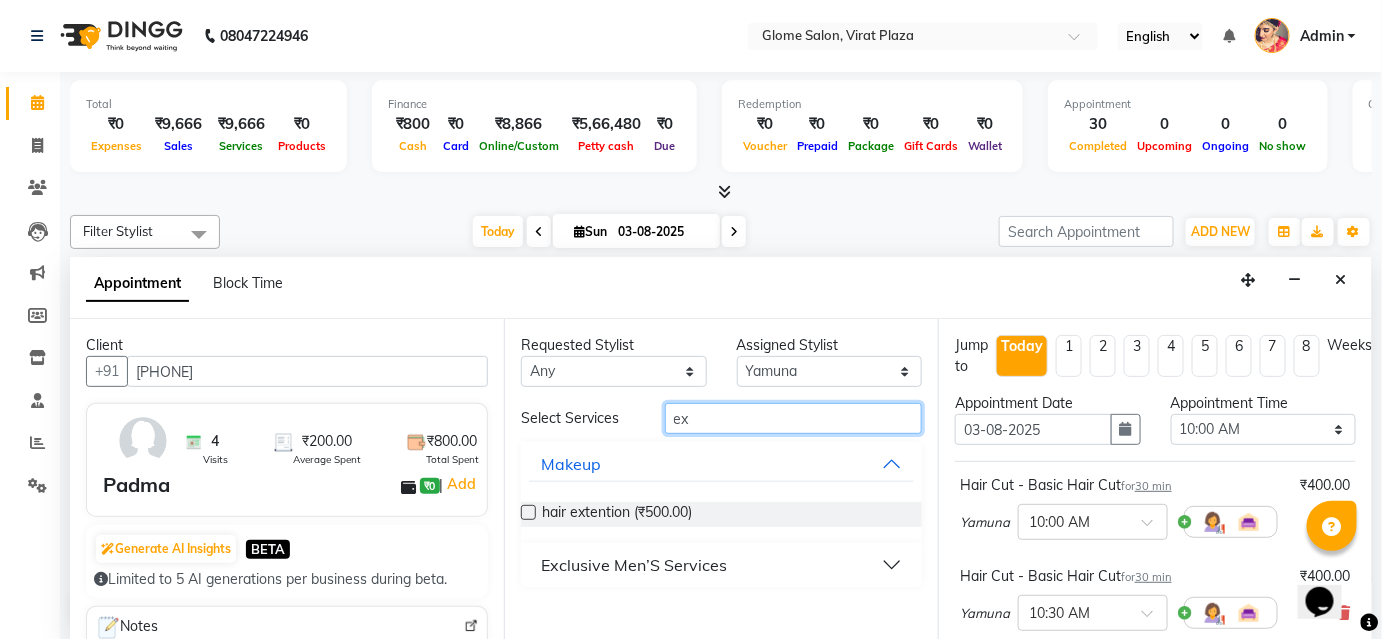 type on "ex" 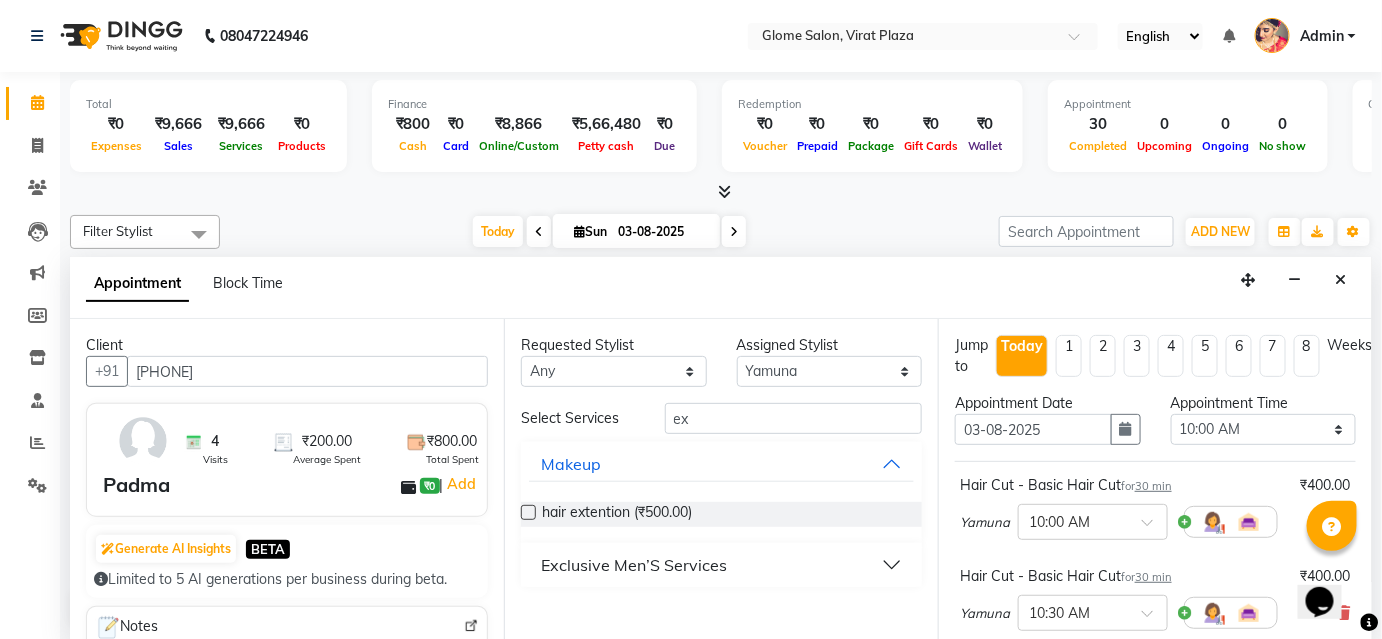 click on "Exclusive Men’S Services" at bounding box center (634, 565) 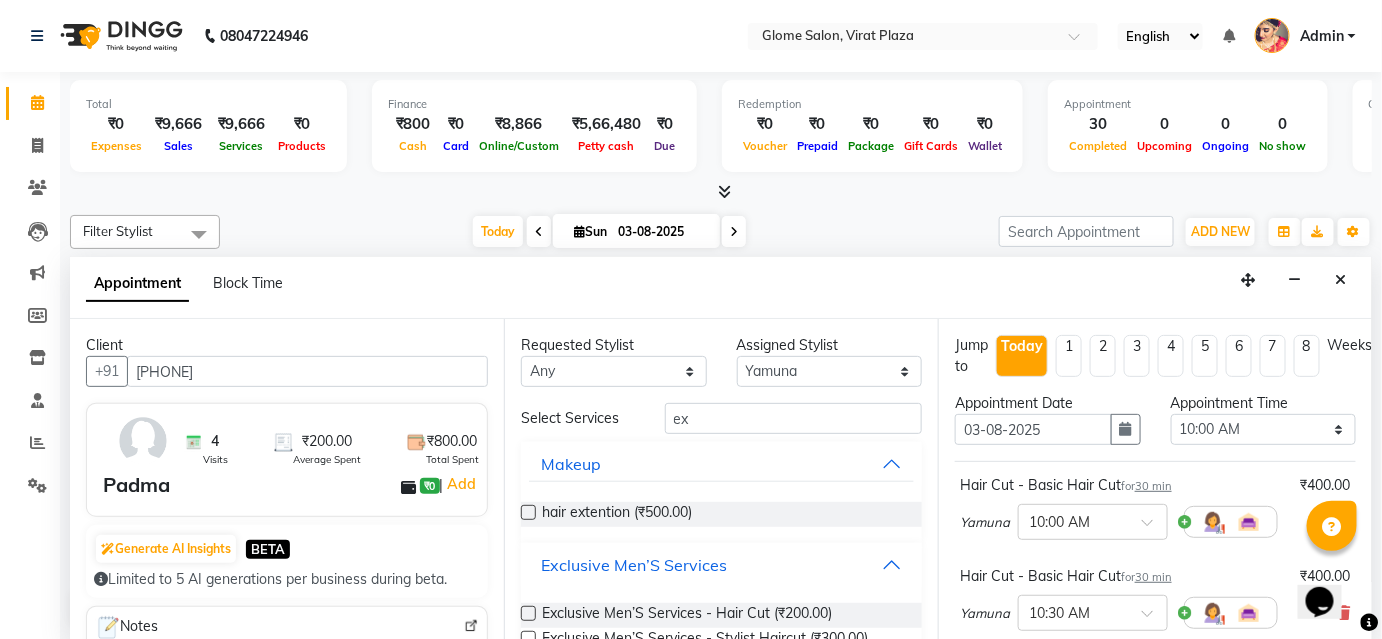 scroll, scrollTop: 181, scrollLeft: 0, axis: vertical 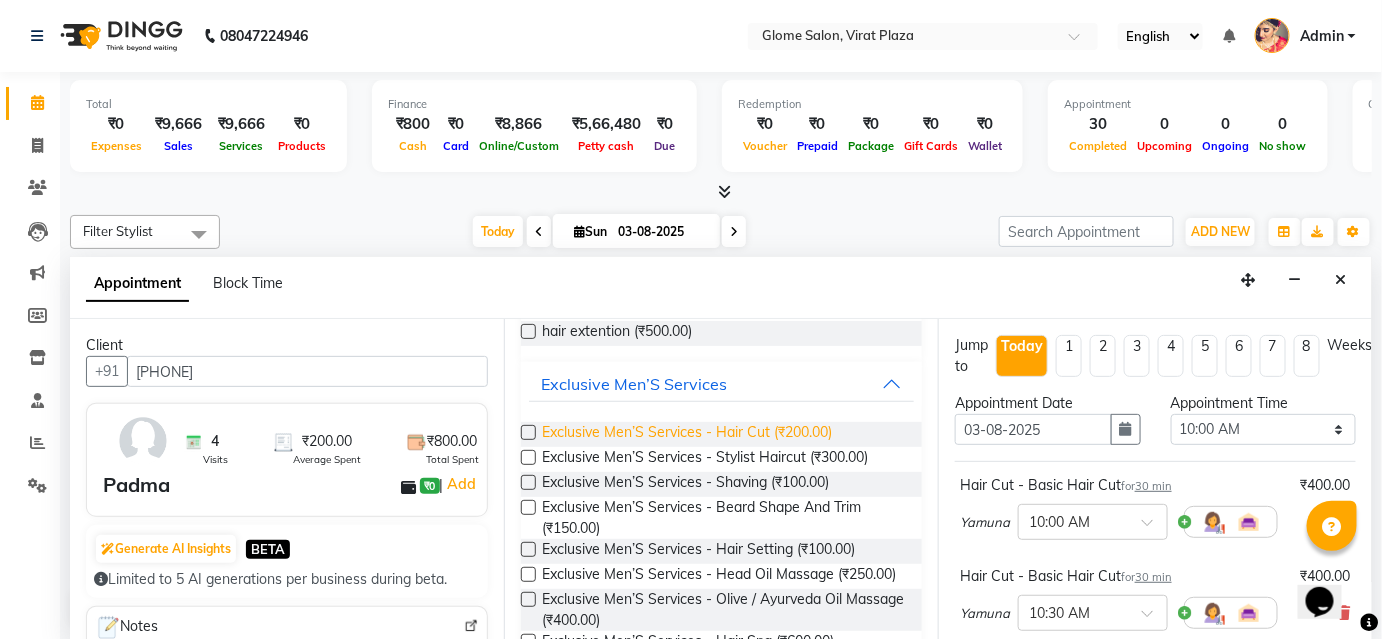 click on "Exclusive Men’S Services - Hair Cut (₹200.00)" at bounding box center (687, 434) 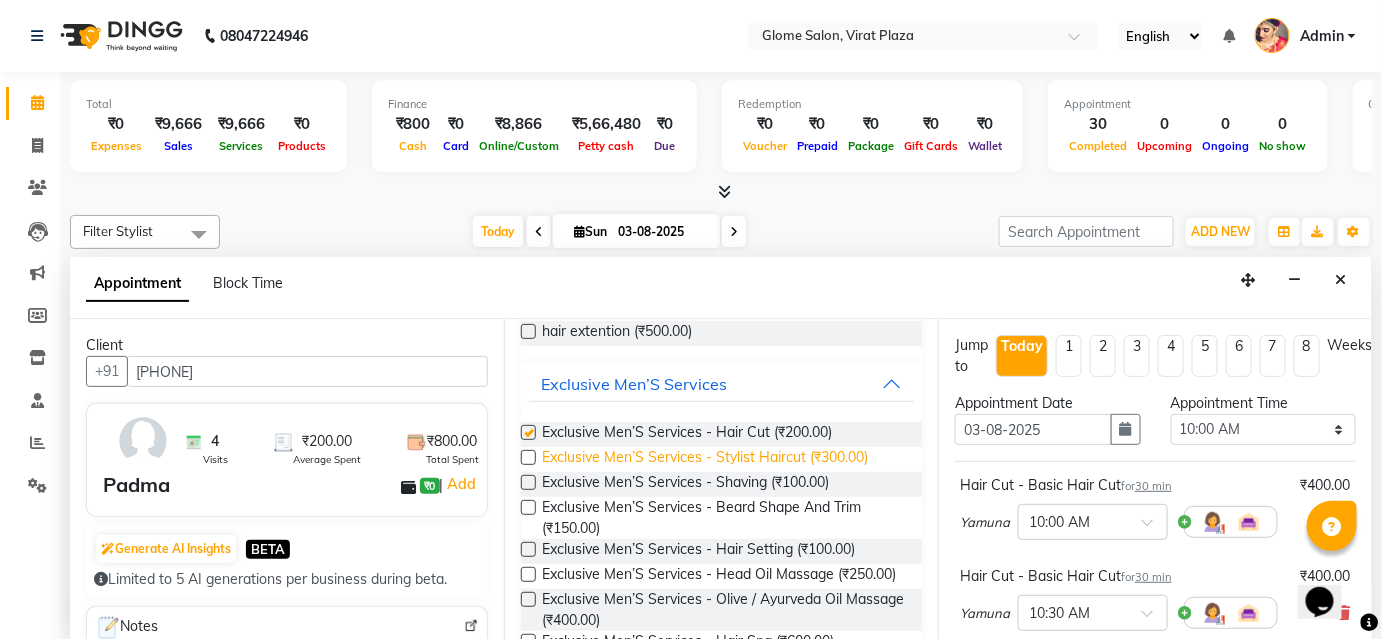 checkbox on "false" 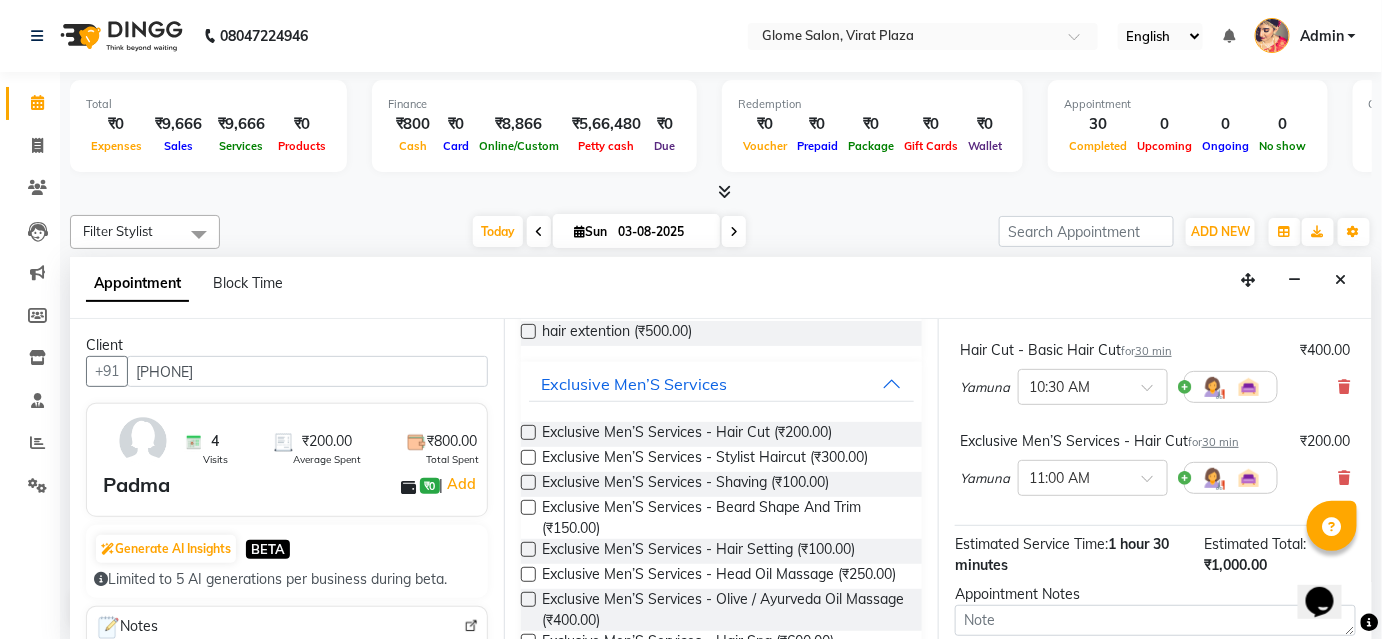 scroll, scrollTop: 363, scrollLeft: 0, axis: vertical 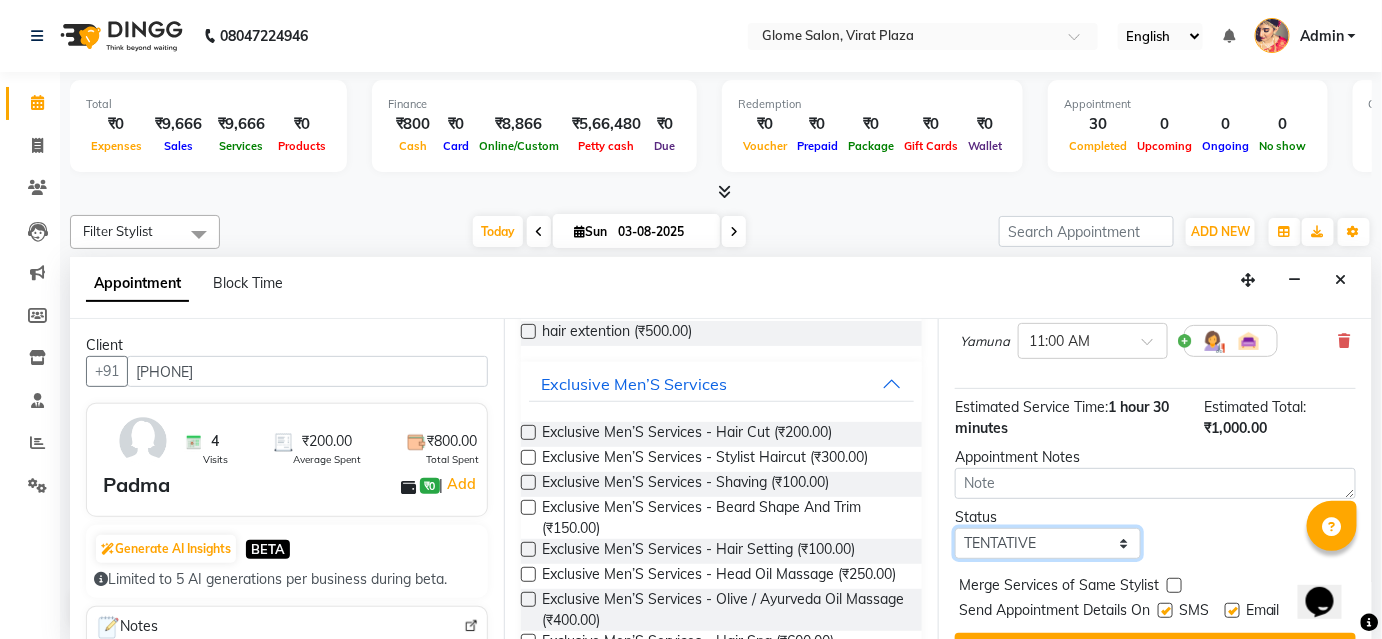 click on "Select TENTATIVE CONFIRM CHECK-IN UPCOMING" at bounding box center (1048, 543) 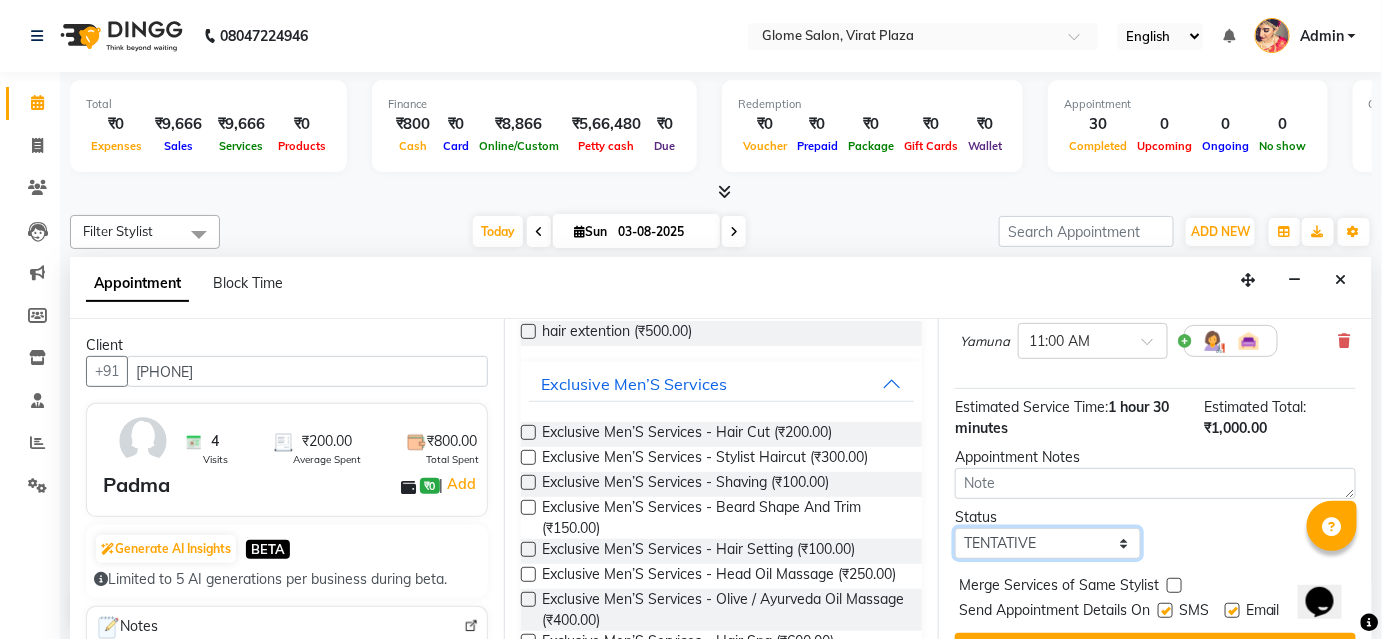 select on "confirm booking" 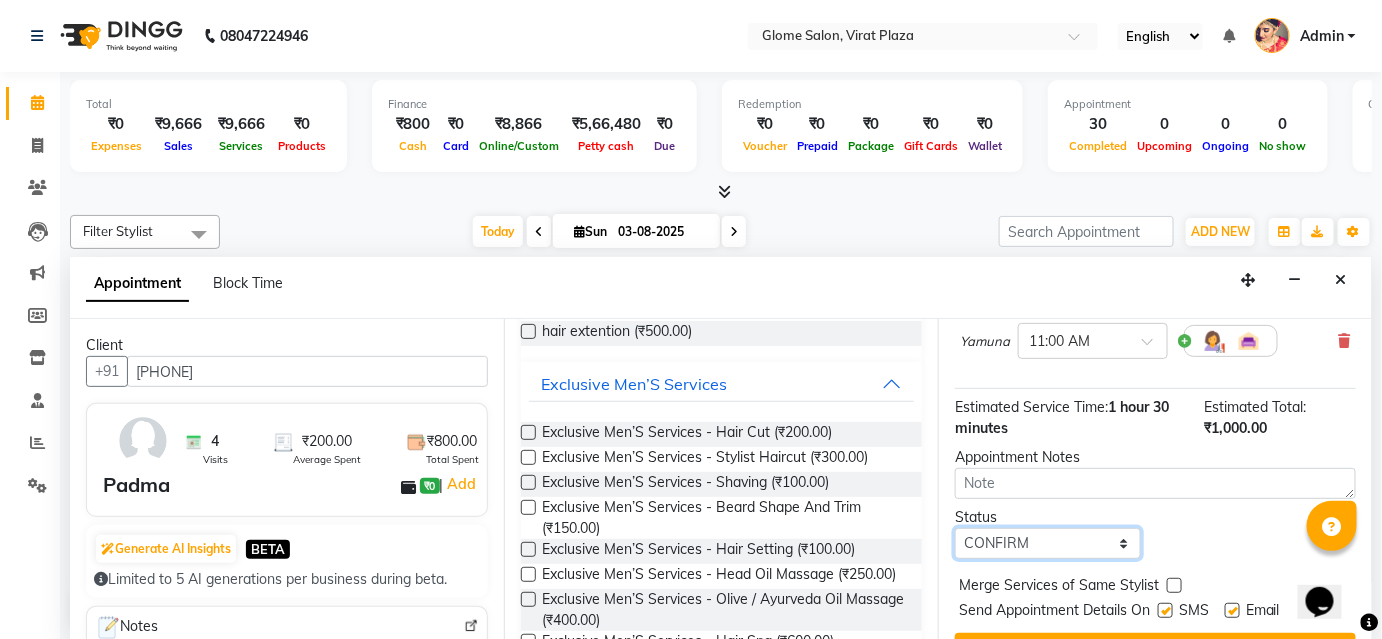 click on "Select TENTATIVE CONFIRM CHECK-IN UPCOMING" at bounding box center [1048, 543] 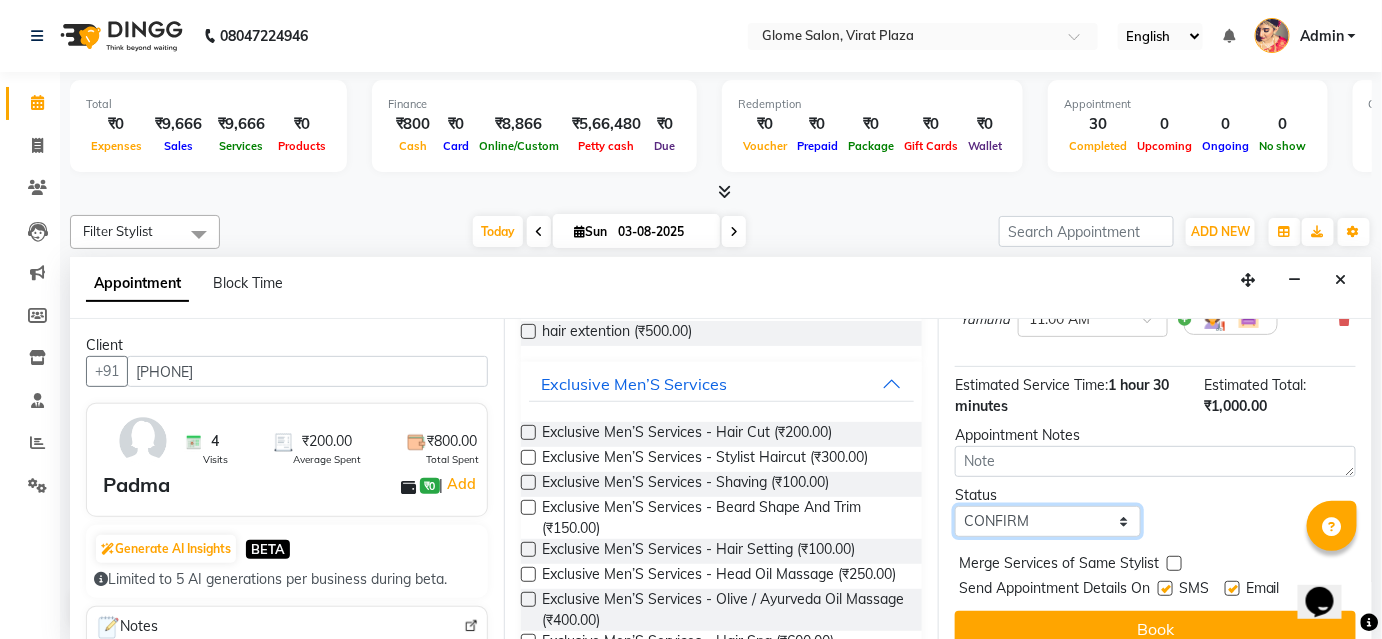 scroll, scrollTop: 406, scrollLeft: 0, axis: vertical 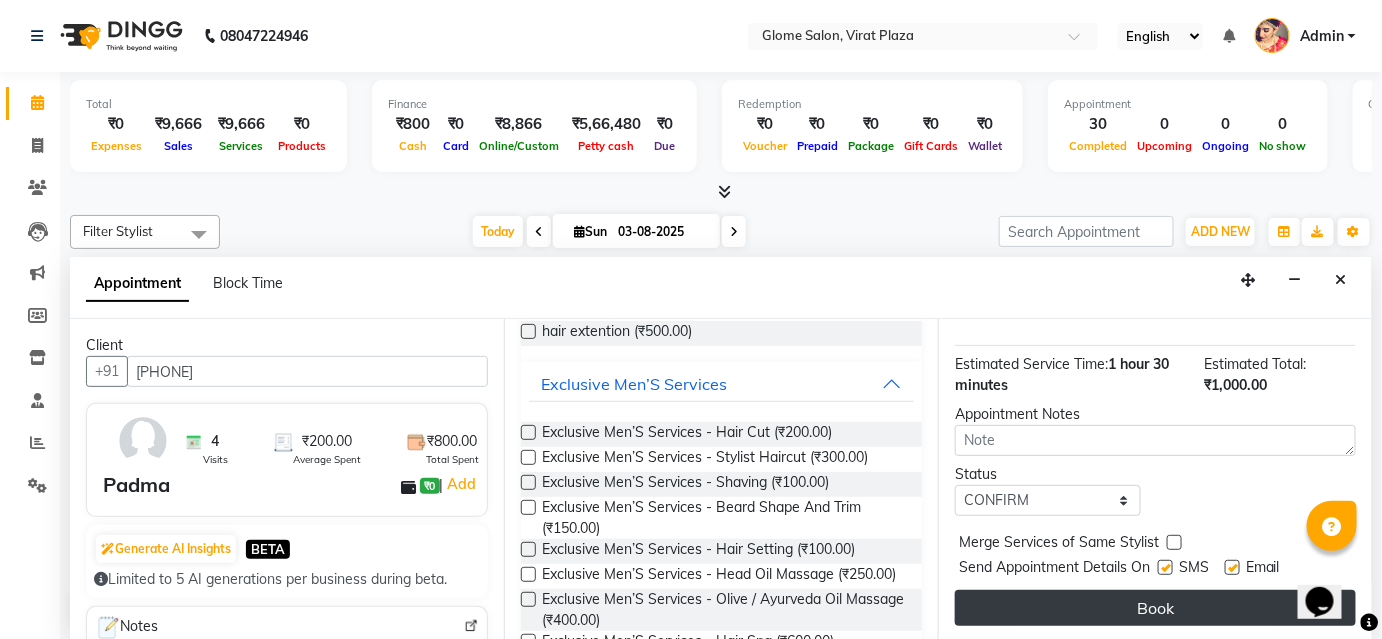 click on "Book" at bounding box center [1155, 608] 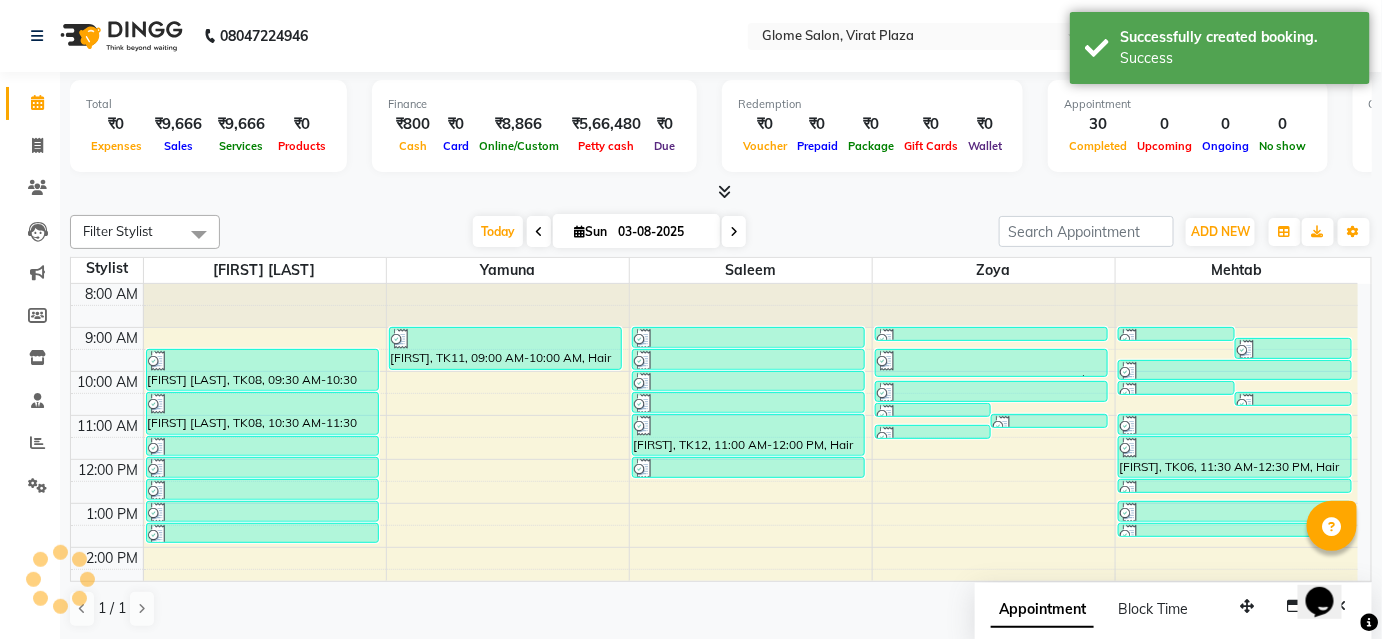 scroll, scrollTop: 0, scrollLeft: 0, axis: both 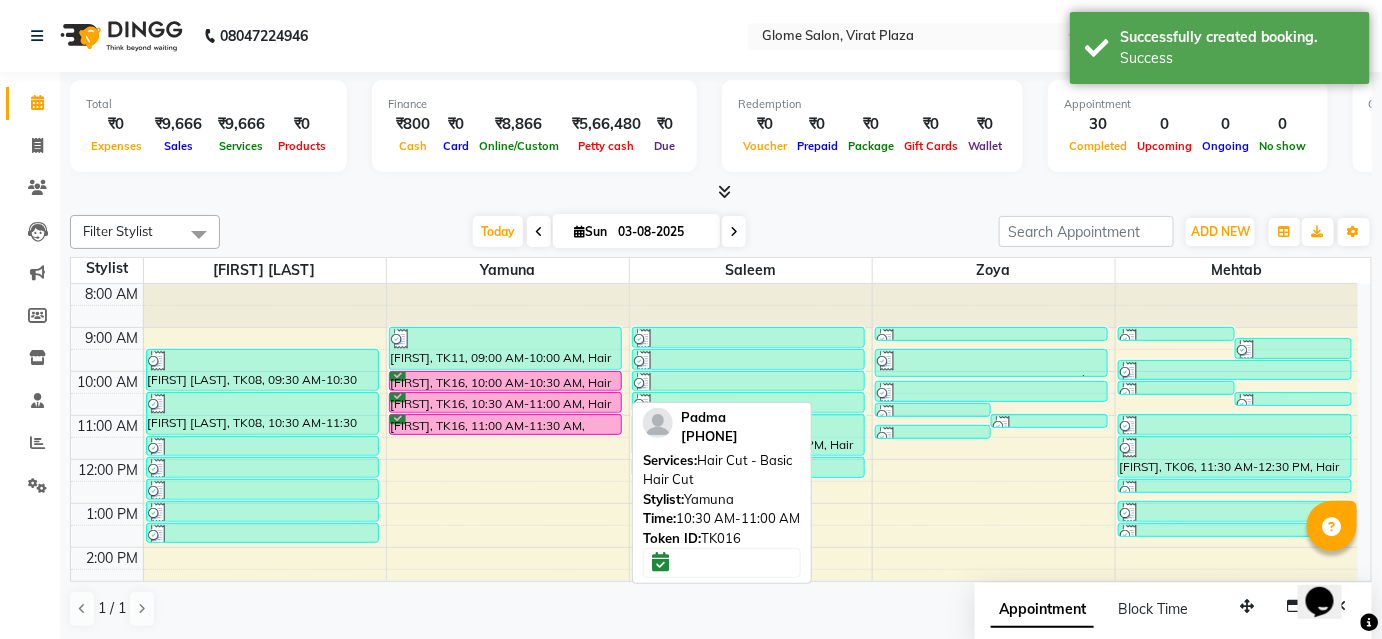 click on "[FIRST], TK16, 10:30 AM-11:00 AM, Hair Cut - Basic Hair Cut" at bounding box center [506, 402] 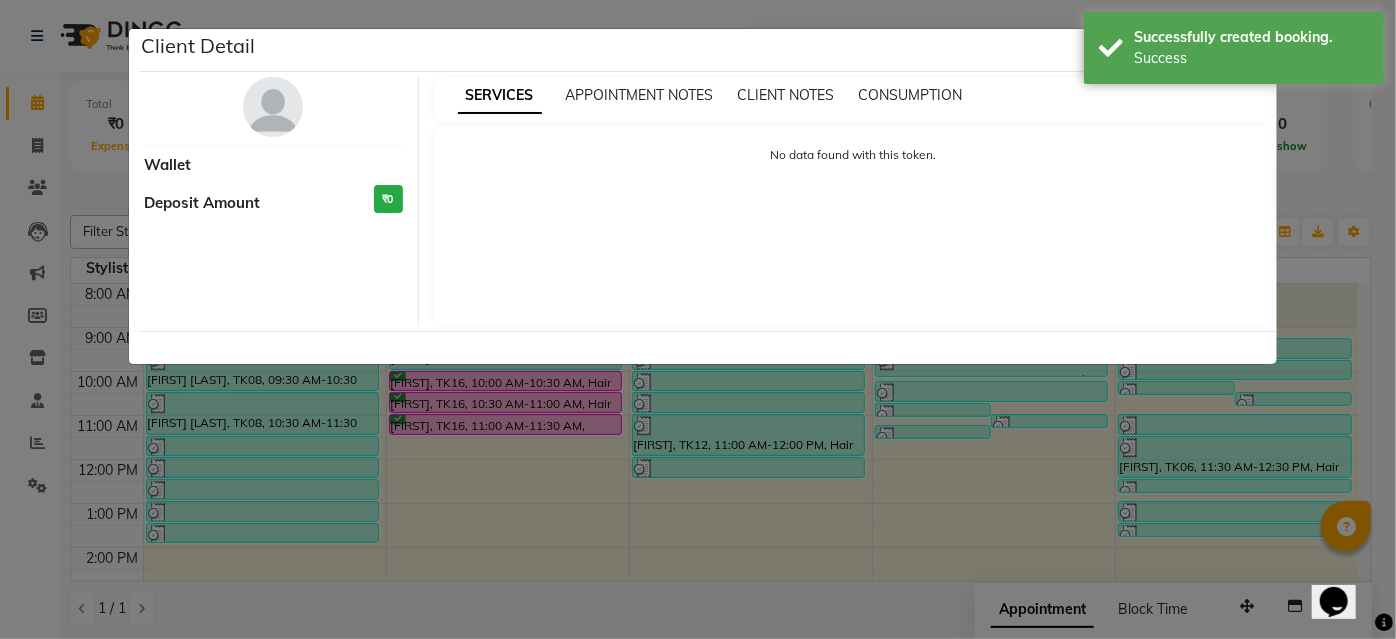 select on "6" 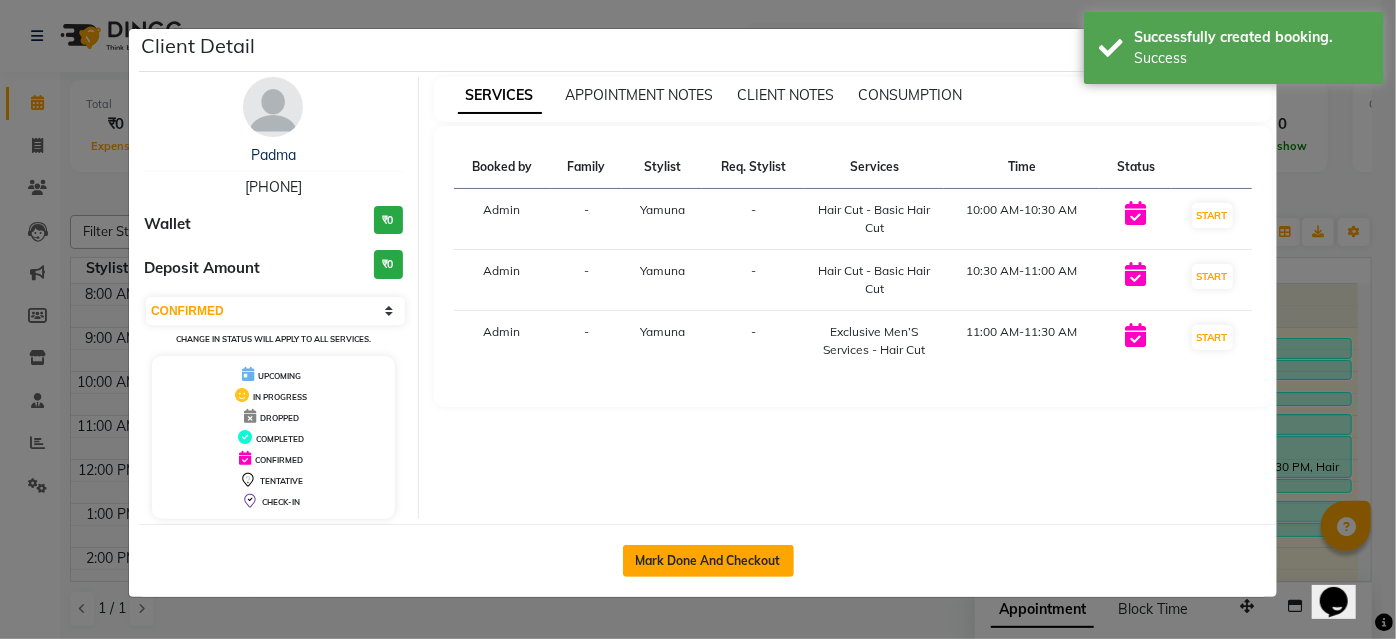 click on "Mark Done And Checkout" 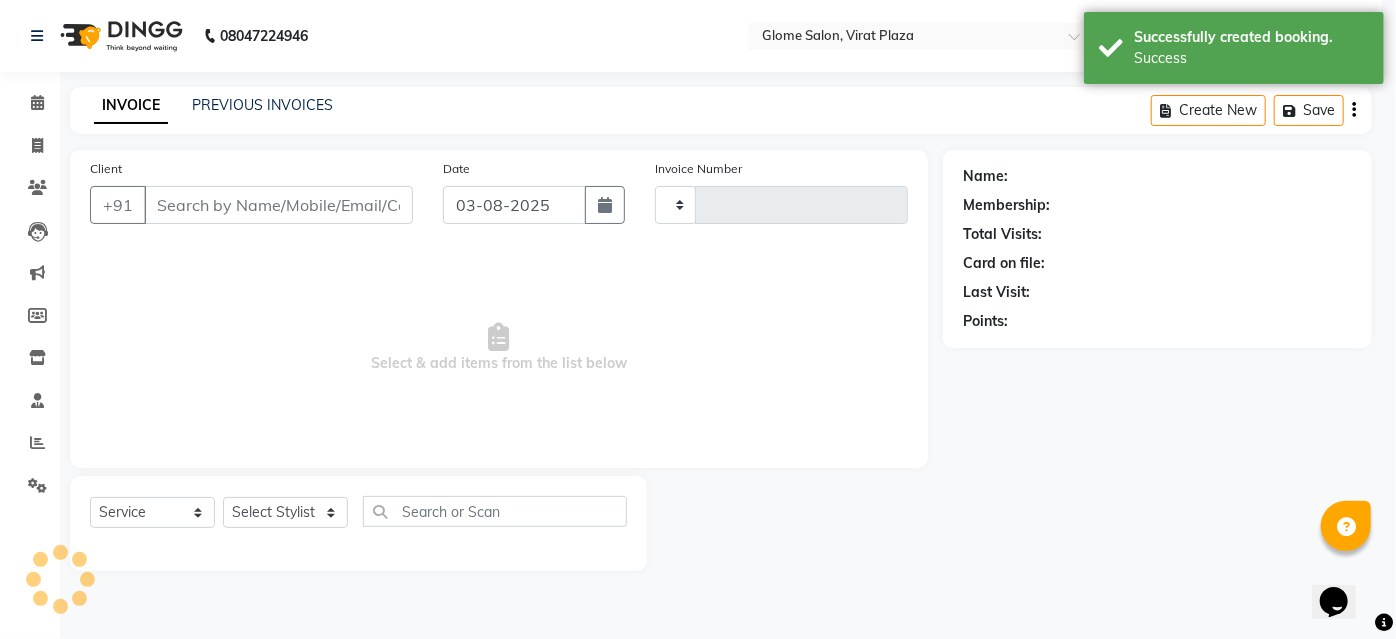 type on "1746" 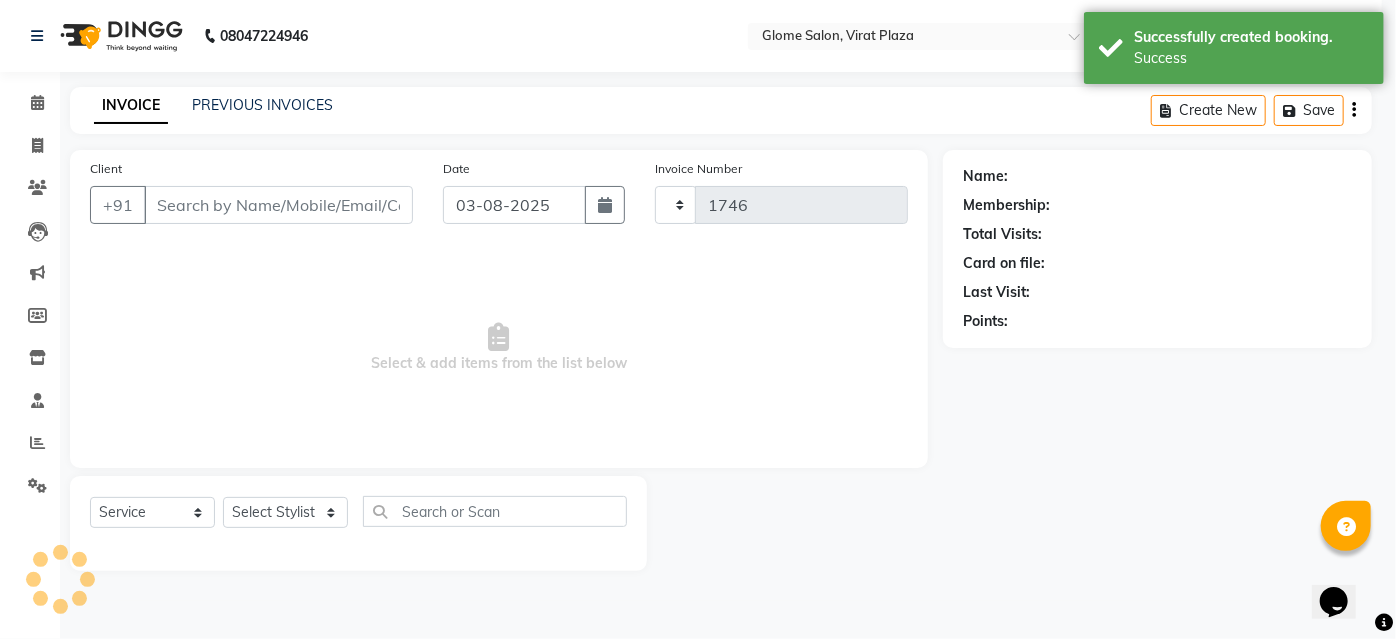 select on "5199" 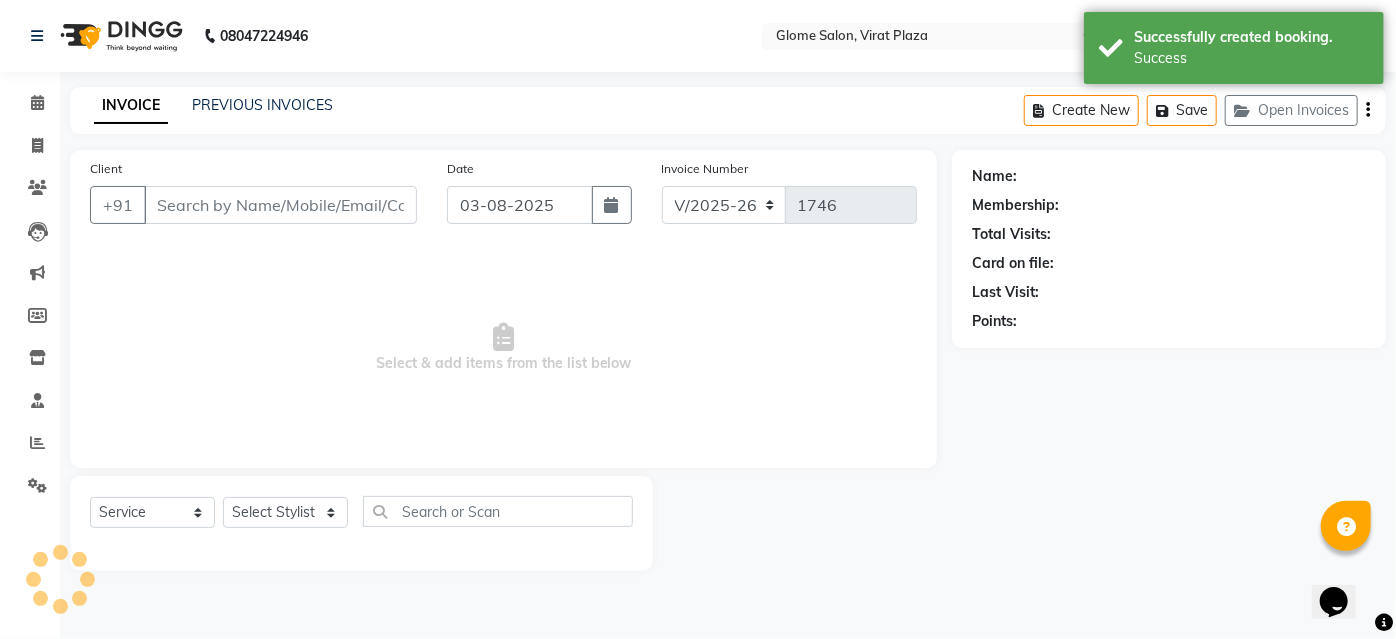 type on "[PHONE]" 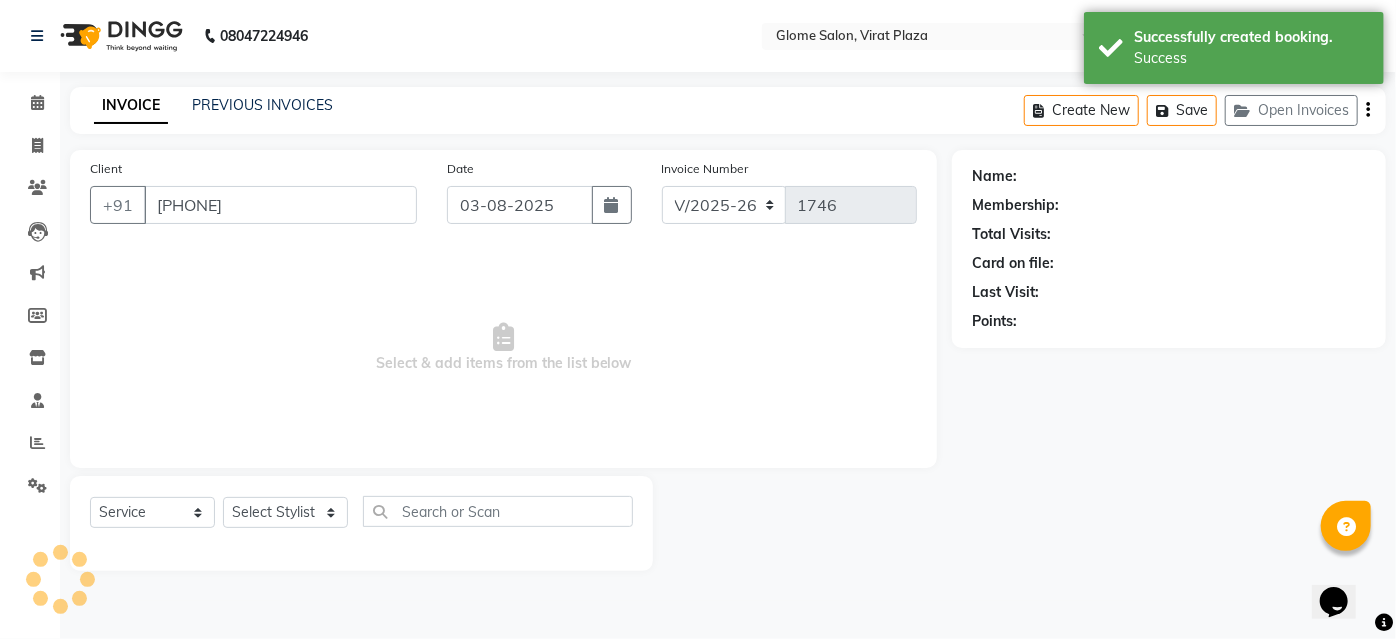 select on "34178" 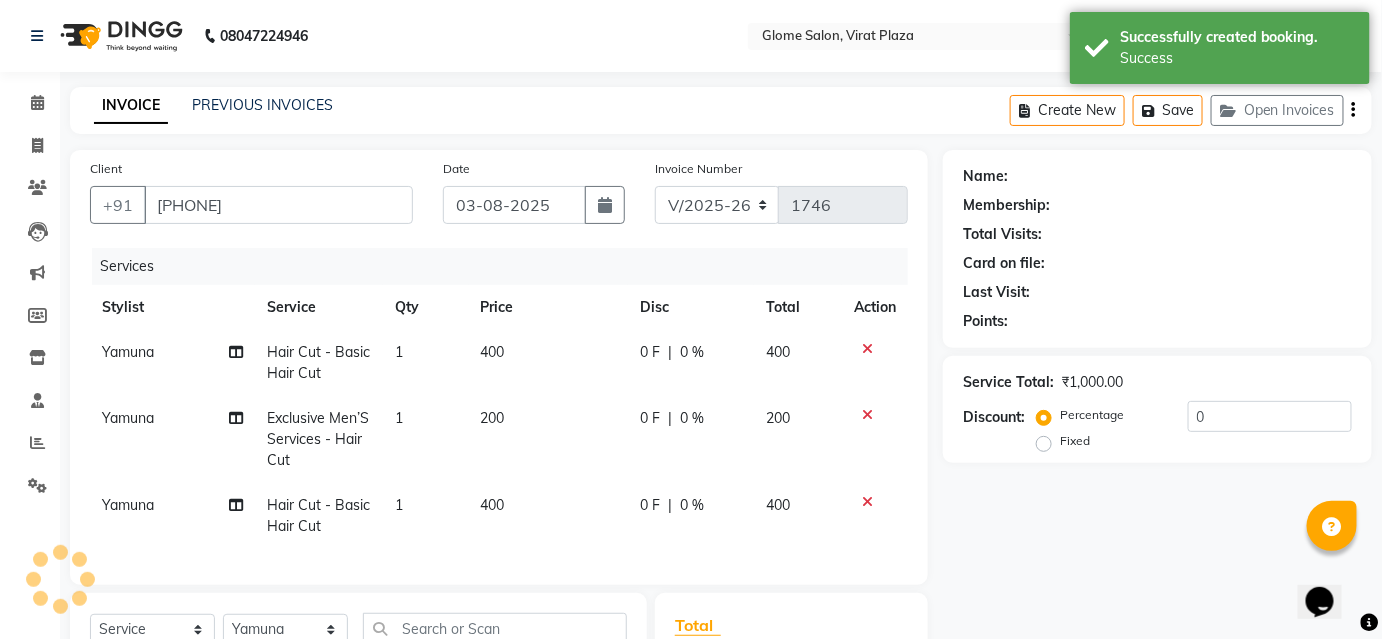 select on "1: Object" 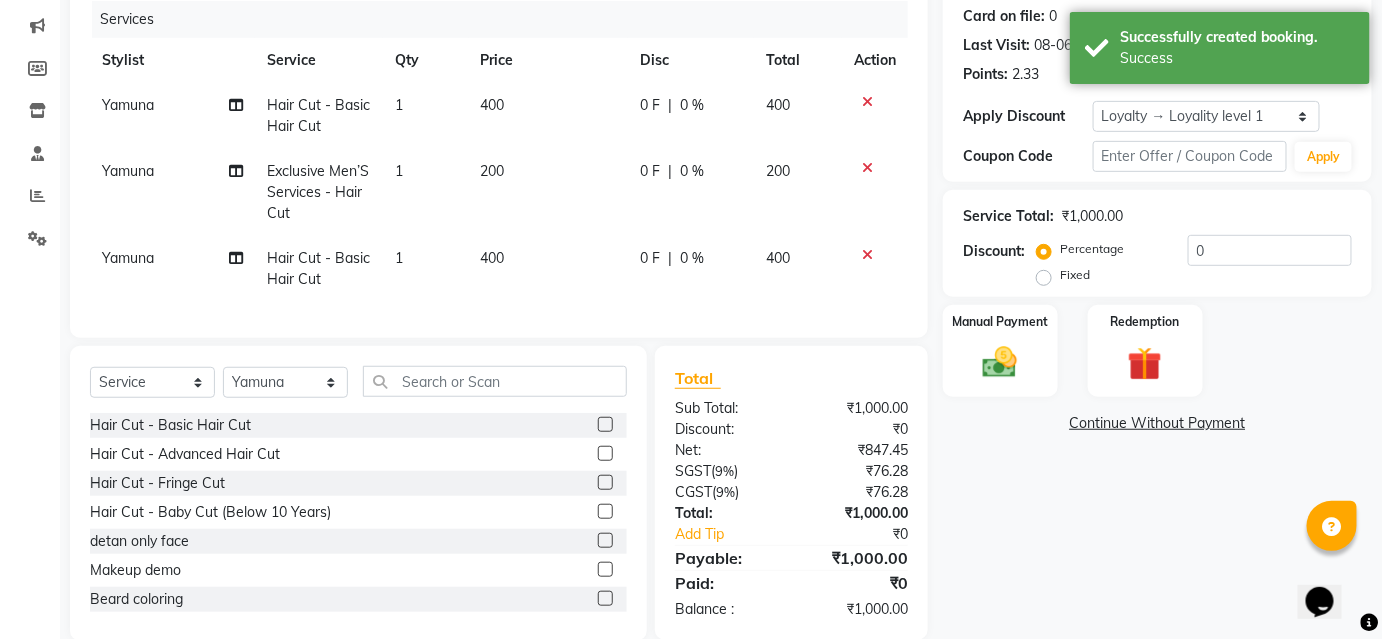 scroll, scrollTop: 292, scrollLeft: 0, axis: vertical 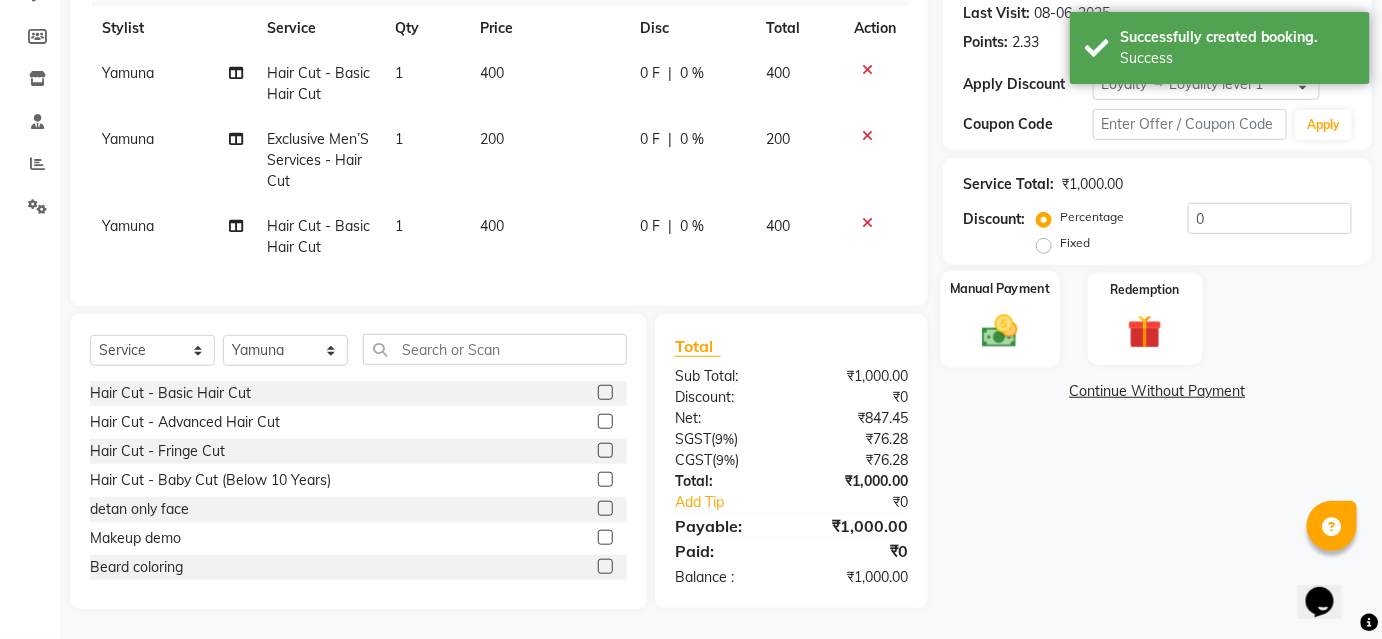 click 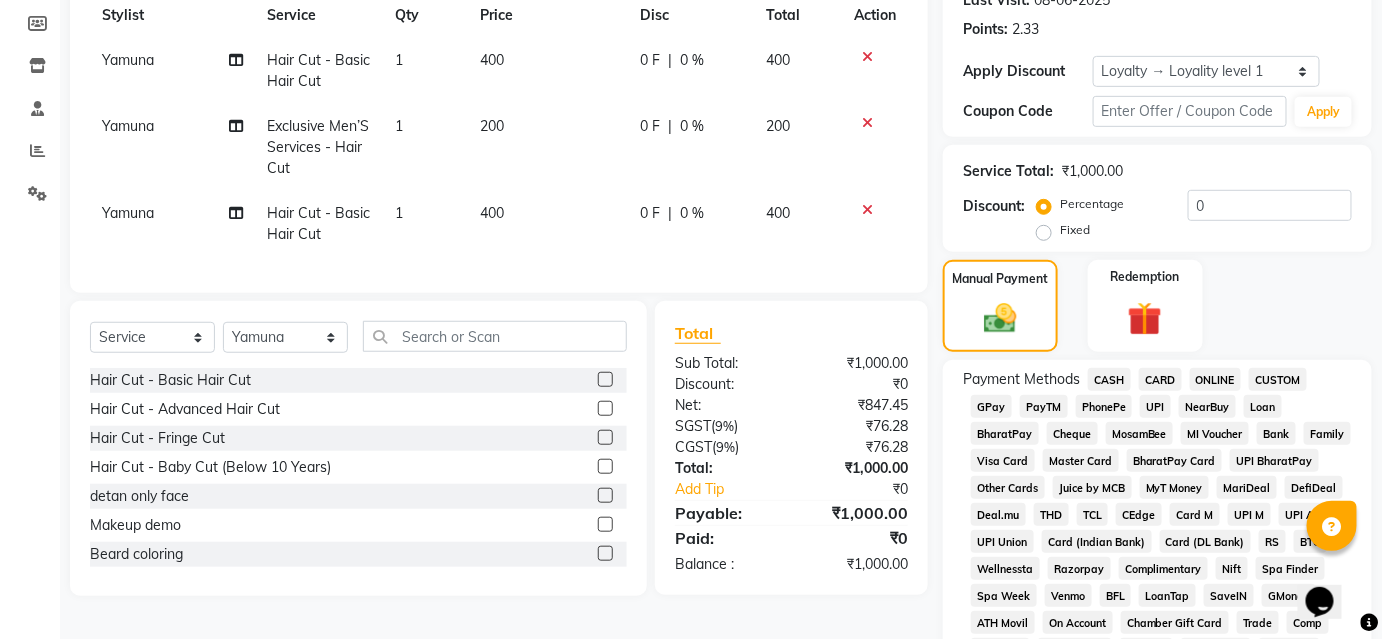 click on "Fixed" 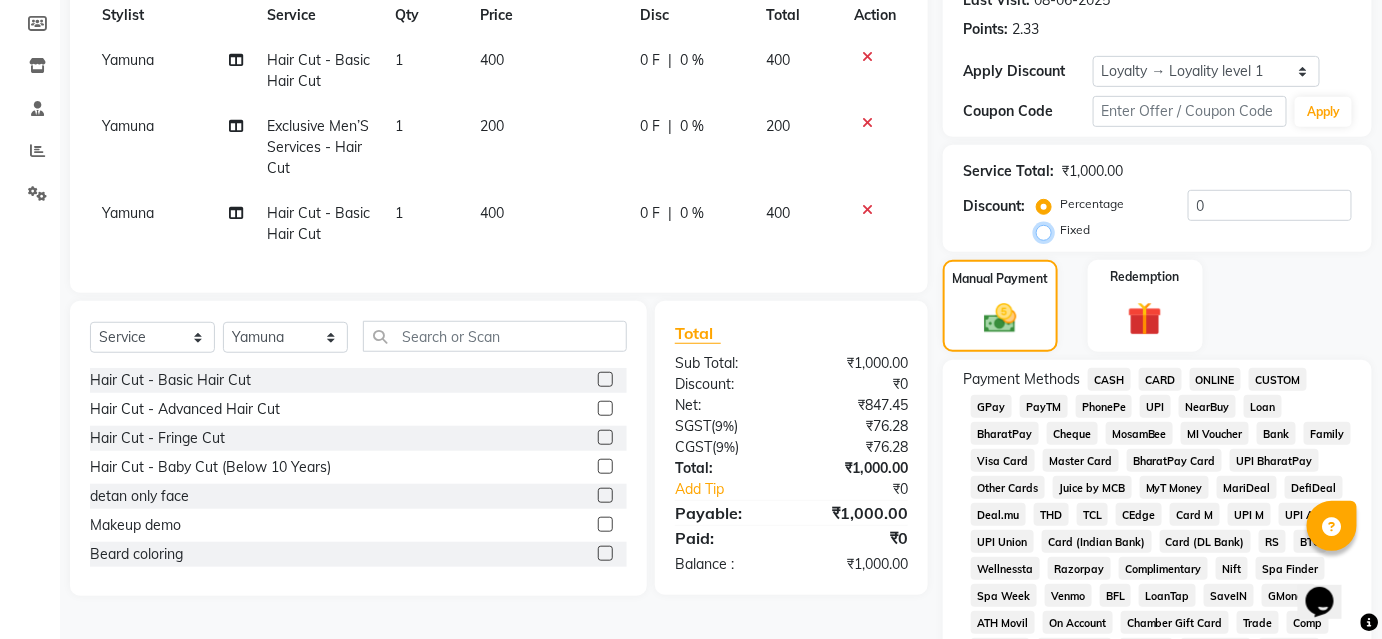click on "Fixed" at bounding box center (1048, 230) 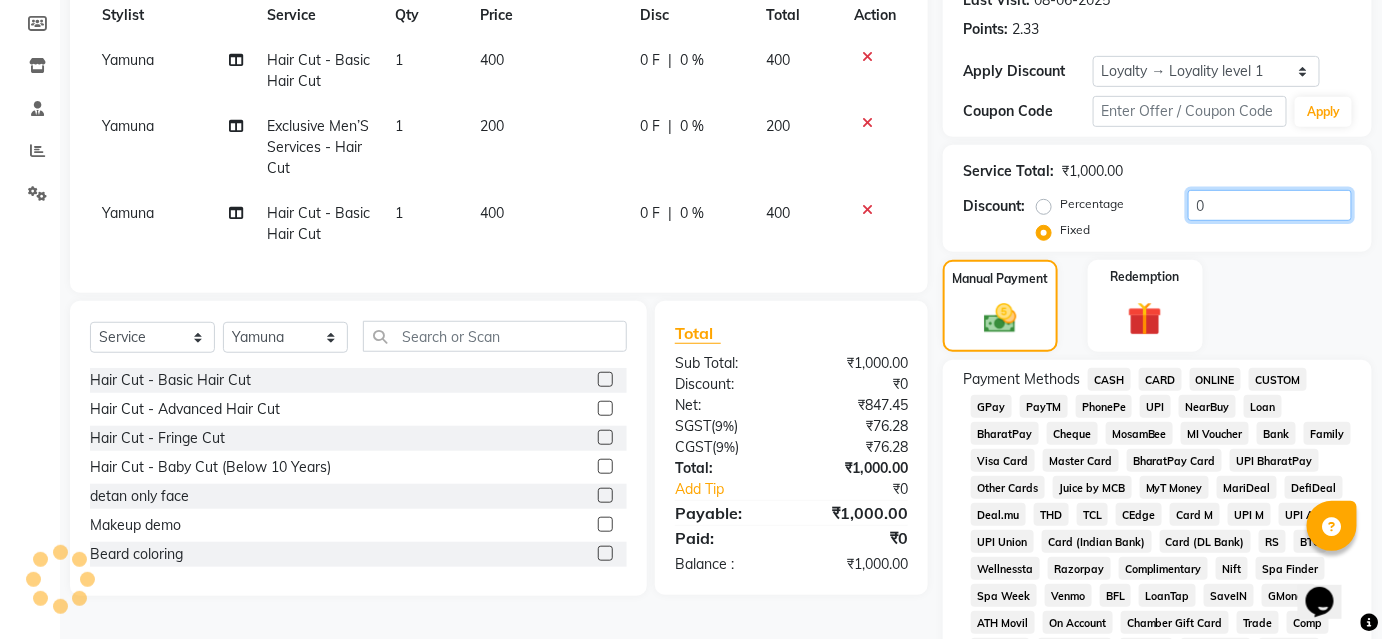 click on "0" 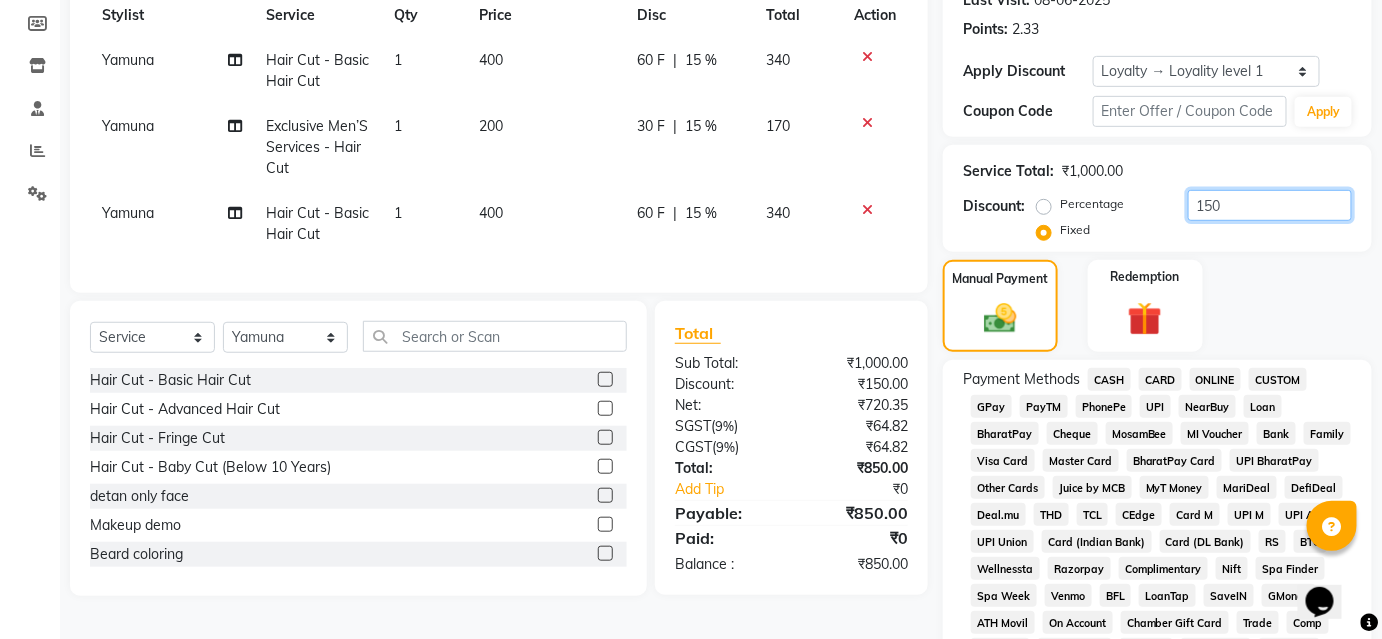 type on "150" 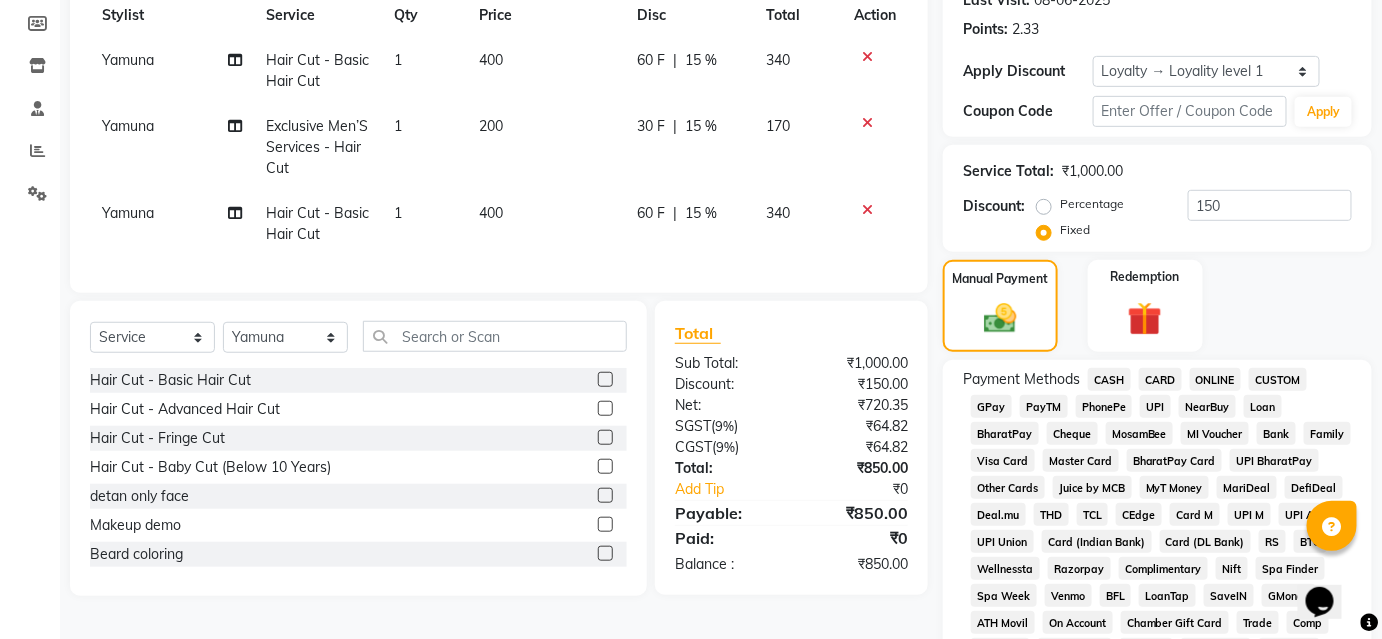 click on "CASH" 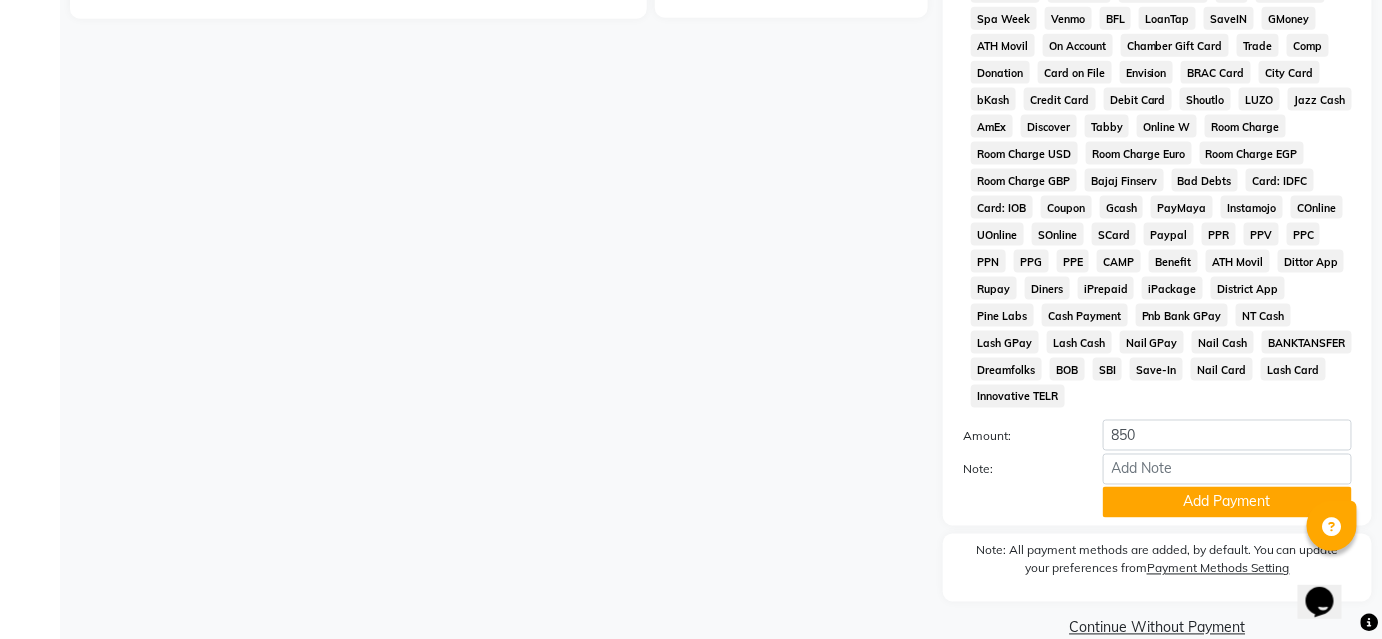 scroll, scrollTop: 878, scrollLeft: 0, axis: vertical 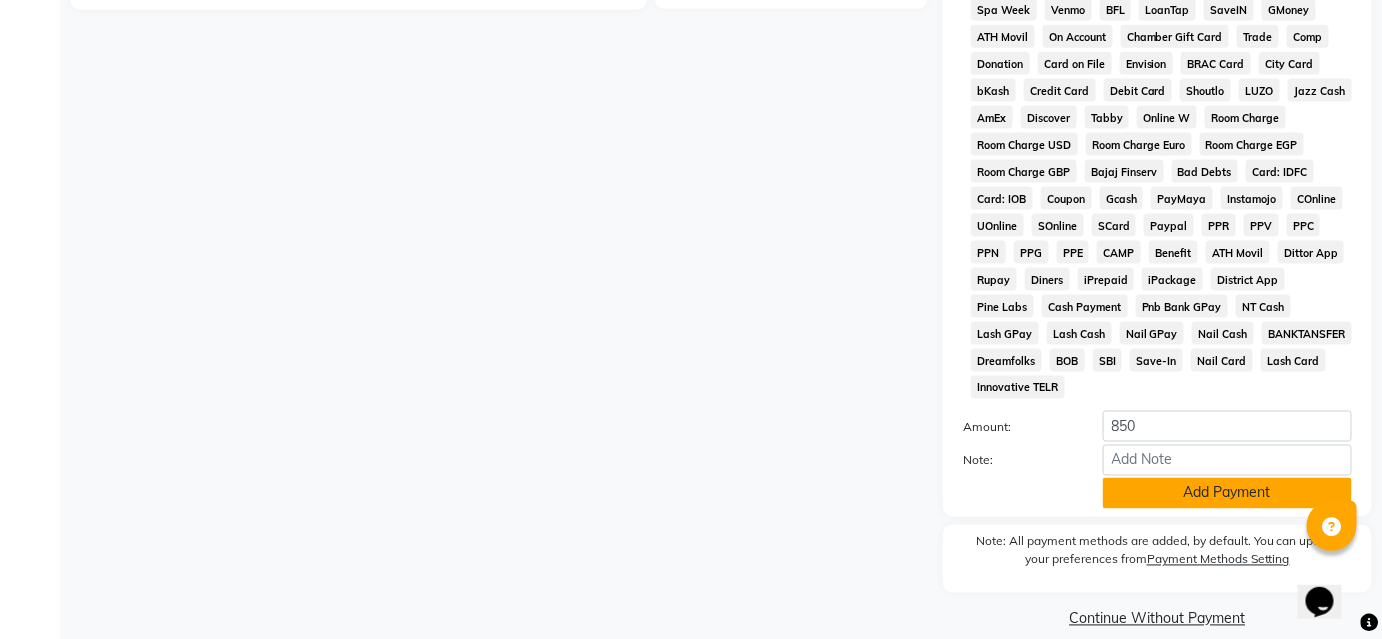 click on "Add Payment" 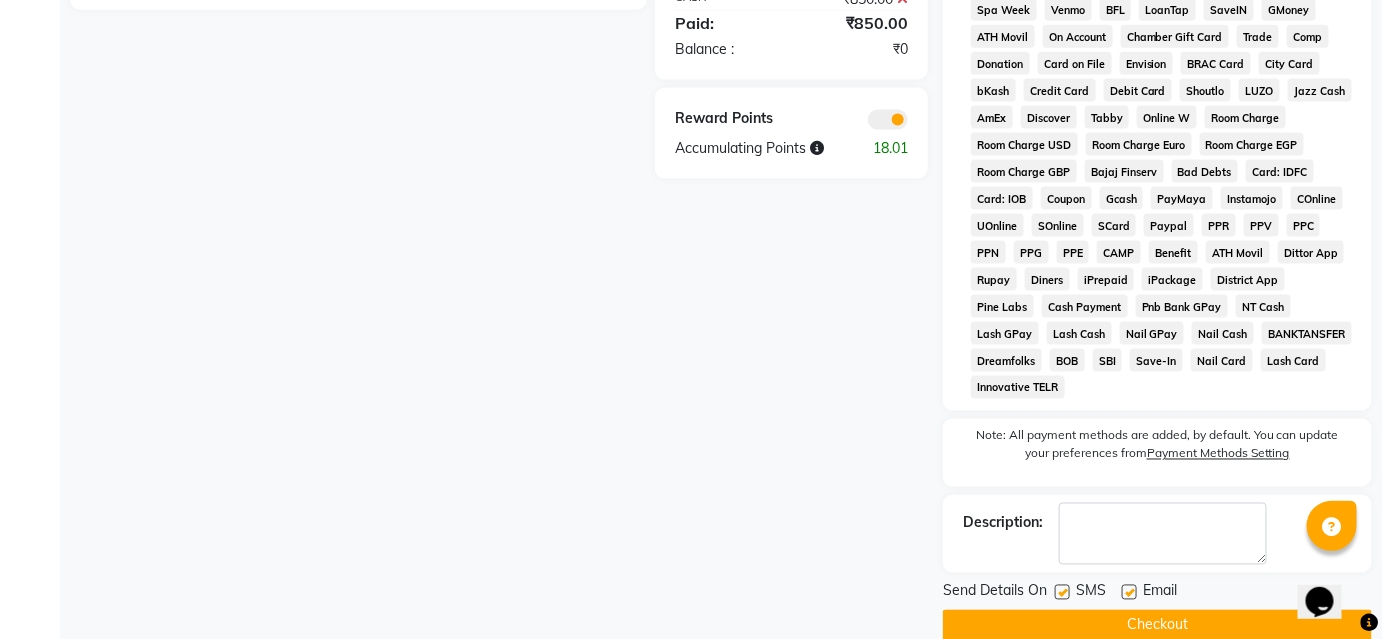 click on "Checkout" 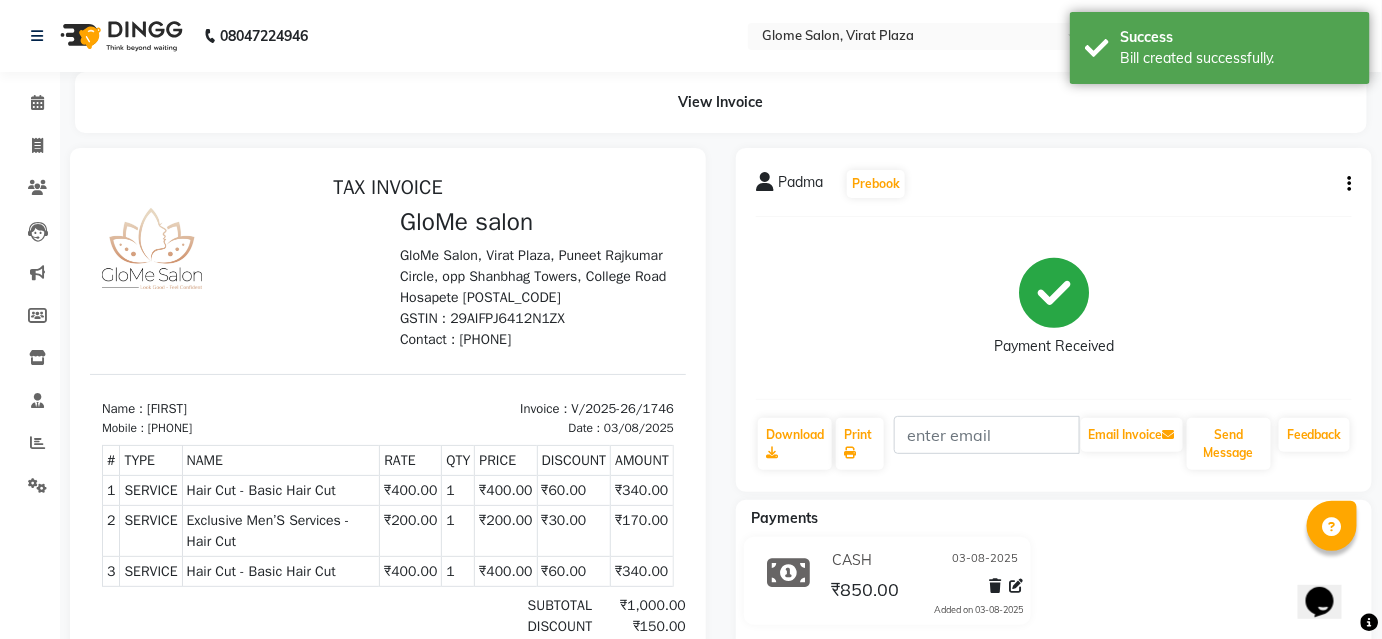 scroll, scrollTop: 0, scrollLeft: 0, axis: both 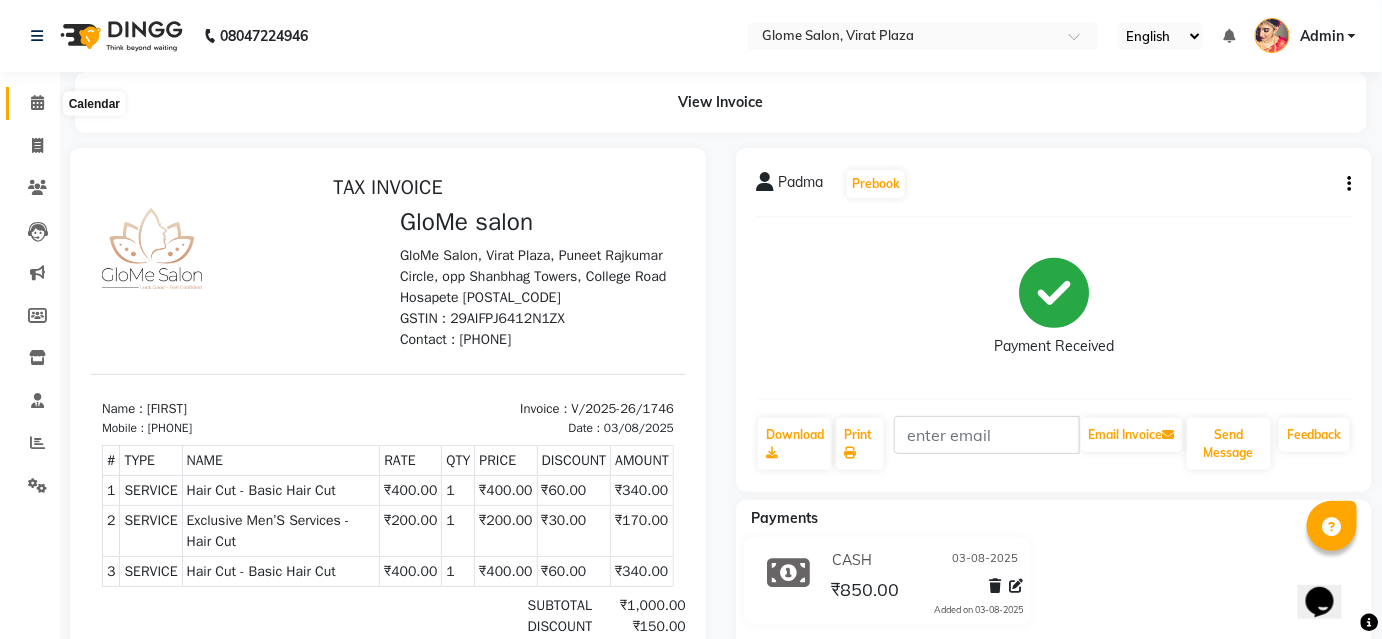 click 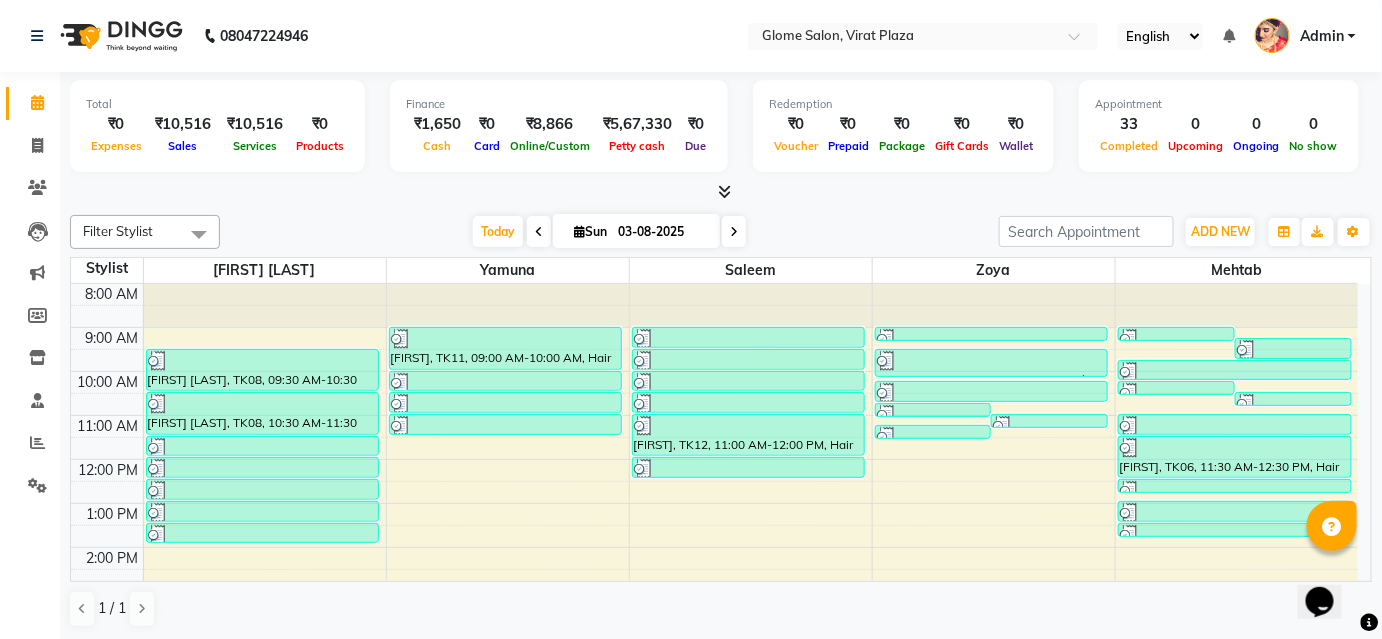 click on "8:00 AM 9:00 AM 10:00 AM 11:00 AM 12:00 PM 1:00 PM 2:00 PM 3:00 PM 4:00 PM 5:00 PM 6:00 PM 7:00 PM 8:00 PM     [FIRST] [LAST], TK08, 09:30 AM-10:30 AM, Cartridge Flavoured Waxing - Half Legs     [FIRST] [LAST], TK08, 10:30 AM-11:30 AM, Cartridge Flavoured Waxing - Full Arms     [FIRST] [LAST], TK08, 11:30 AM-12:00 PM, Peel Off Waxing - Underarms     [FIRST] [LAST], TK08, 12:00 PM-12:30 PM, Peel Off Waxing - Upper/Lower Lip     [FIRST] [LAST], TK08, 12:30 PM-01:00 PM, Threading  - Eyebrows     [FIRST], TK13, 01:00 PM-01:30 PM, Threading  - Eyebrows     [FIRST], TK14, 01:30 PM-02:00 PM, Threading  - Eyebrows     [FIRST], TK11, 09:00 AM-10:00 AM, Hair Spa  - Premium Spa     [FIRST], TK16, 10:00 AM-10:30 AM, Hair Cut - Basic Hair Cut     [FIRST], TK16, 10:30 AM-11:00 AM, Hair Cut - Basic Hair Cut     [FIRST], TK16, 11:00 AM-11:30 AM, Exclusive Men’S Services - Hair Cut     [FIRST], TK01, 09:00 AM-09:30 AM, Hair Cut - Basic Hair Cut         [FIRST], TK07, 10:00 AM-10:30 AM, Hair Cut - Basic Hair Cut" at bounding box center (714, 569) 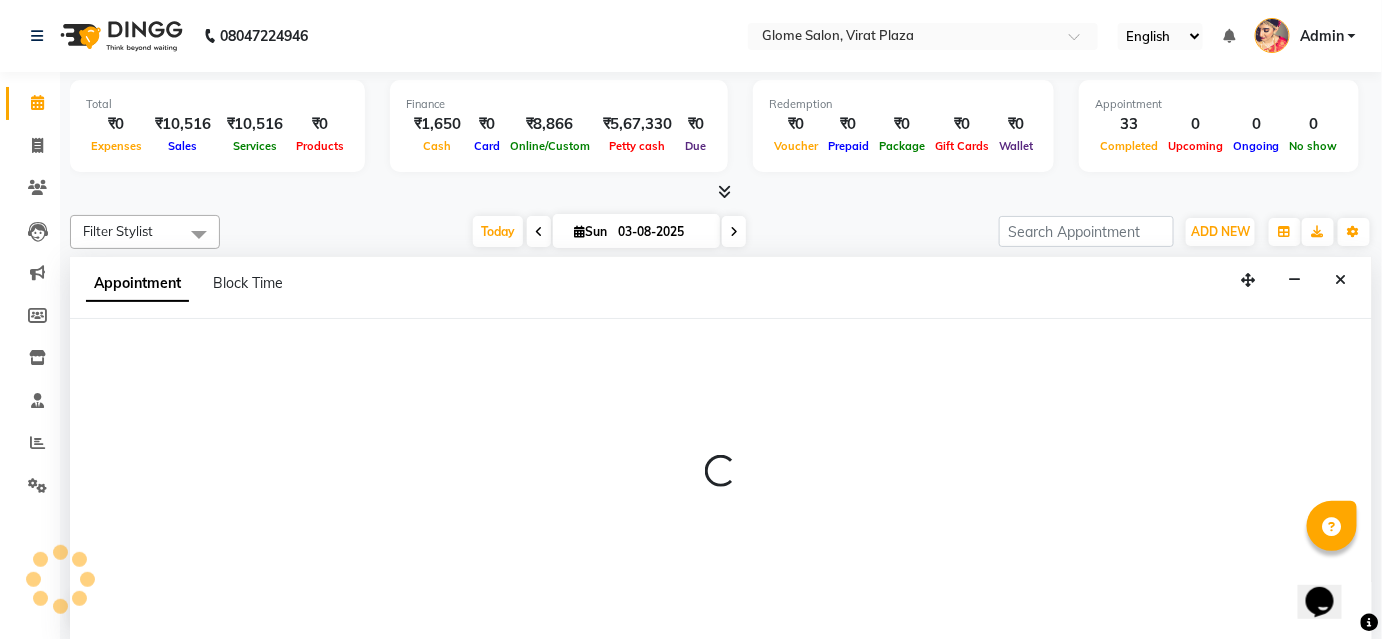 scroll, scrollTop: 0, scrollLeft: 0, axis: both 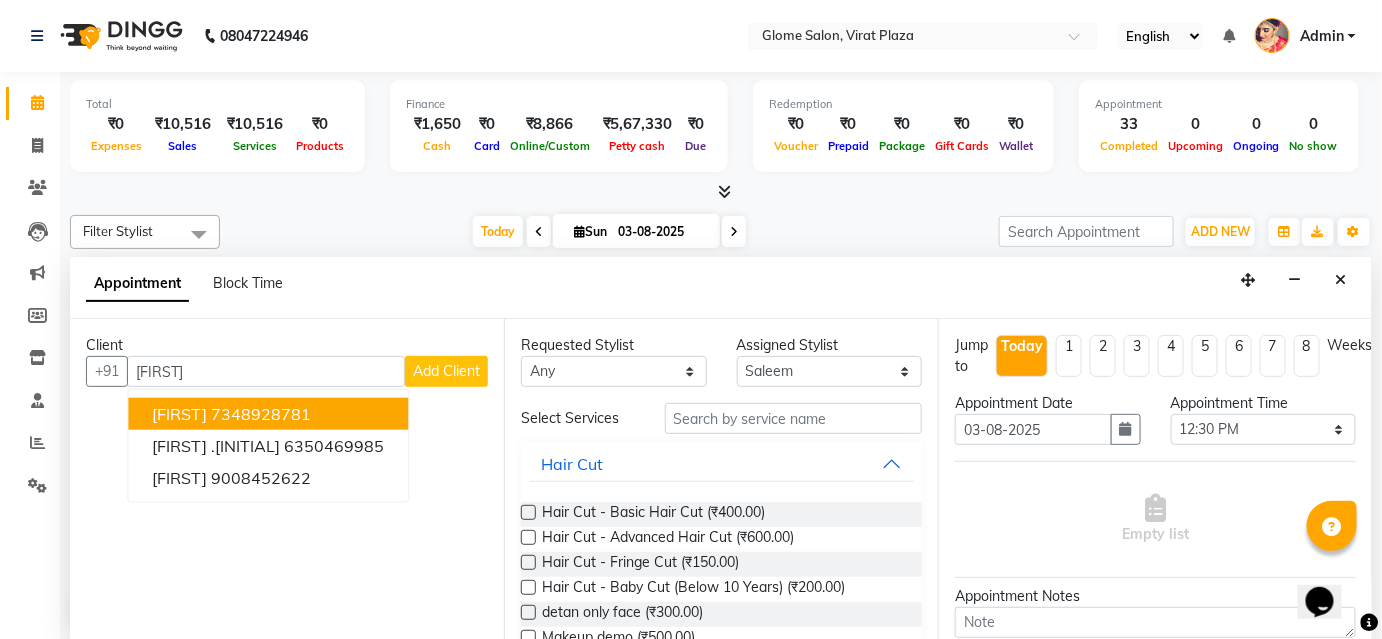 click on "[FIRST]  [PHONE]" at bounding box center [268, 414] 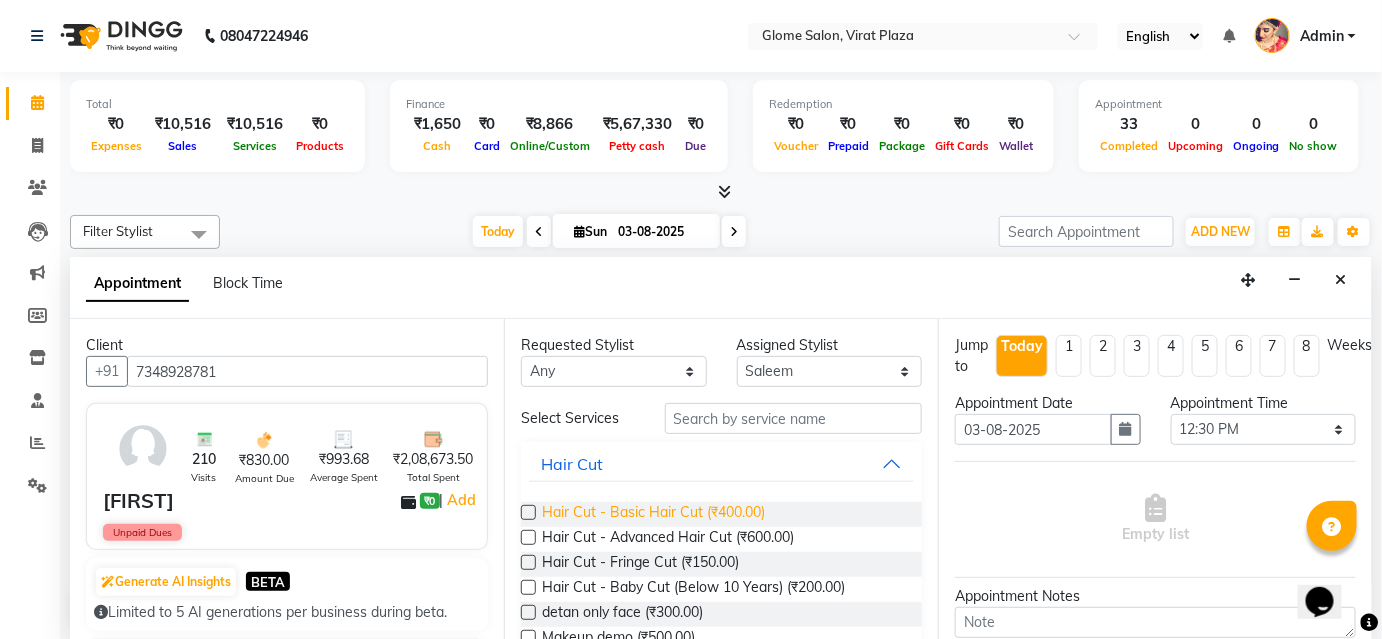 type on "7348928781" 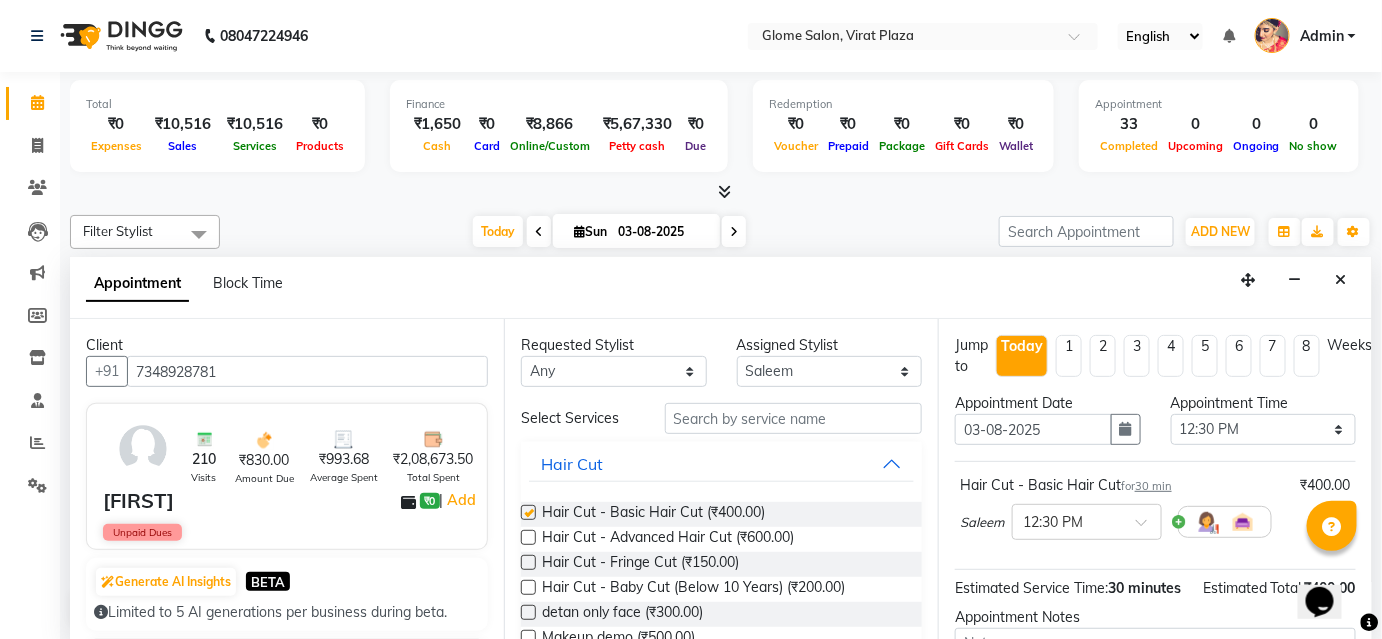 checkbox on "false" 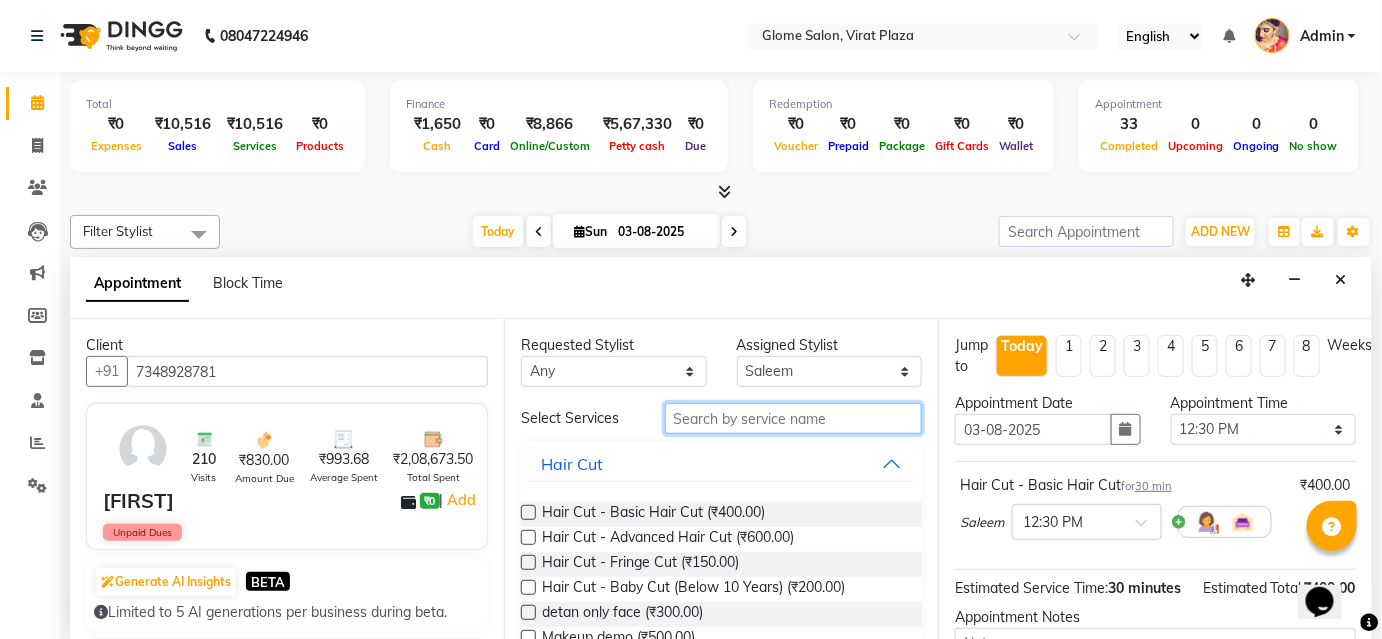click at bounding box center (793, 418) 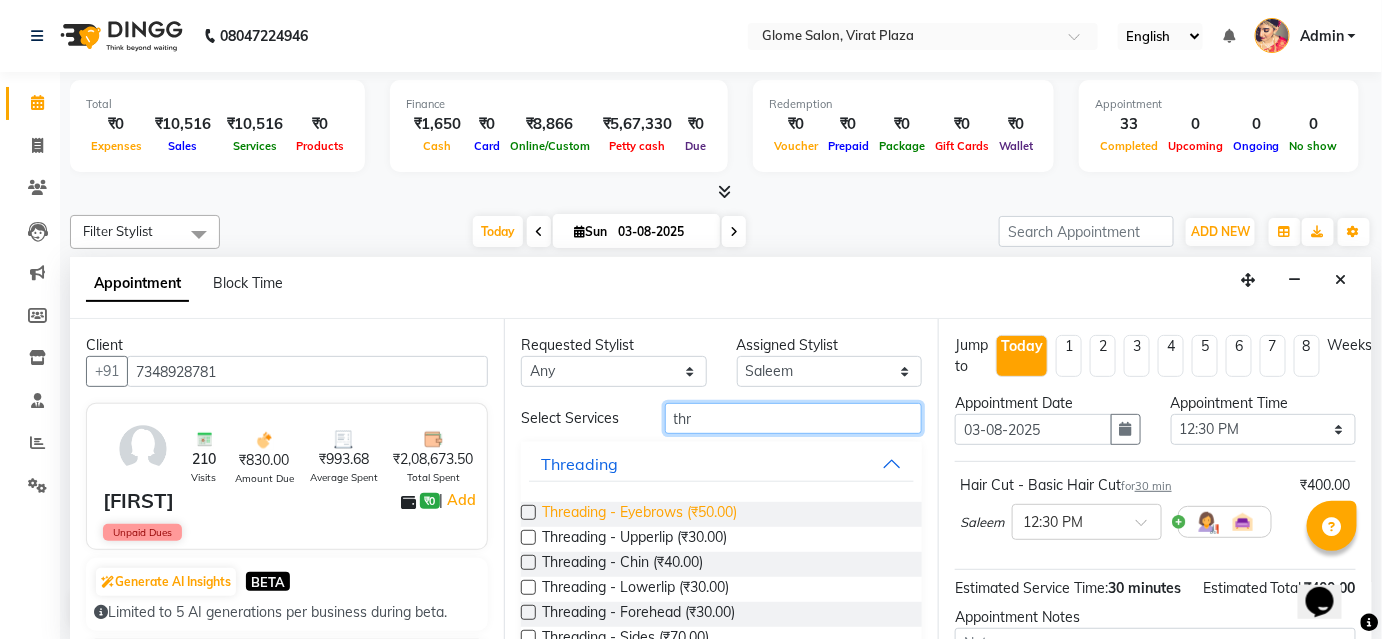 type on "thr" 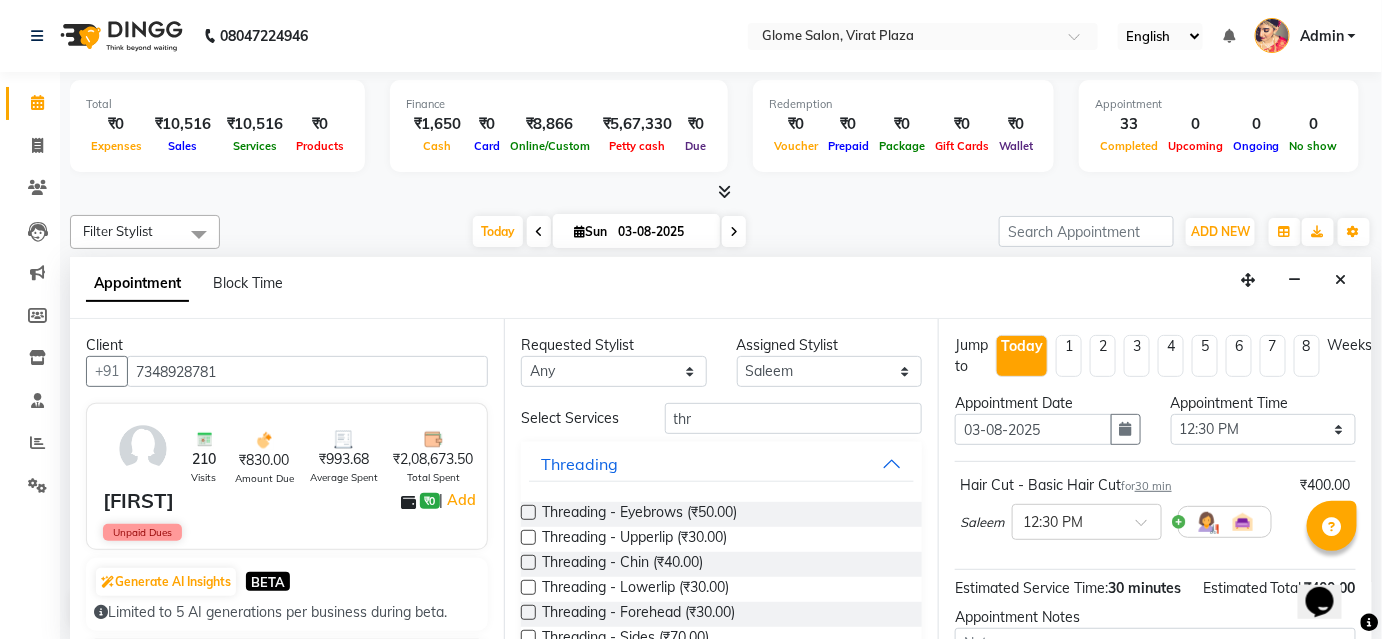 drag, startPoint x: 701, startPoint y: 508, endPoint x: 1014, endPoint y: 478, distance: 314.43442 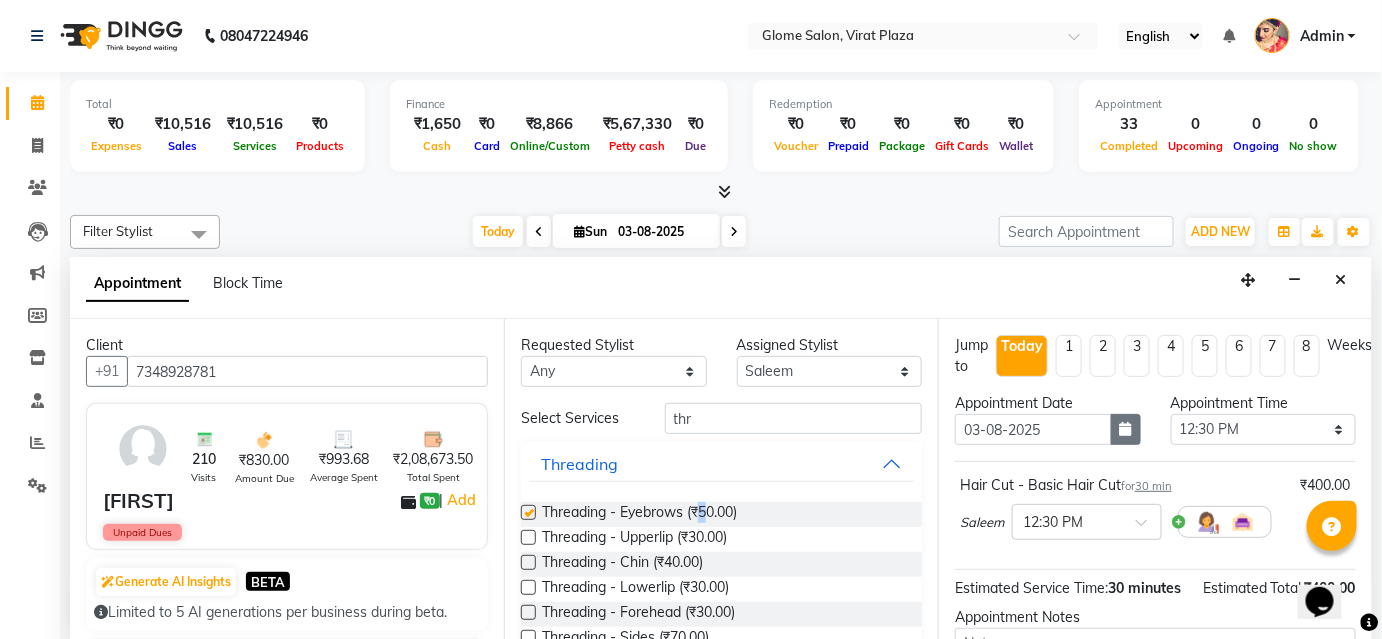 checkbox on "false" 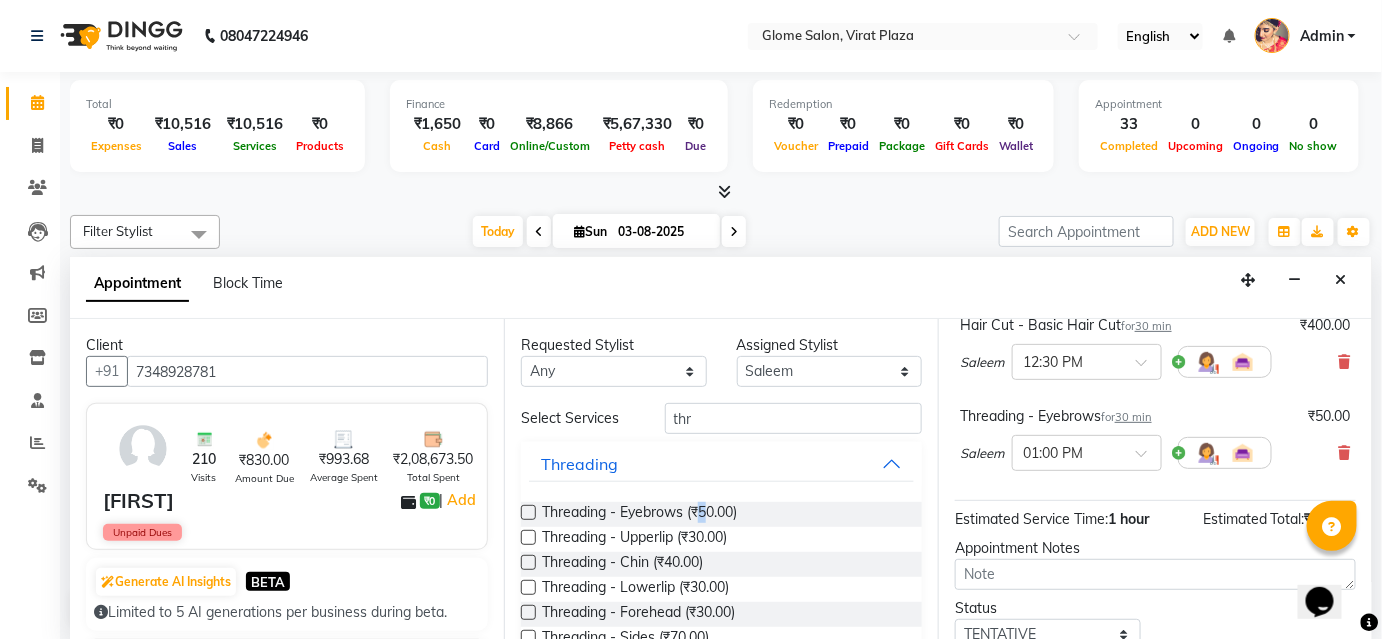 scroll, scrollTop: 294, scrollLeft: 0, axis: vertical 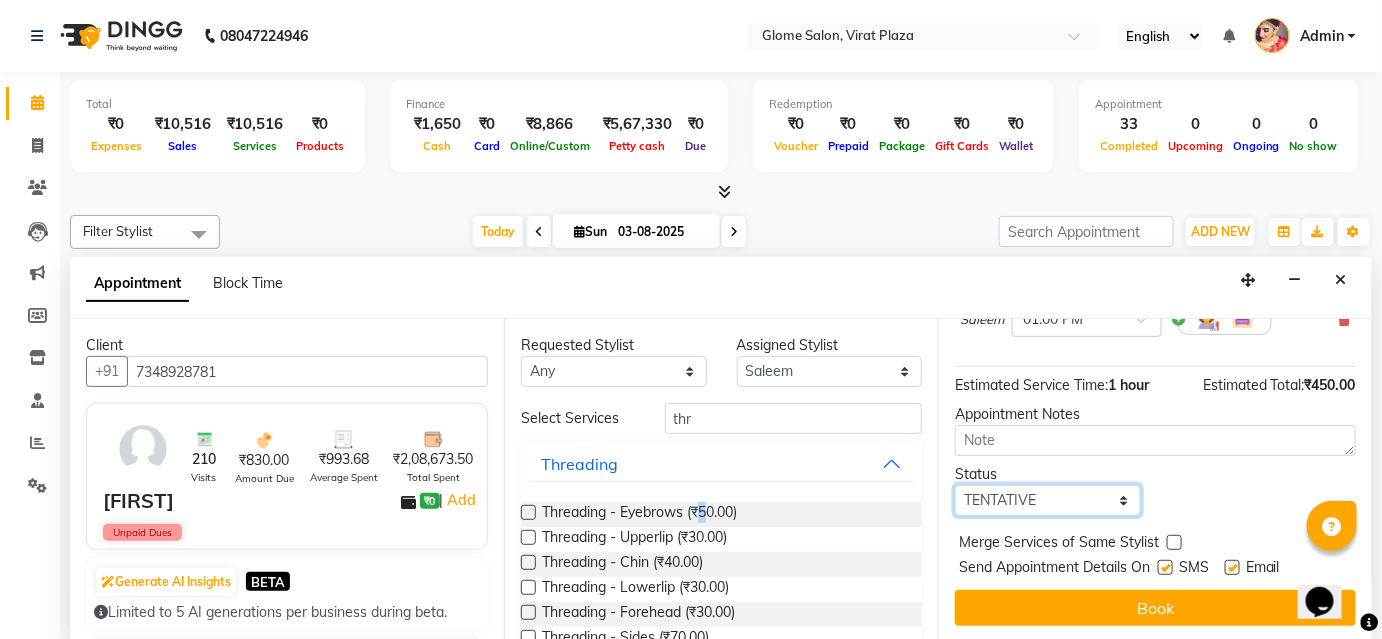 click on "Select TENTATIVE CONFIRM CHECK-IN UPCOMING" at bounding box center [1048, 500] 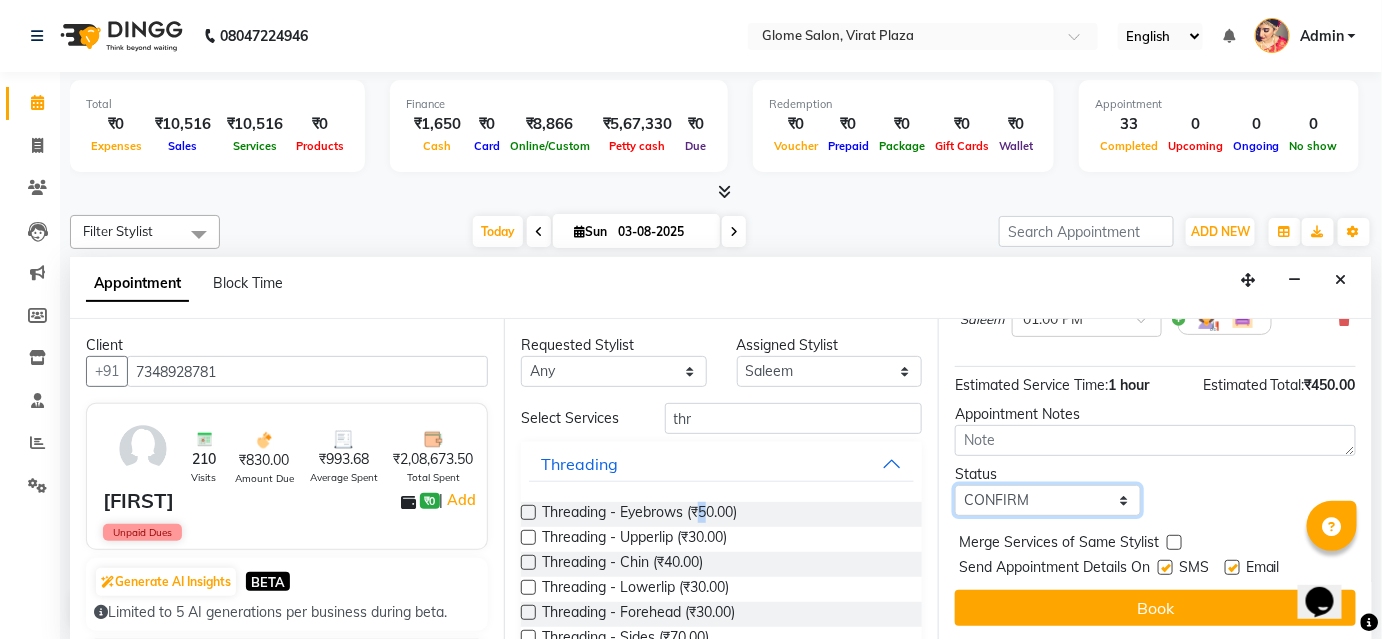 click on "Select TENTATIVE CONFIRM CHECK-IN UPCOMING" at bounding box center (1048, 500) 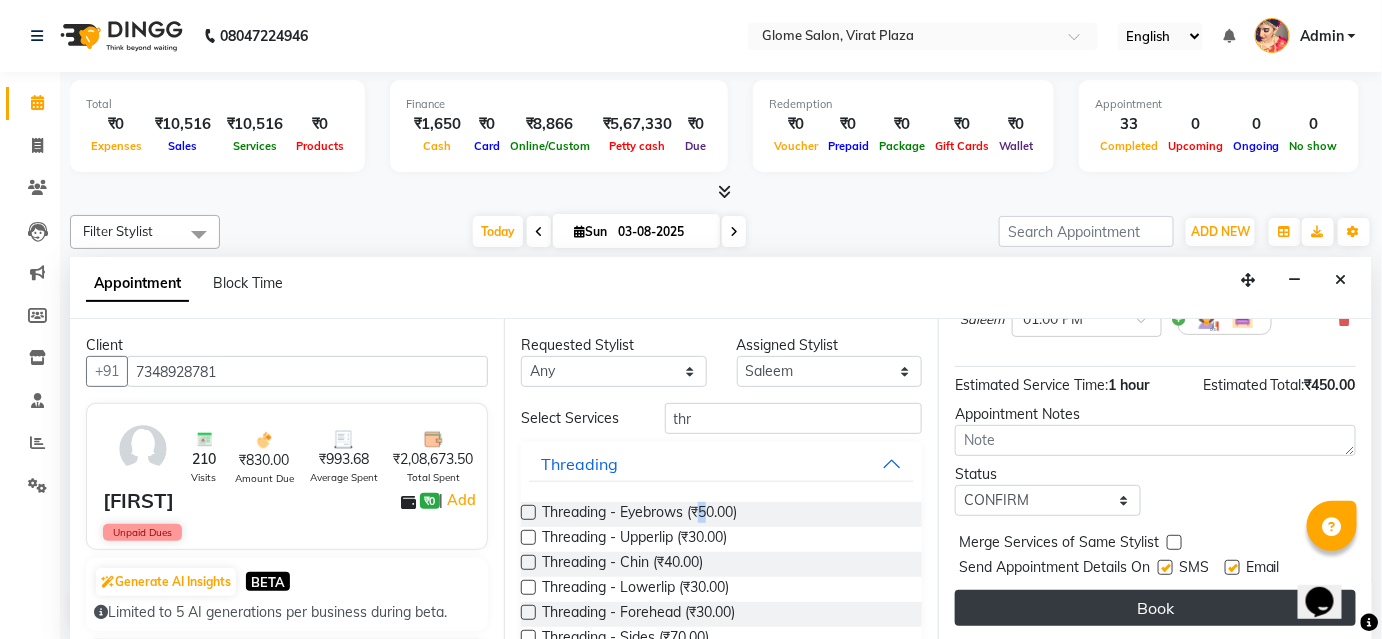 drag, startPoint x: 1016, startPoint y: 602, endPoint x: 1005, endPoint y: 478, distance: 124.486946 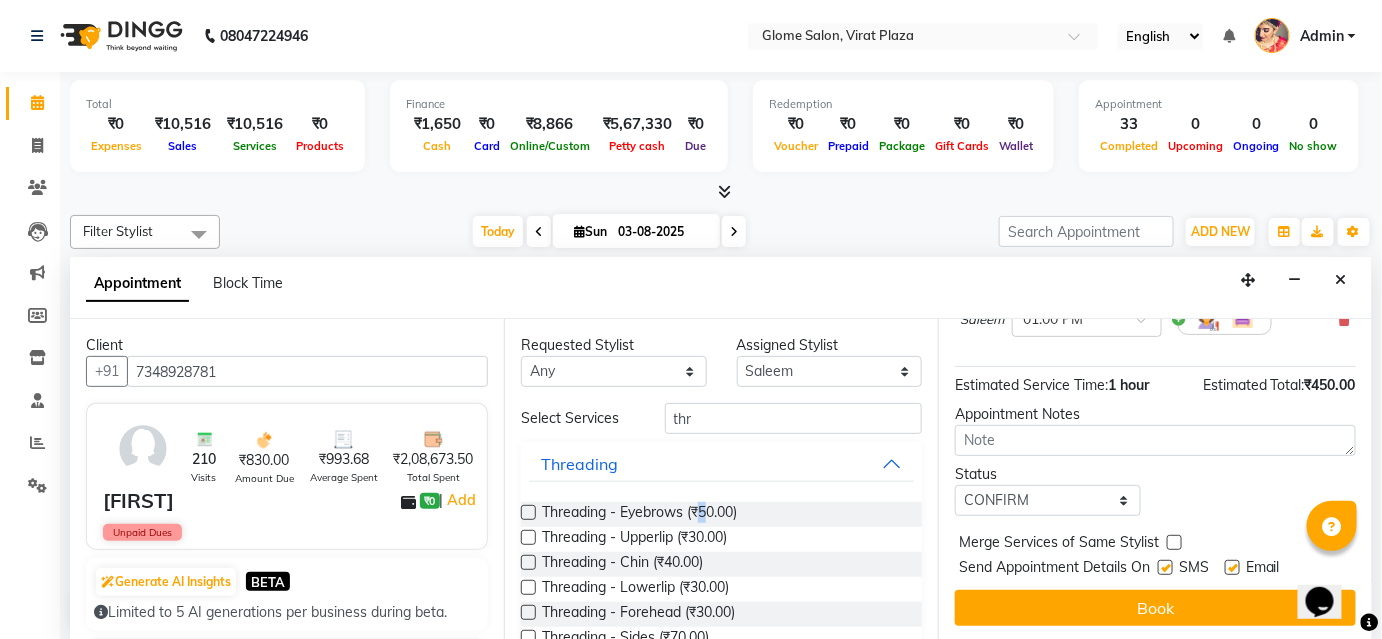 click on "Book" at bounding box center [1155, 608] 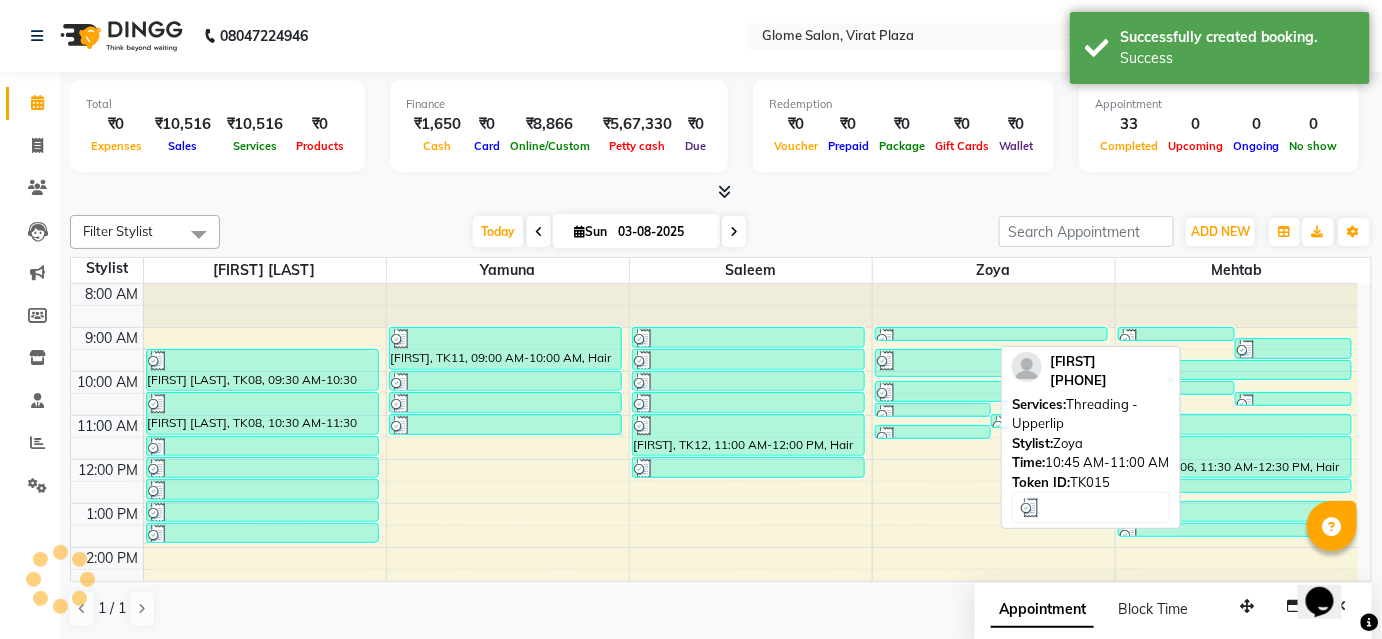 scroll, scrollTop: 0, scrollLeft: 0, axis: both 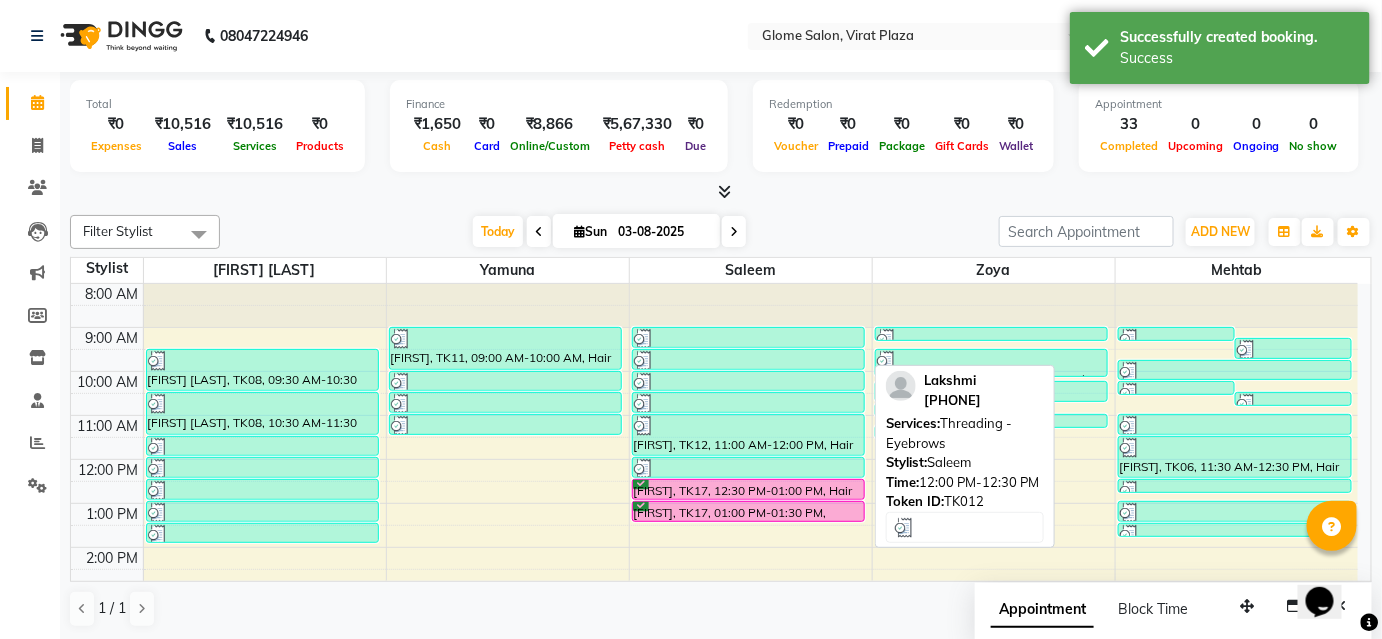 click on "[FIRST], TK17, 12:30 PM-01:00 PM, Hair Cut - Basic Hair Cut" at bounding box center (749, 489) 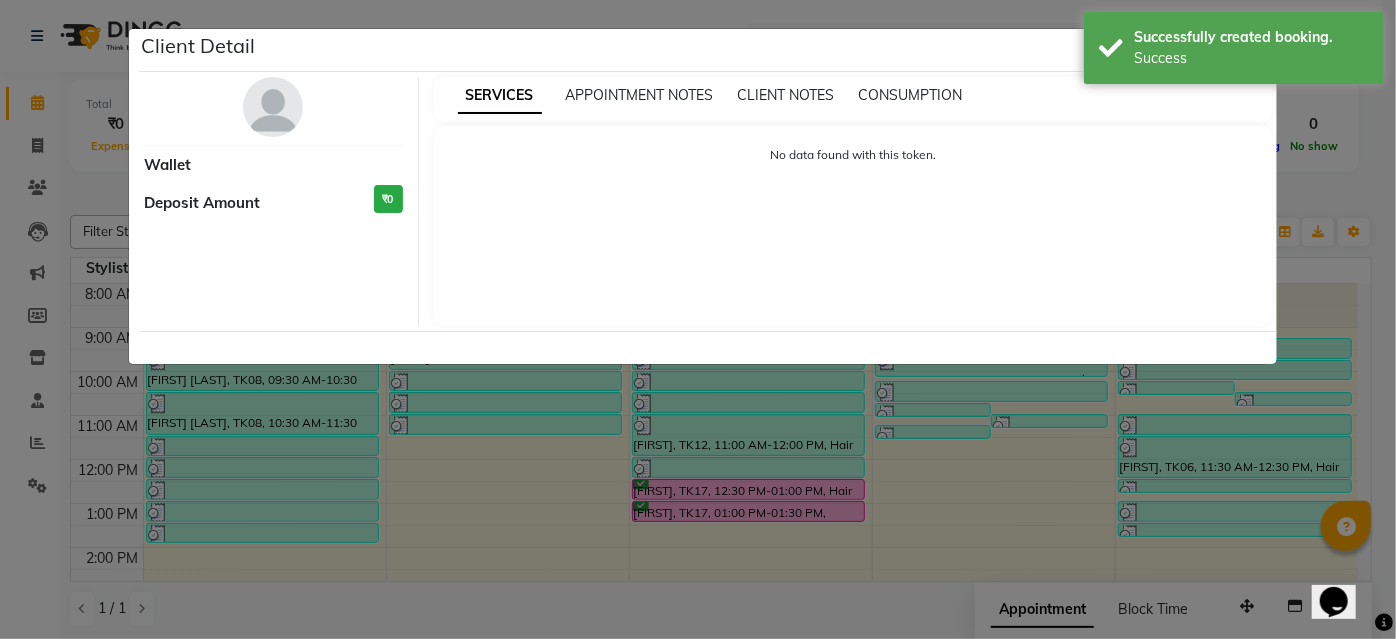 select on "6" 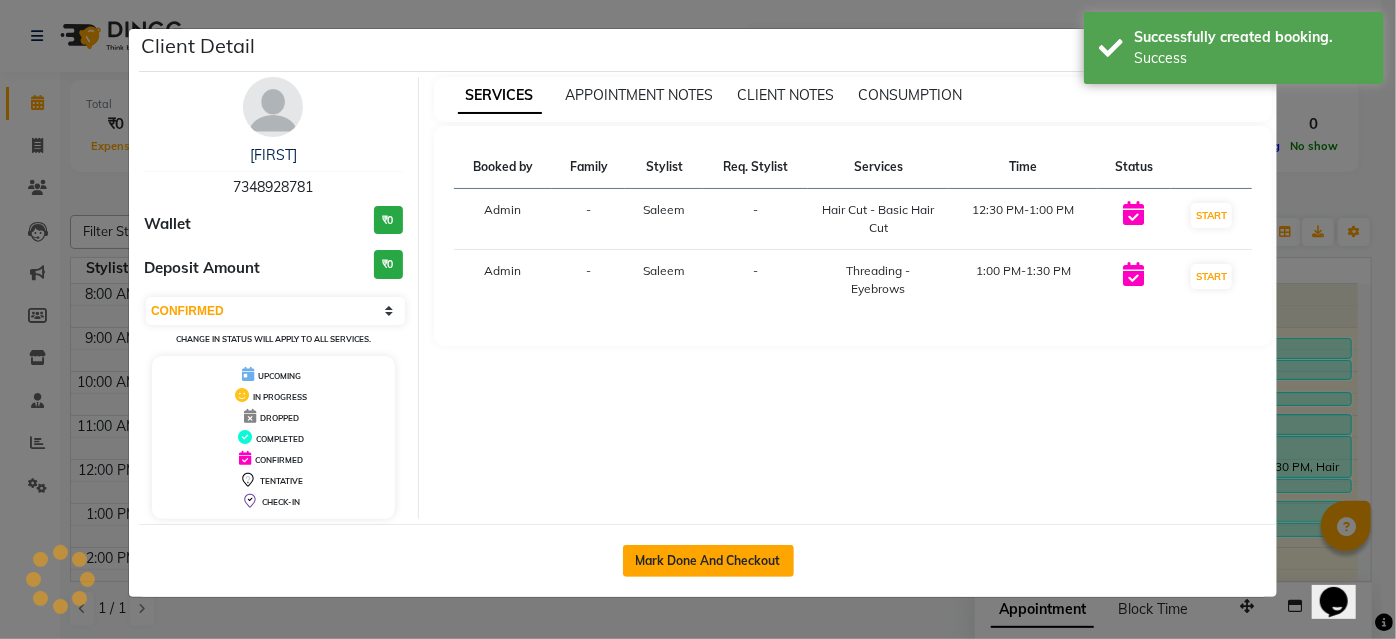 click on "Mark Done And Checkout" 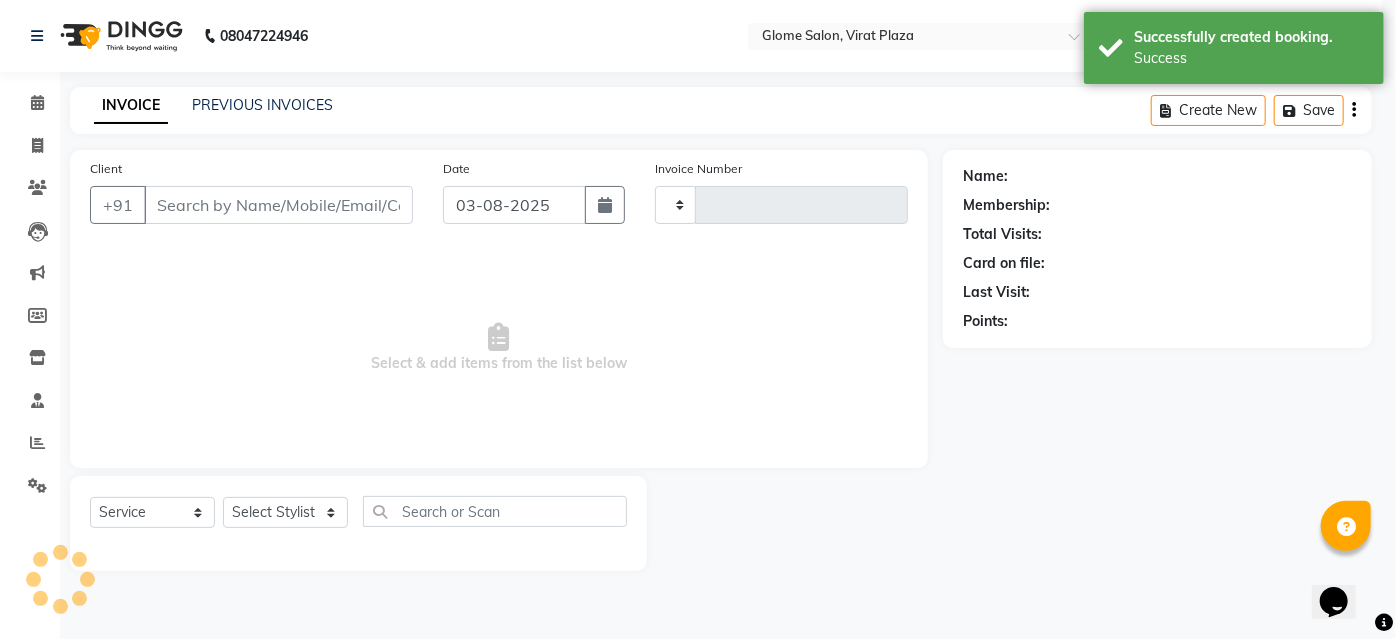 type on "1747" 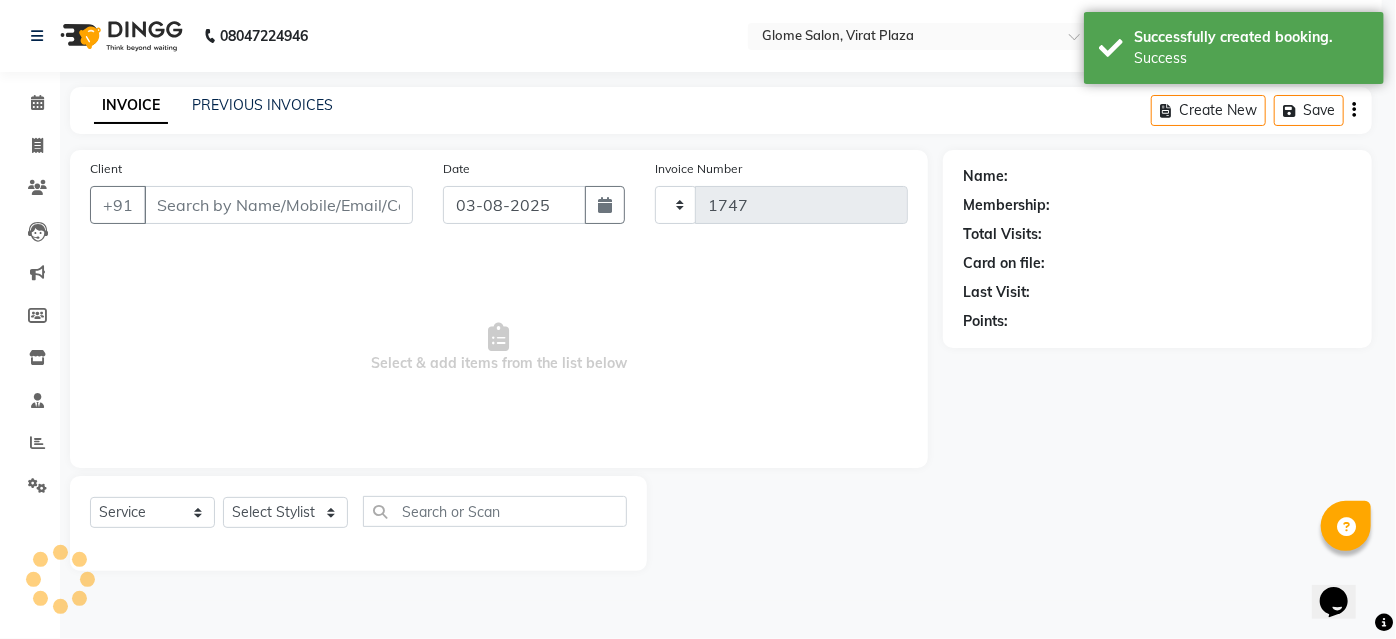 select on "select" 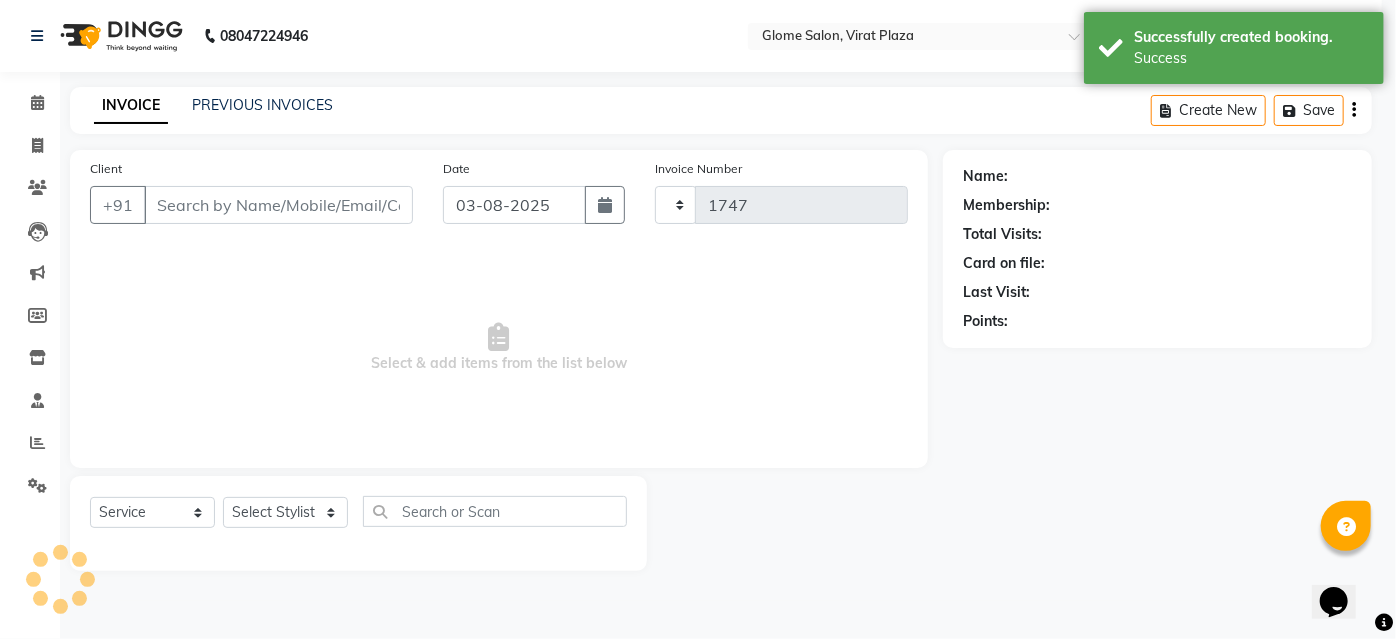 select on "5199" 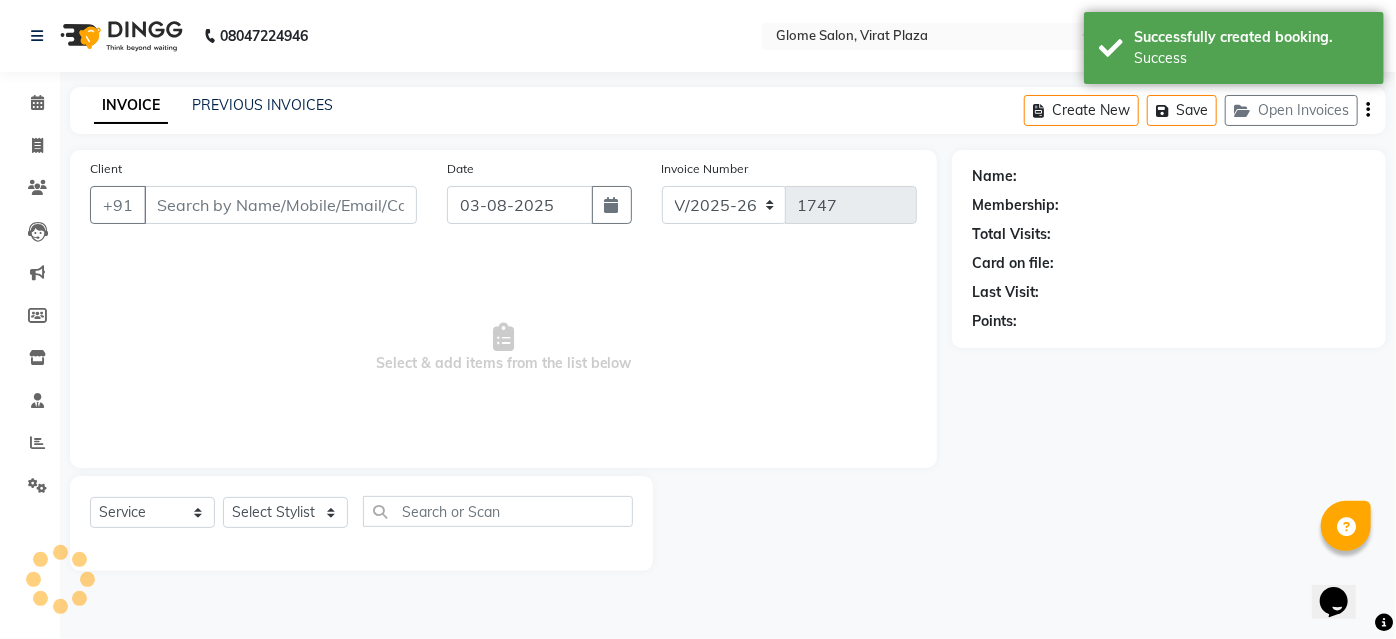 type on "7348928781" 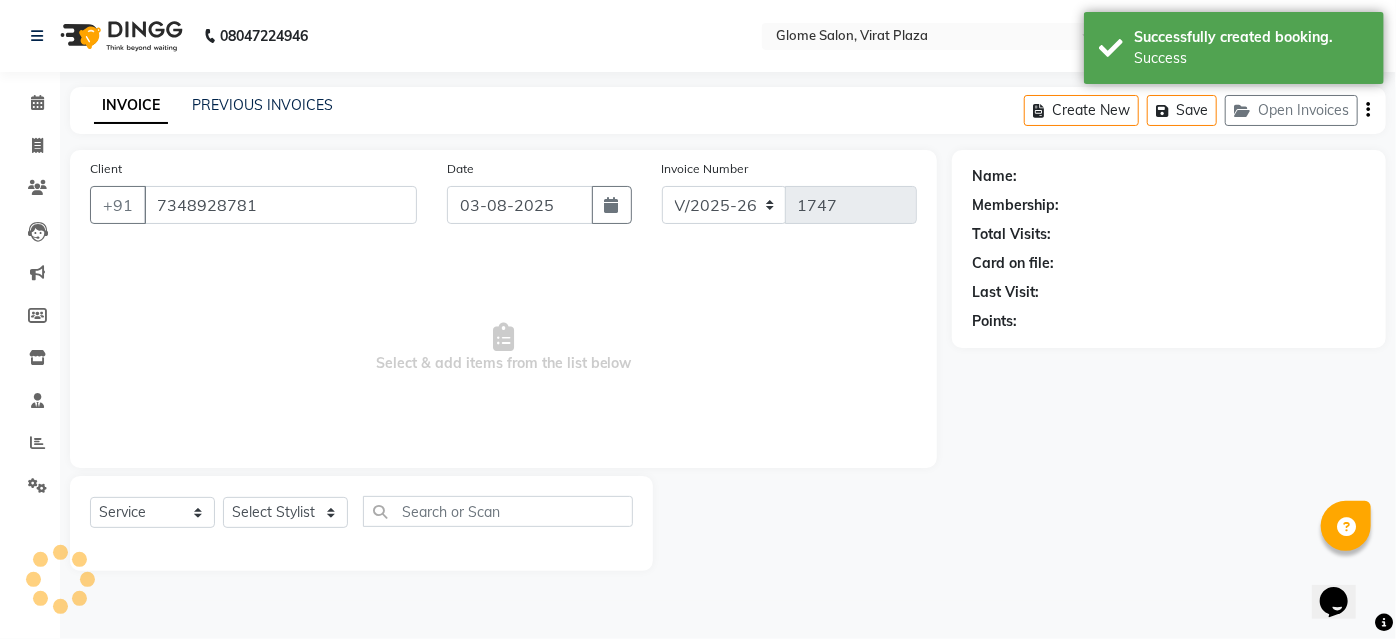 select on "40075" 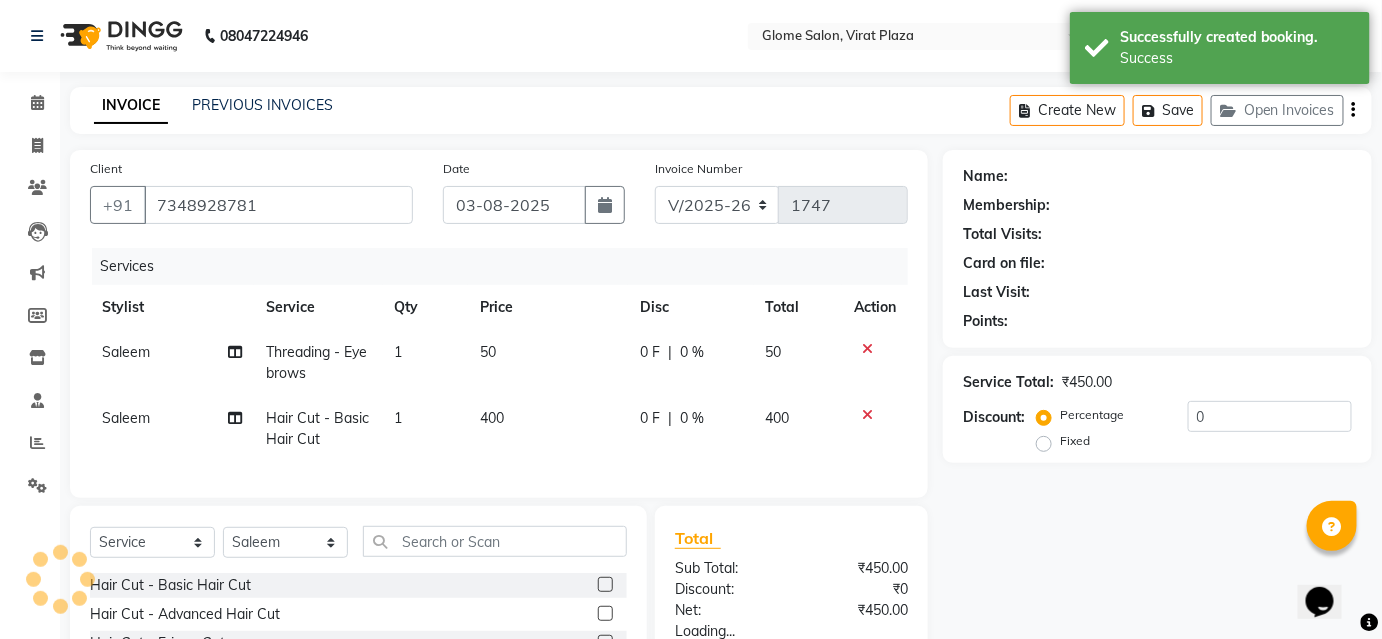 select on "1: Object" 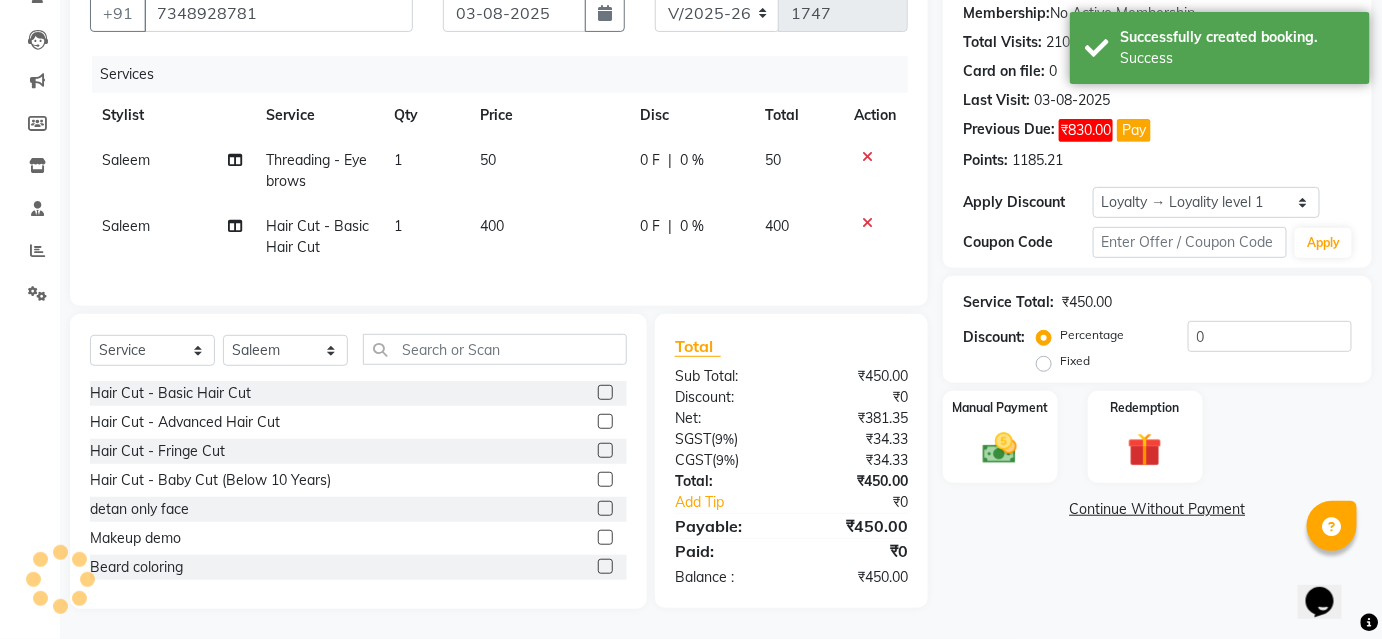scroll, scrollTop: 205, scrollLeft: 0, axis: vertical 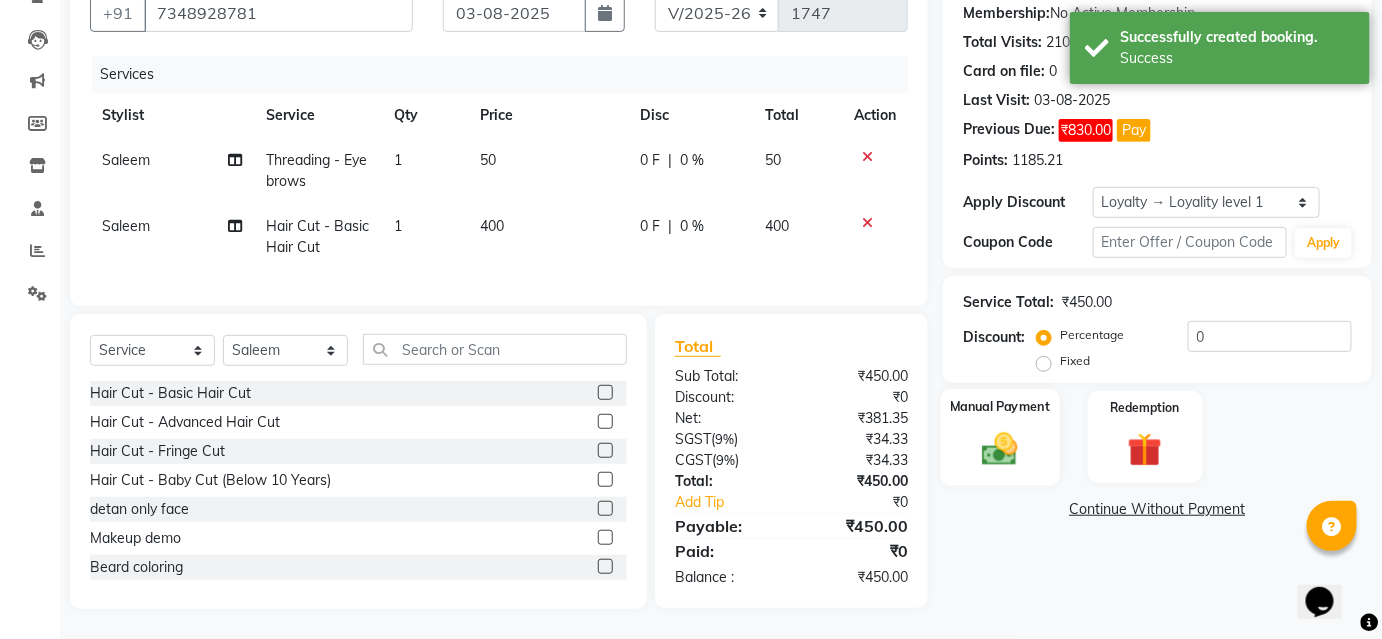 click on "Manual Payment" 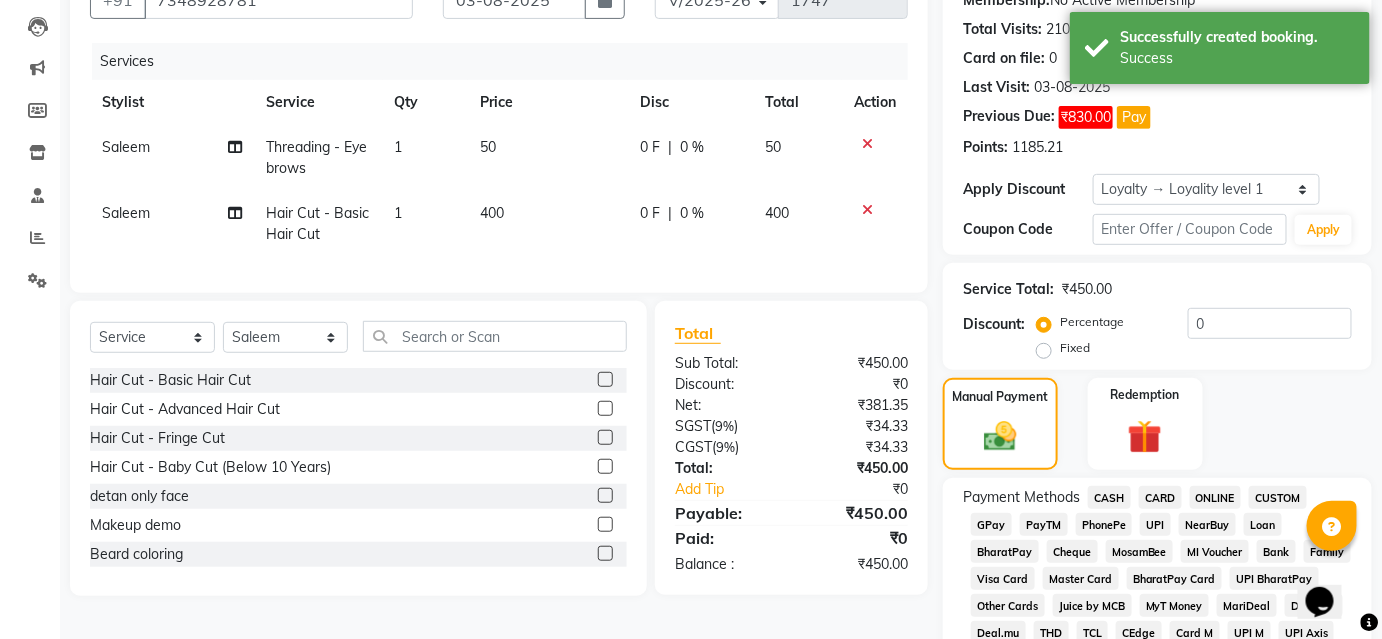 scroll, scrollTop: 477, scrollLeft: 0, axis: vertical 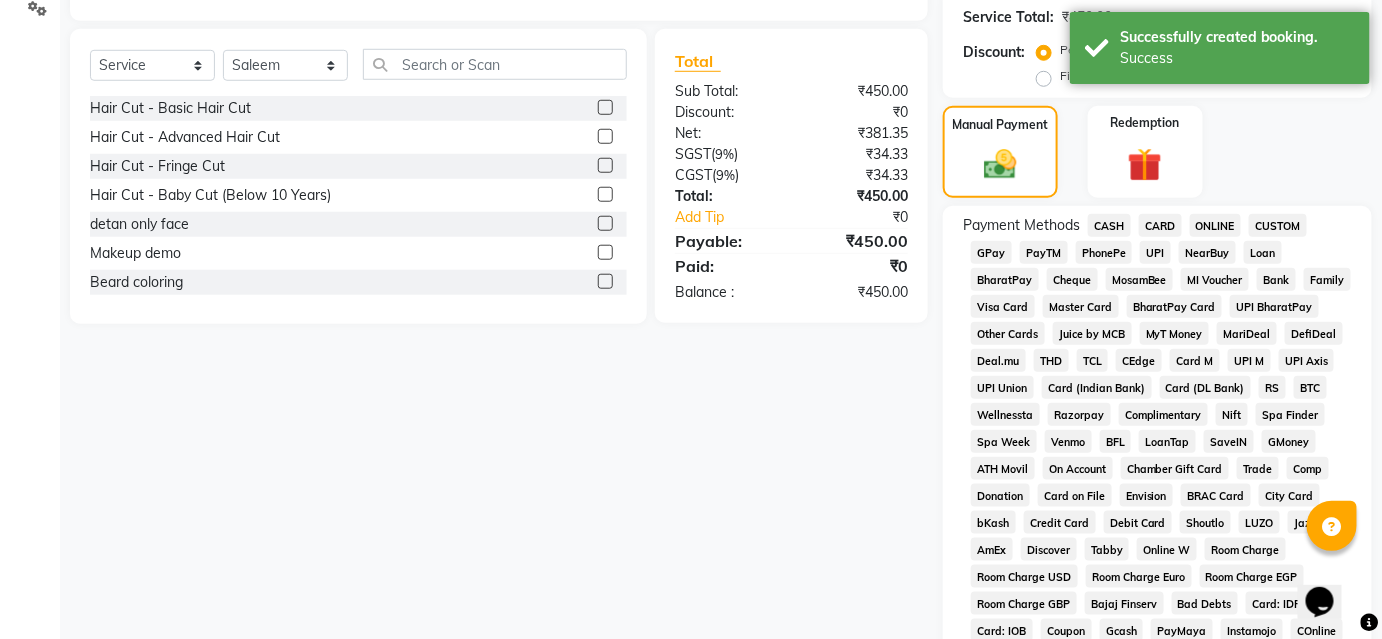 click on "UPI" 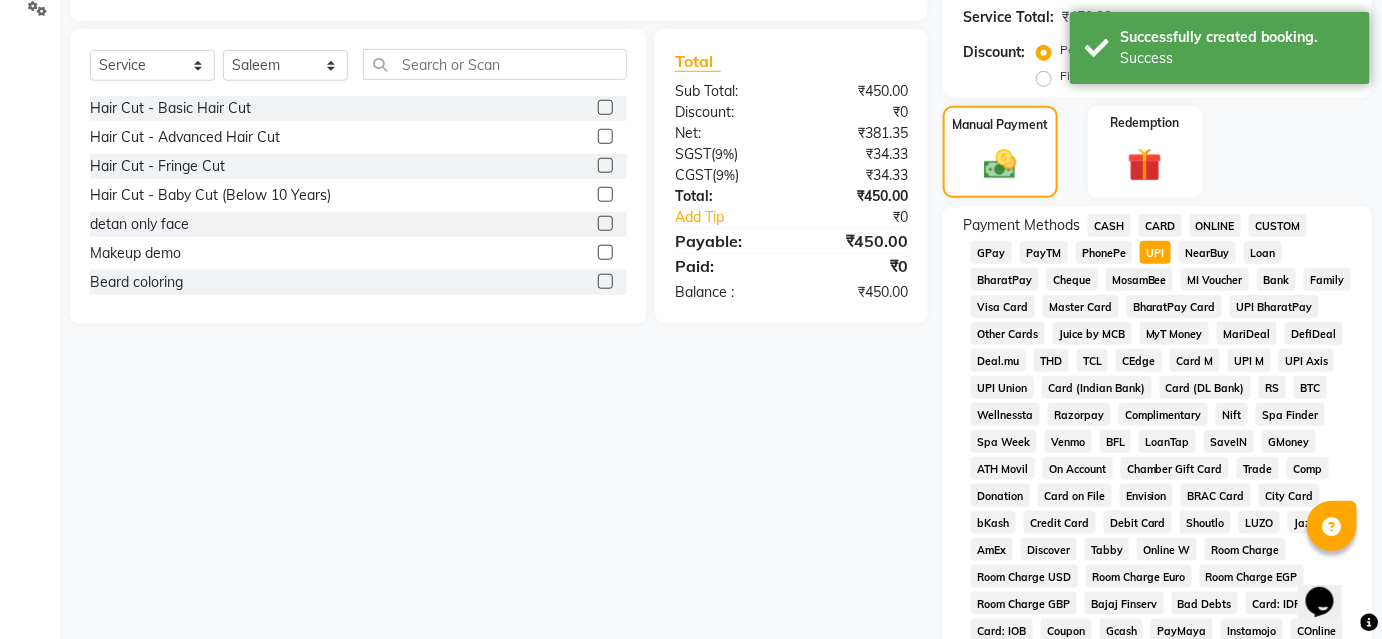scroll, scrollTop: 909, scrollLeft: 0, axis: vertical 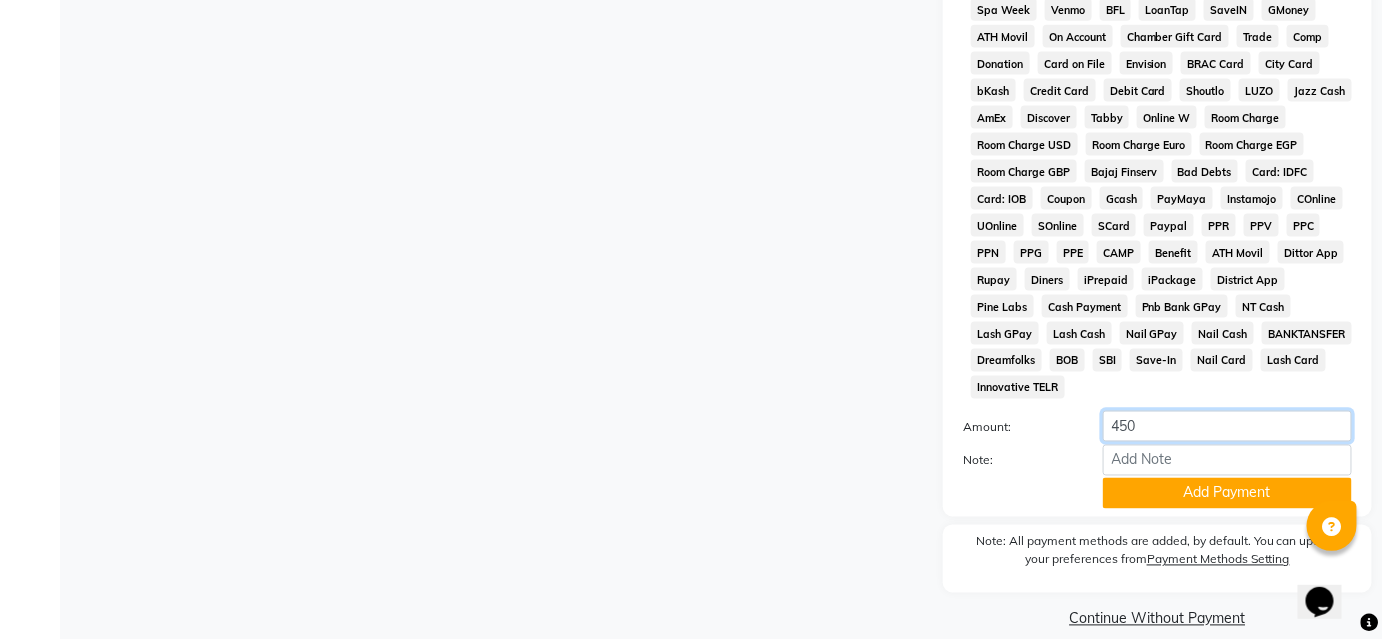 click on "450" 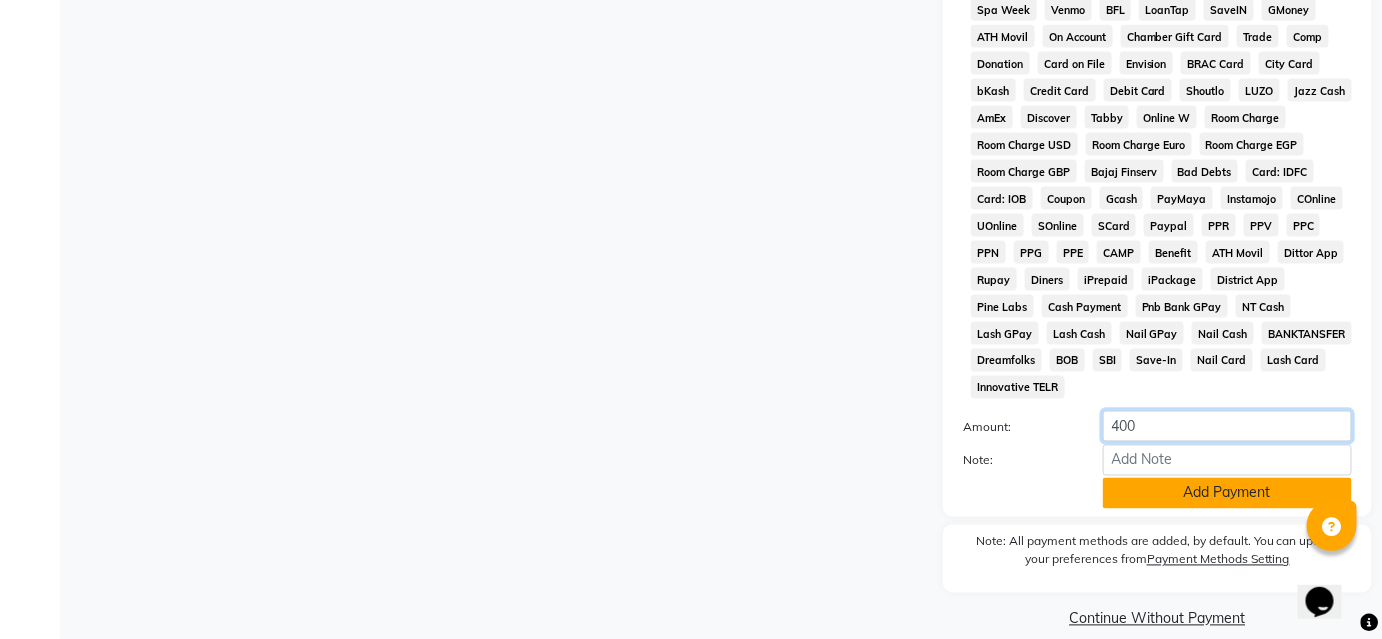 type on "400" 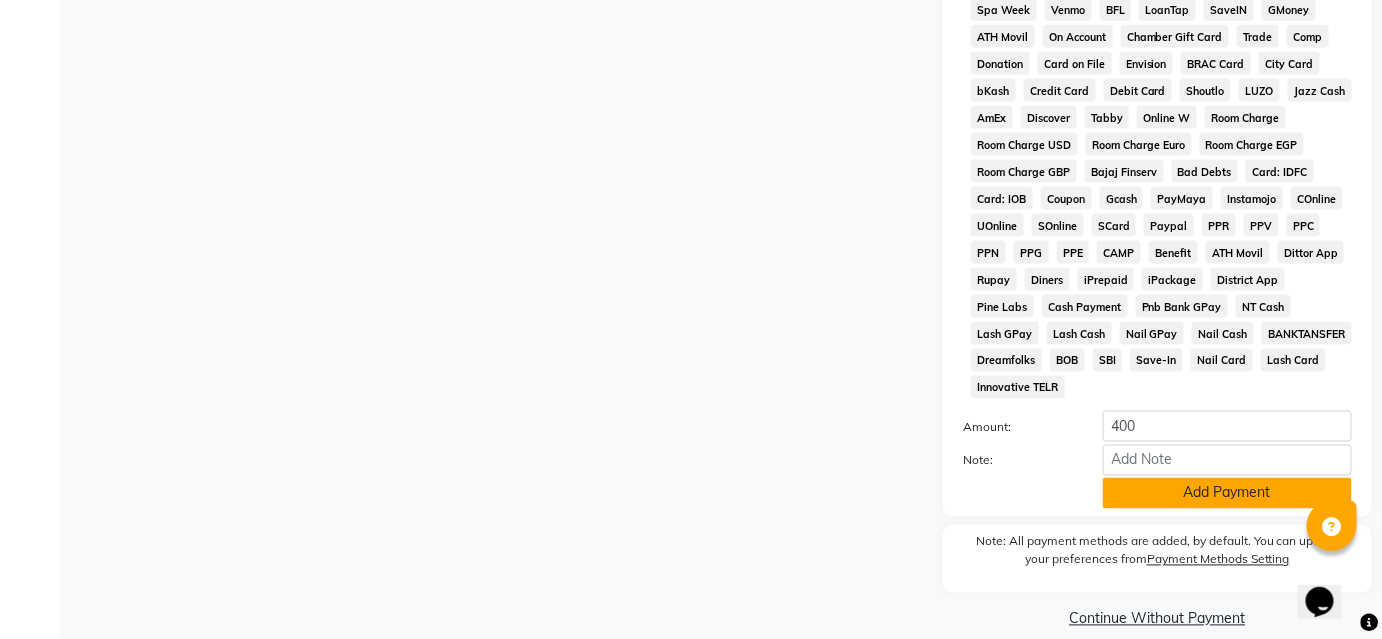 click on "Add Payment" 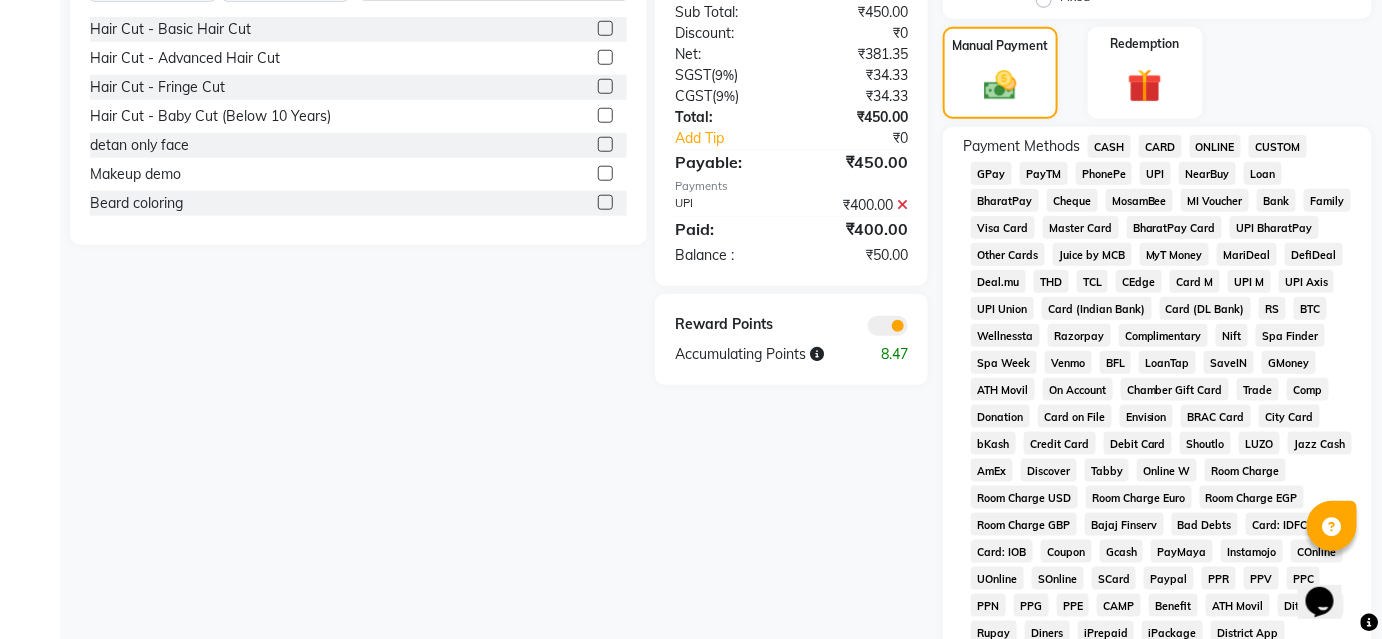 scroll, scrollTop: 545, scrollLeft: 0, axis: vertical 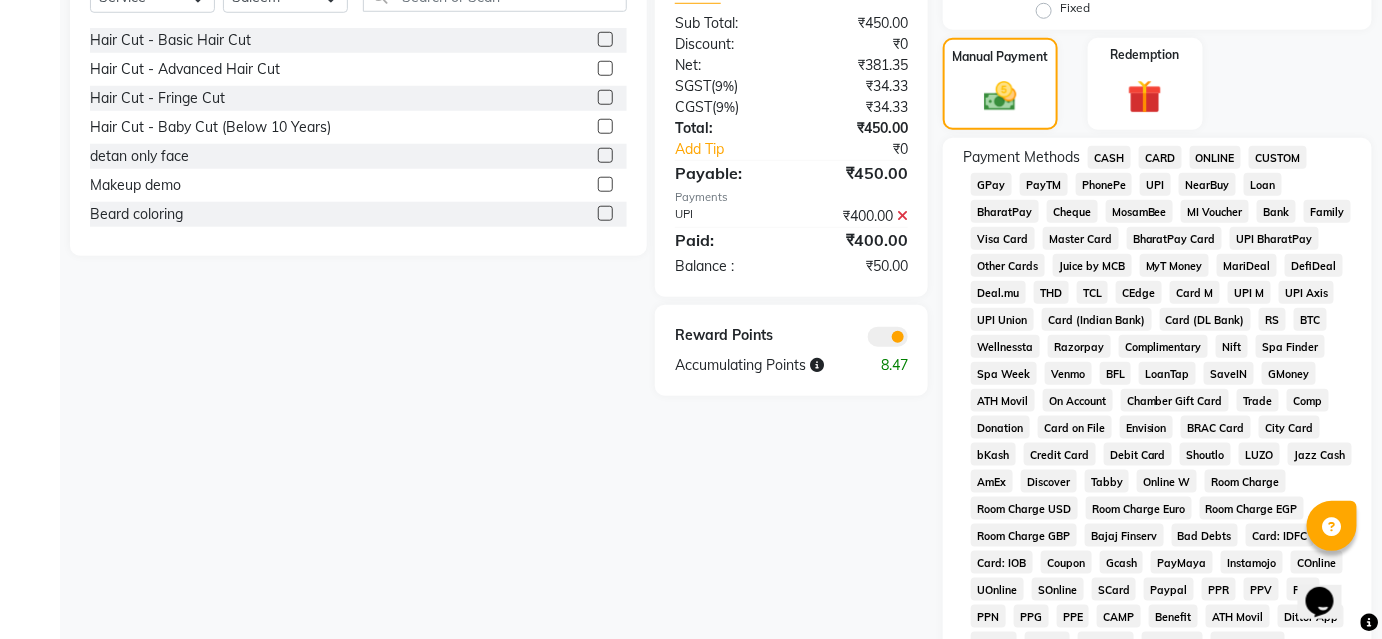 click on "CASH" 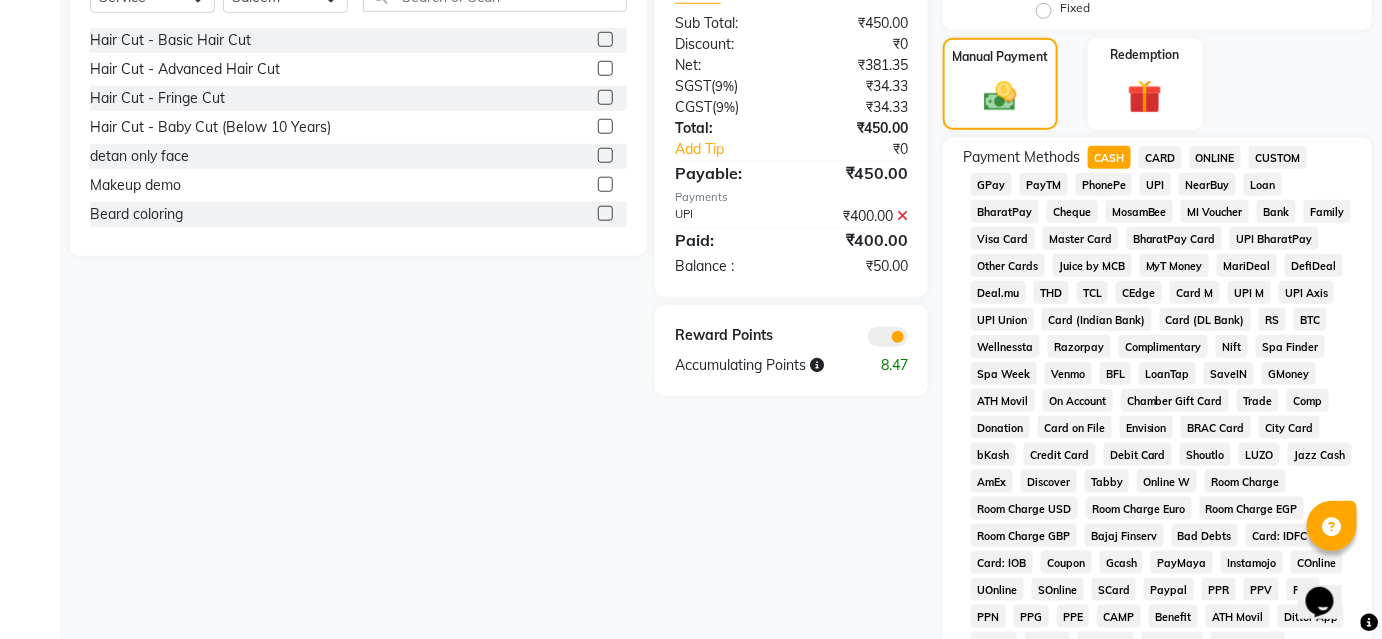 scroll, scrollTop: 1021, scrollLeft: 0, axis: vertical 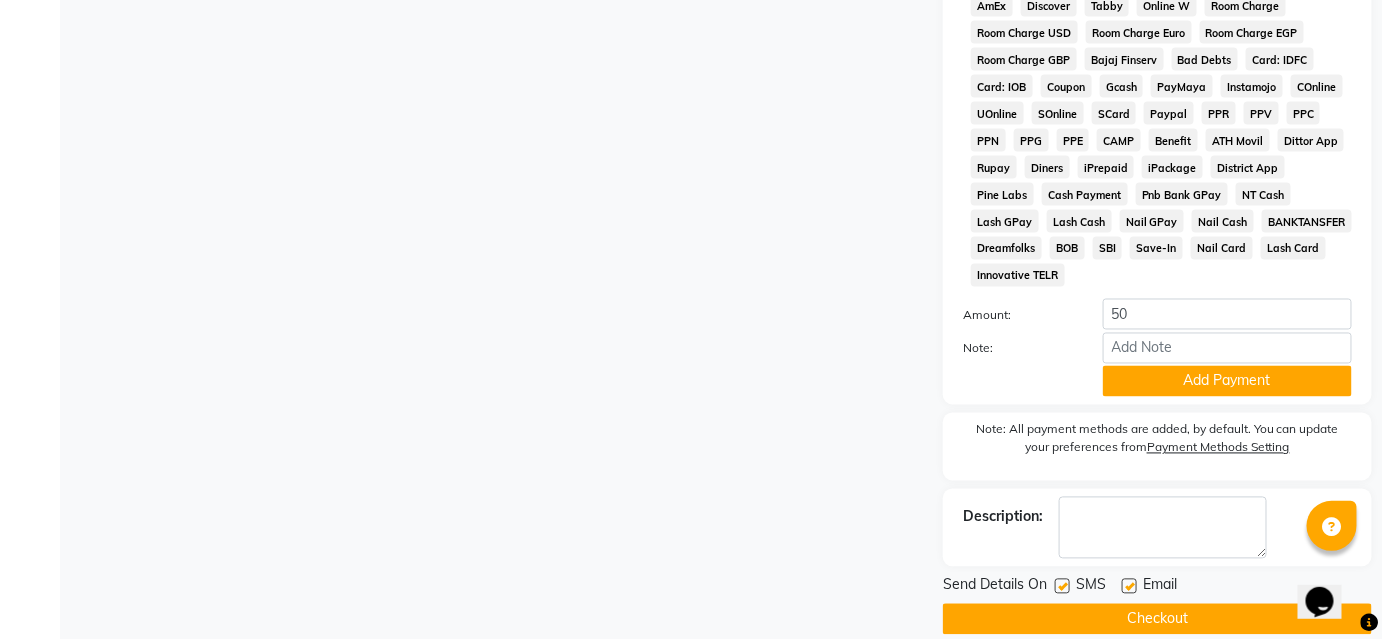 click on "Add Payment" 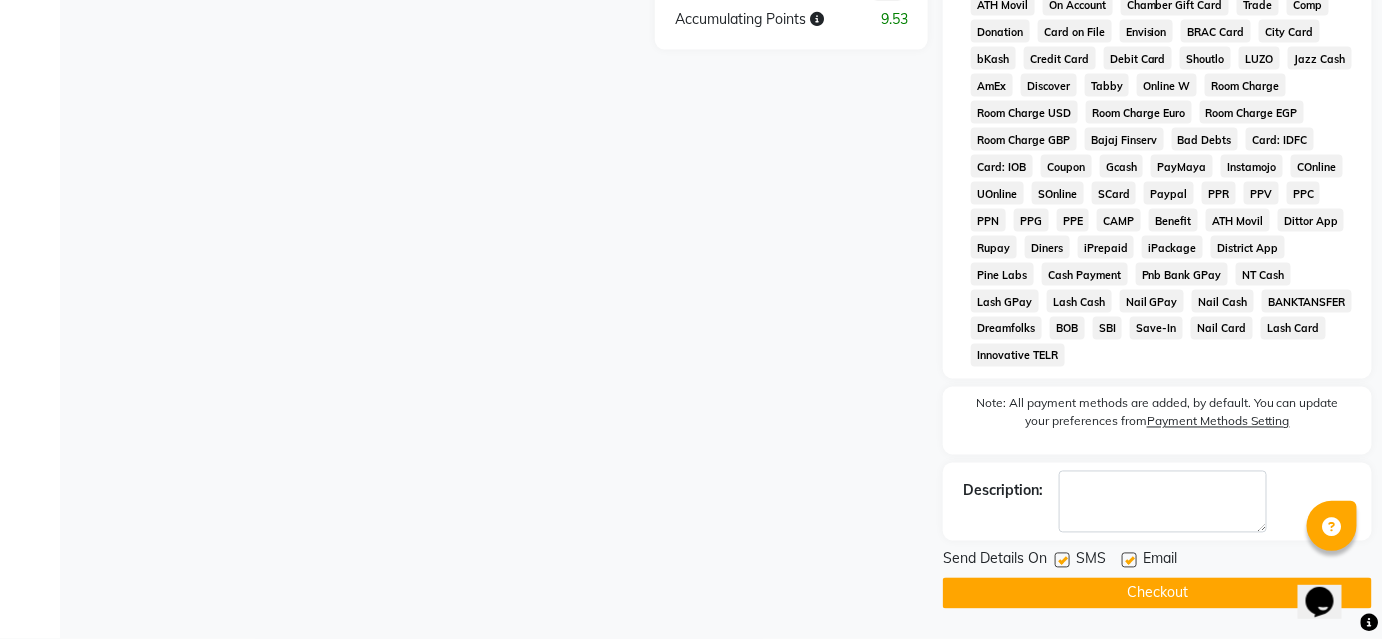 scroll, scrollTop: 915, scrollLeft: 0, axis: vertical 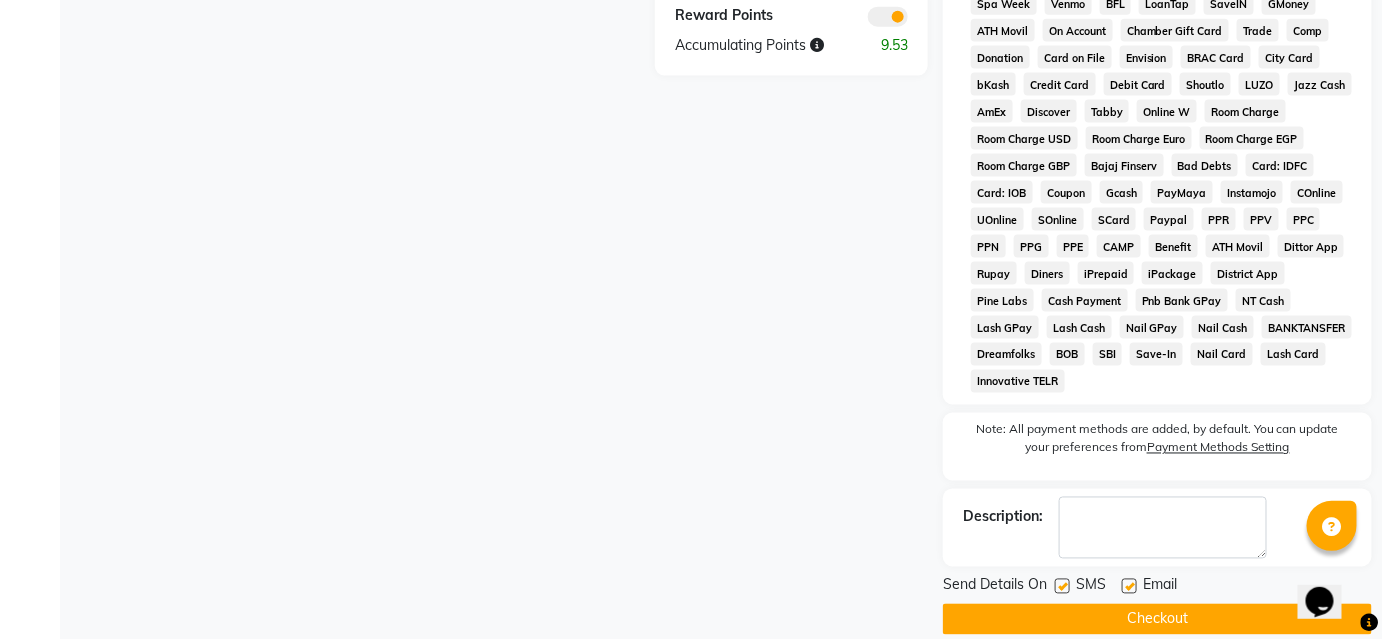 click on "Checkout" 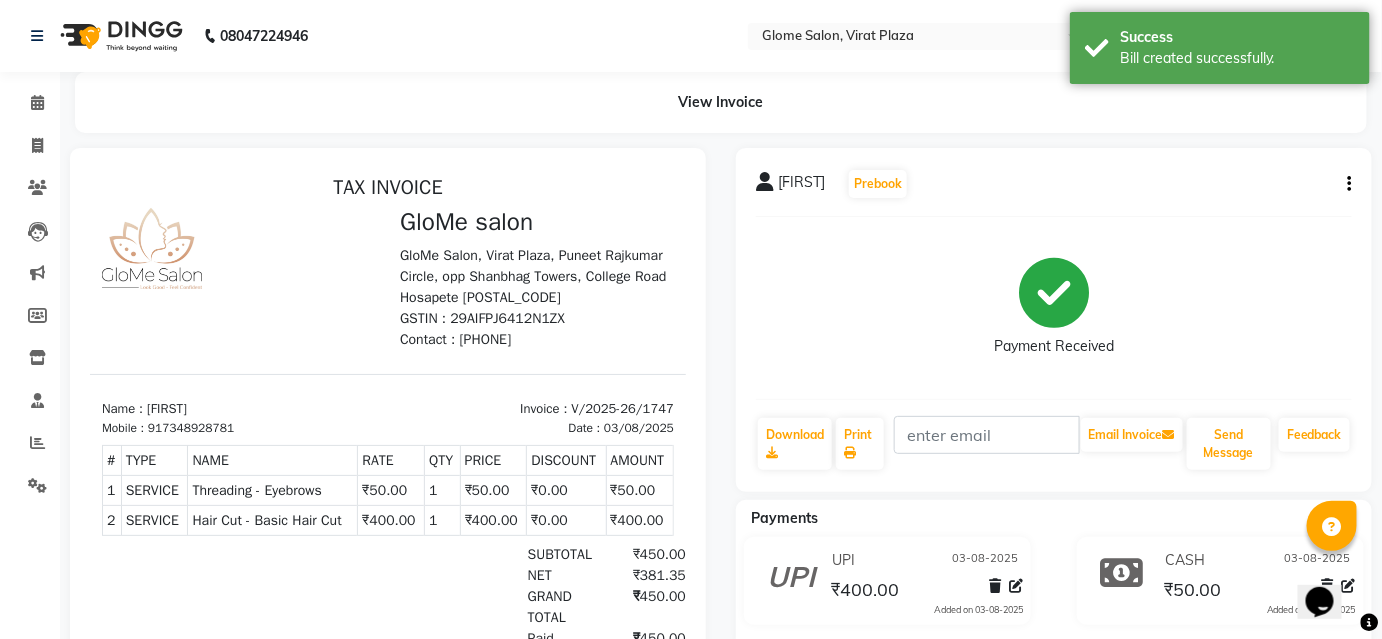 scroll, scrollTop: 0, scrollLeft: 0, axis: both 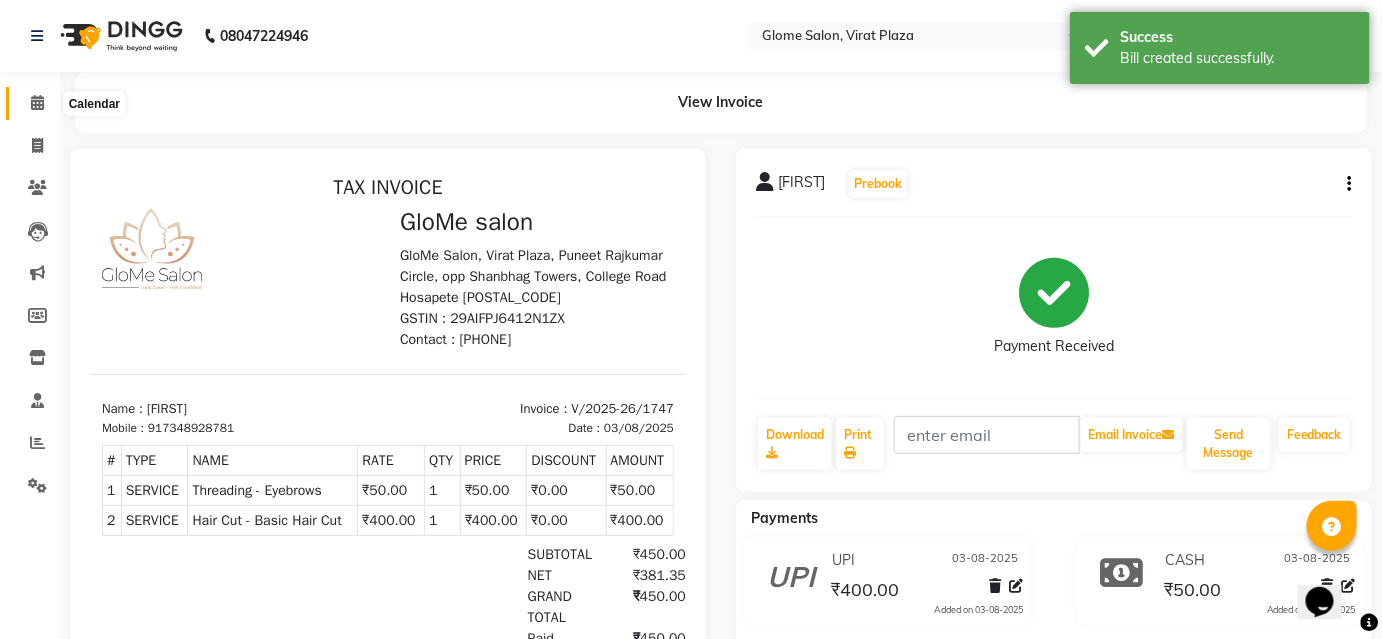 click 